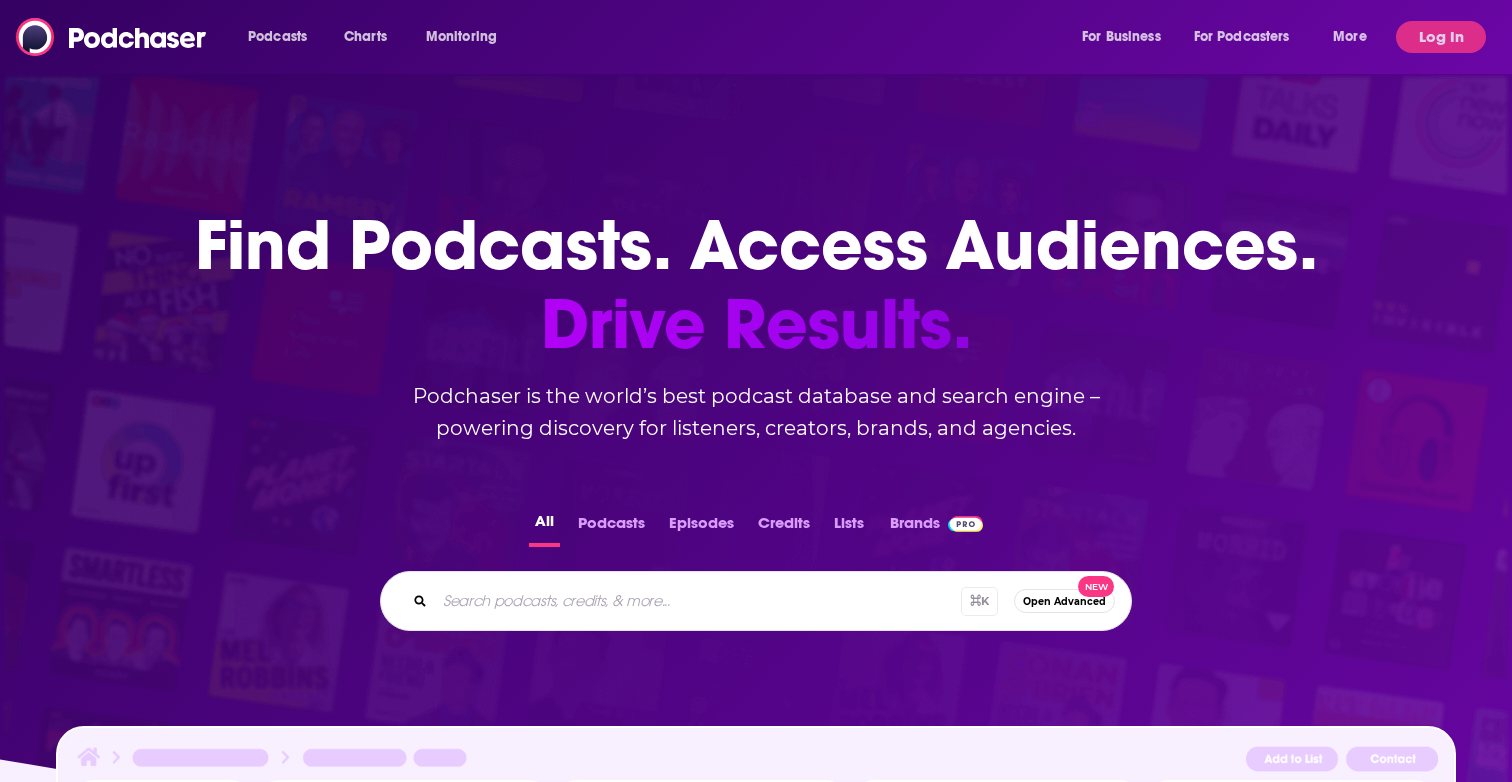 scroll, scrollTop: 0, scrollLeft: 0, axis: both 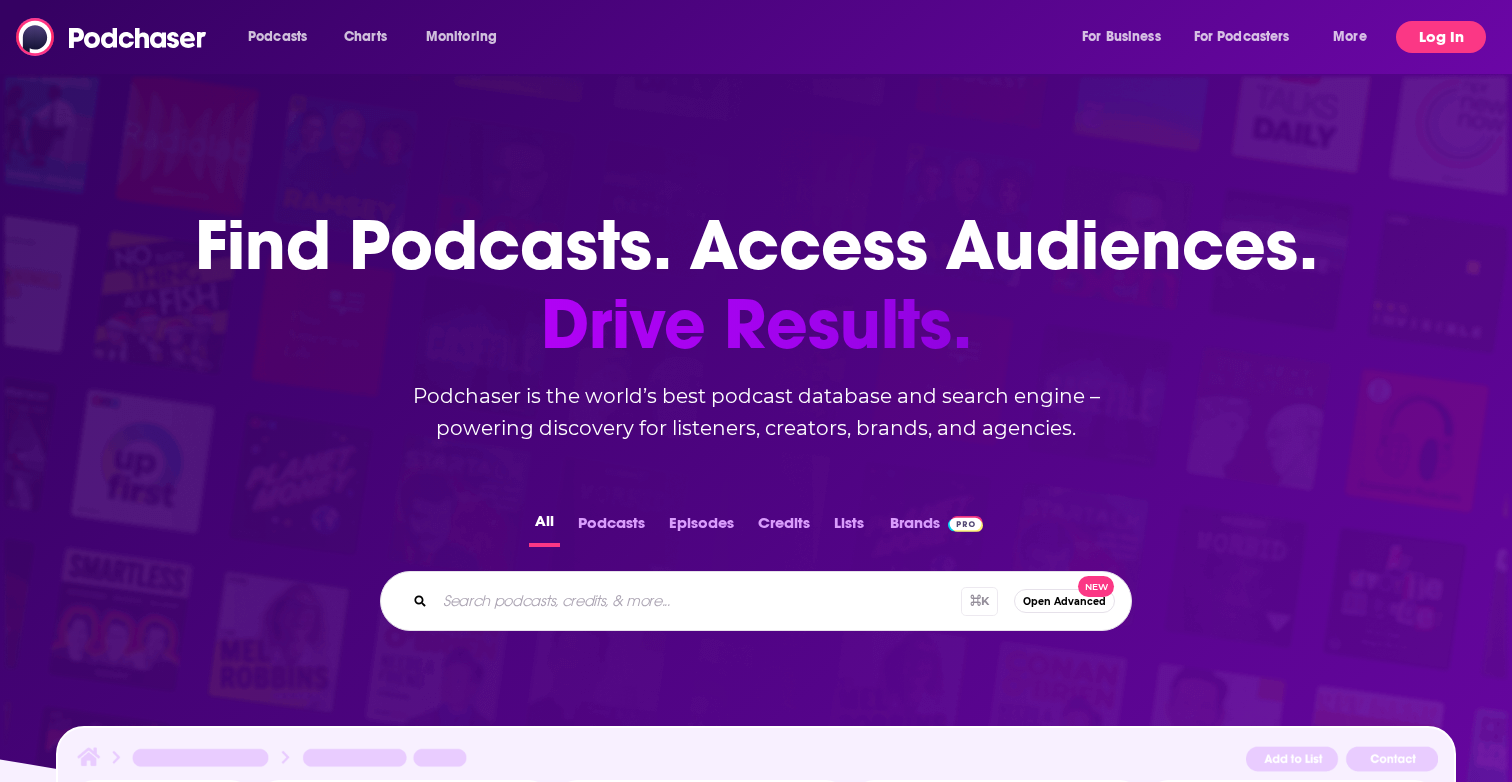 click on "Log In" at bounding box center (1441, 37) 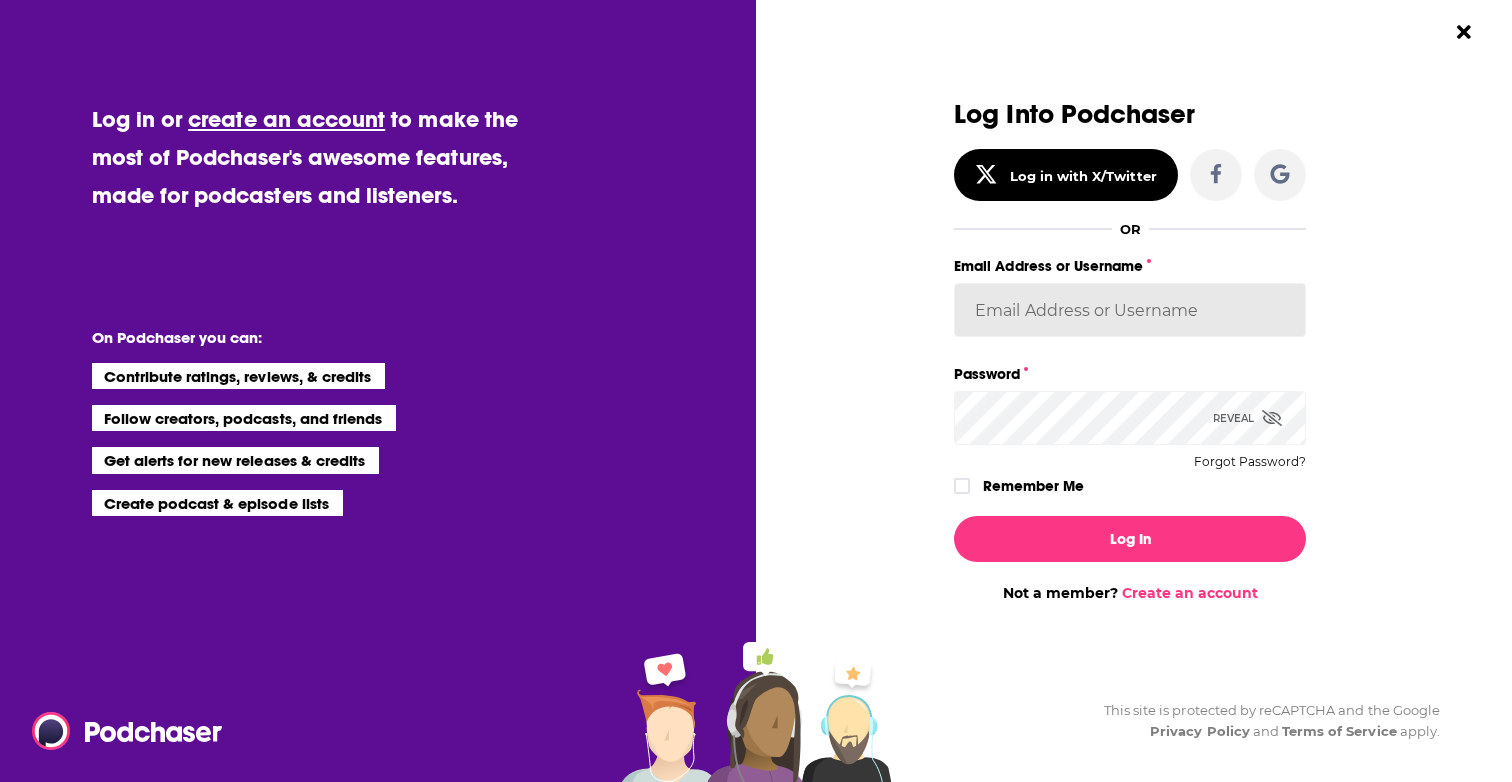 type on "RP_publicity" 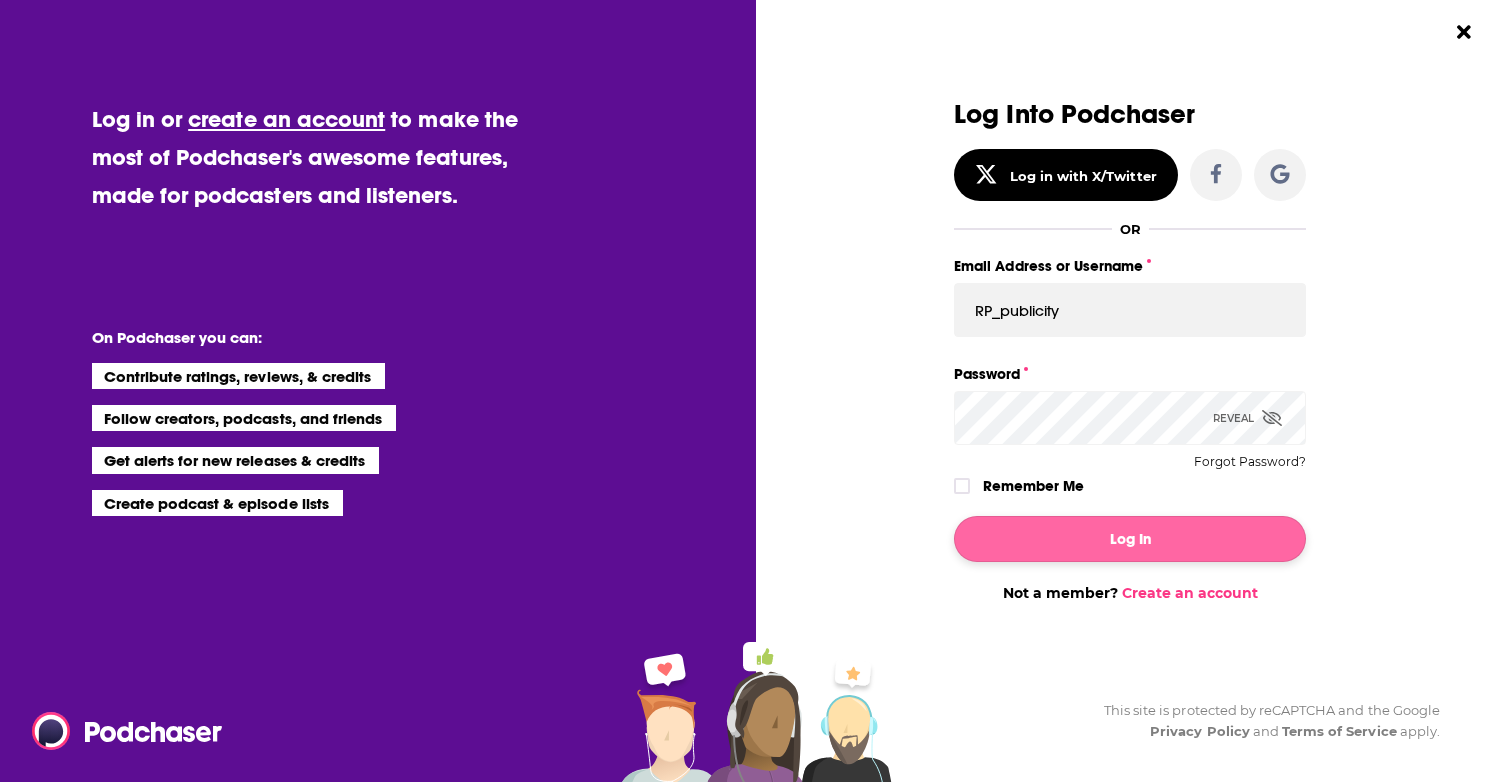 click on "Log In" at bounding box center [1130, 539] 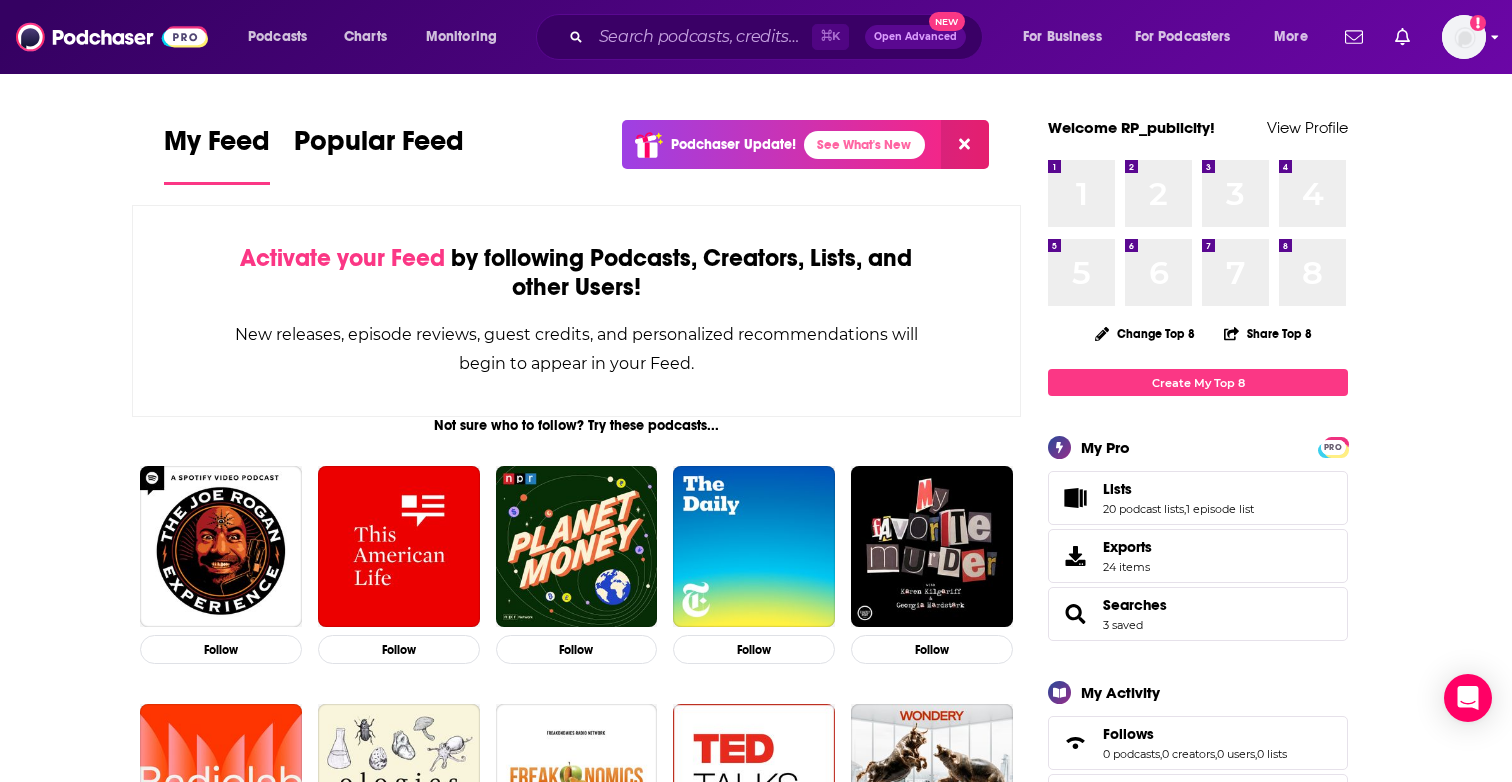click at bounding box center [1464, 37] 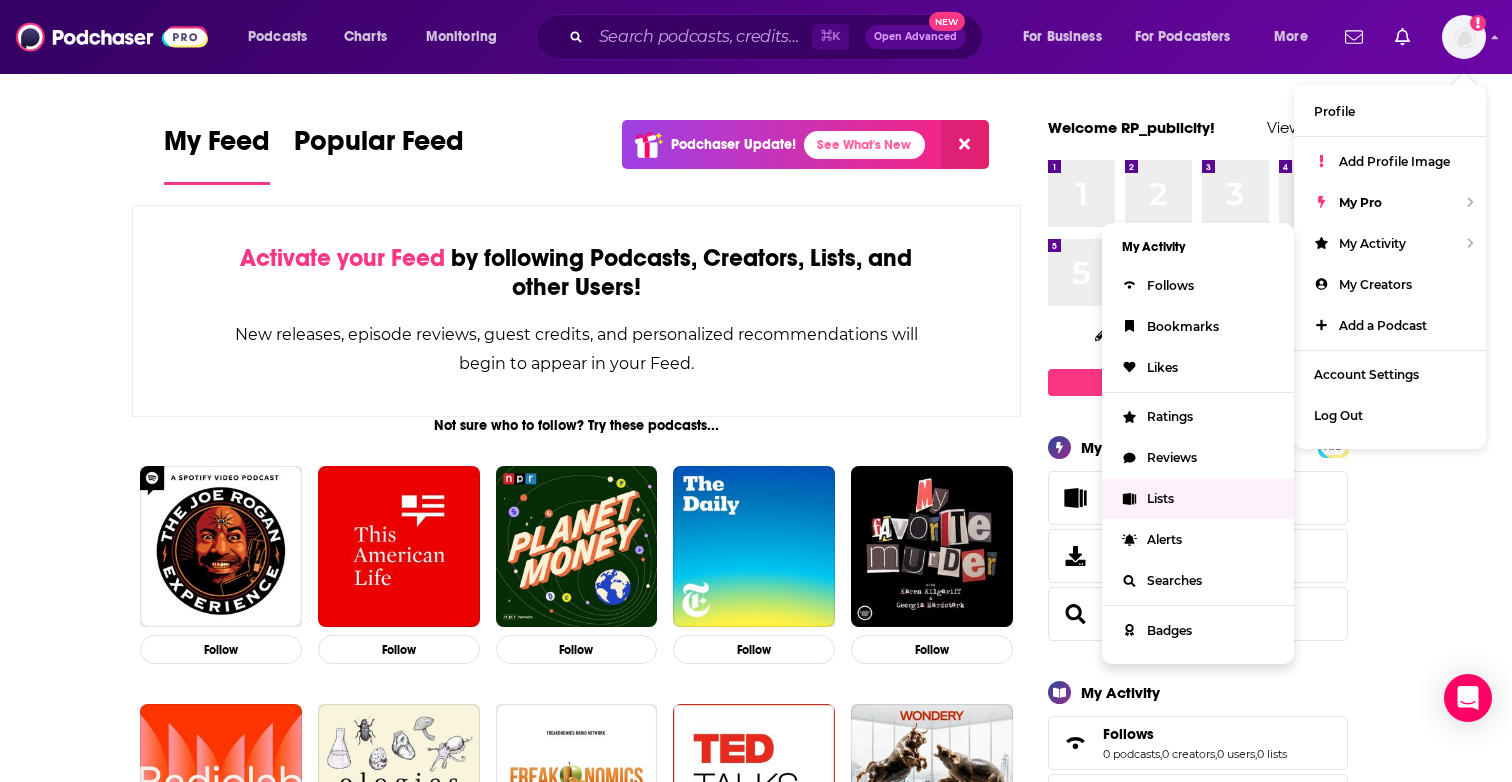 click on "Lists" at bounding box center [1160, 498] 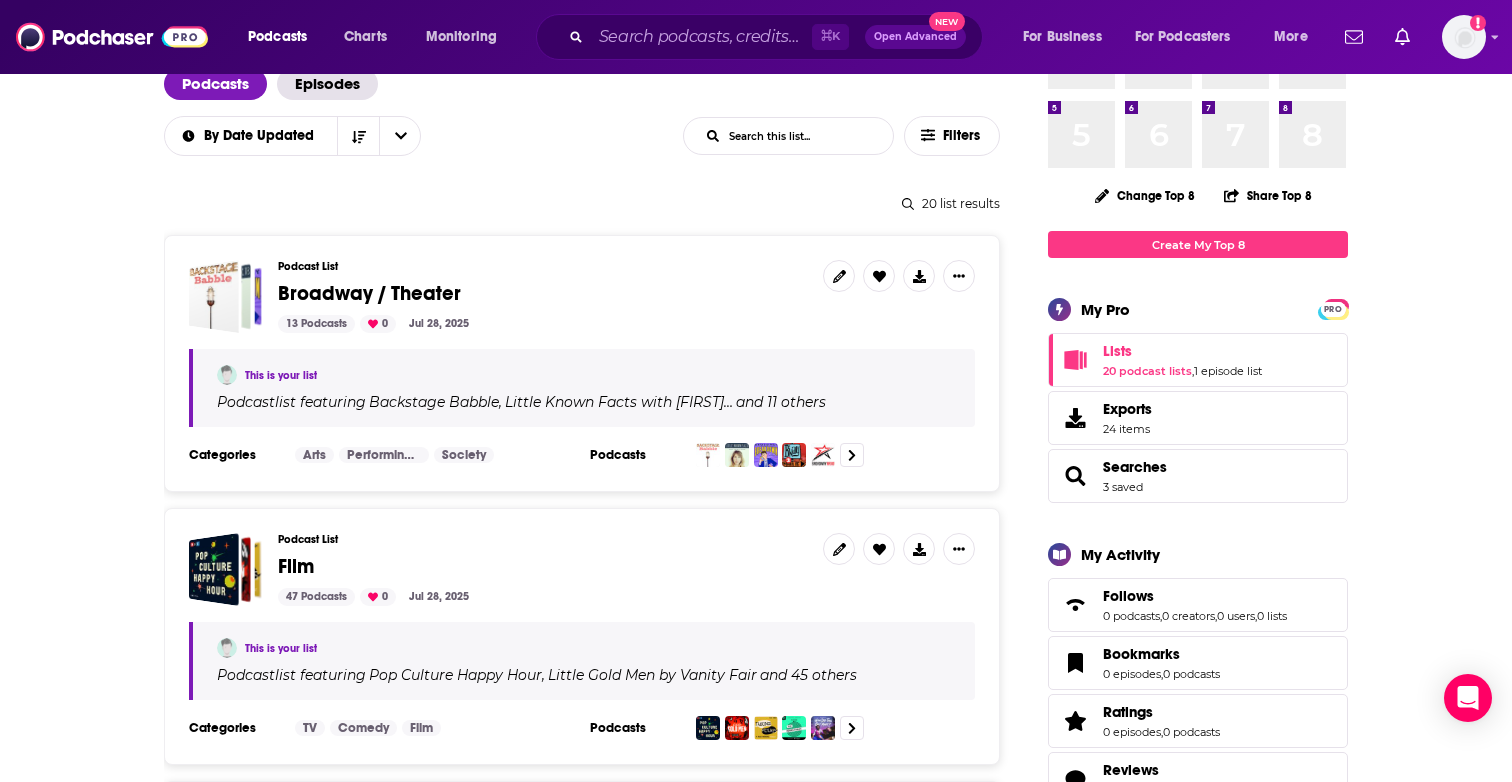 scroll, scrollTop: 124, scrollLeft: 0, axis: vertical 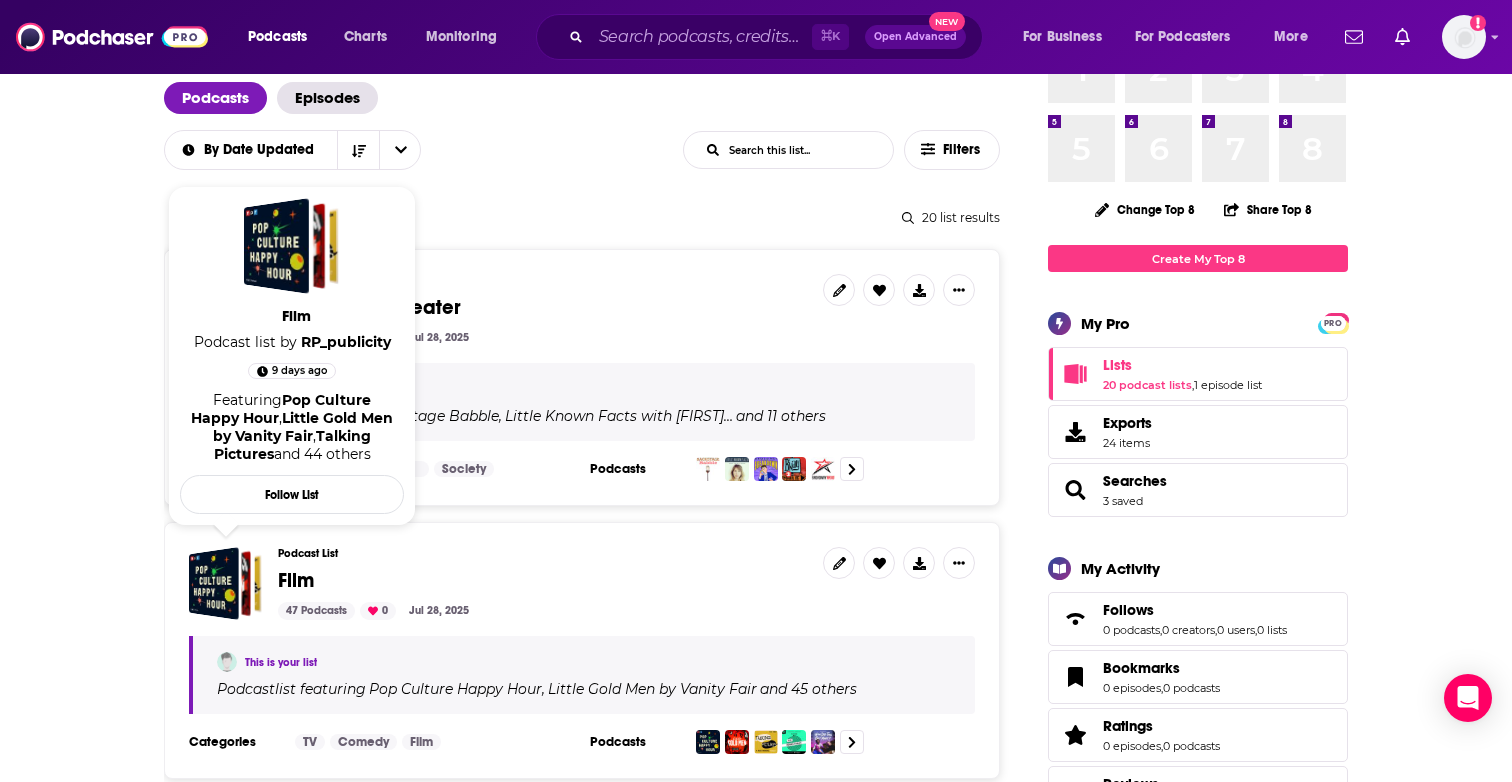 click at bounding box center (214, 583) 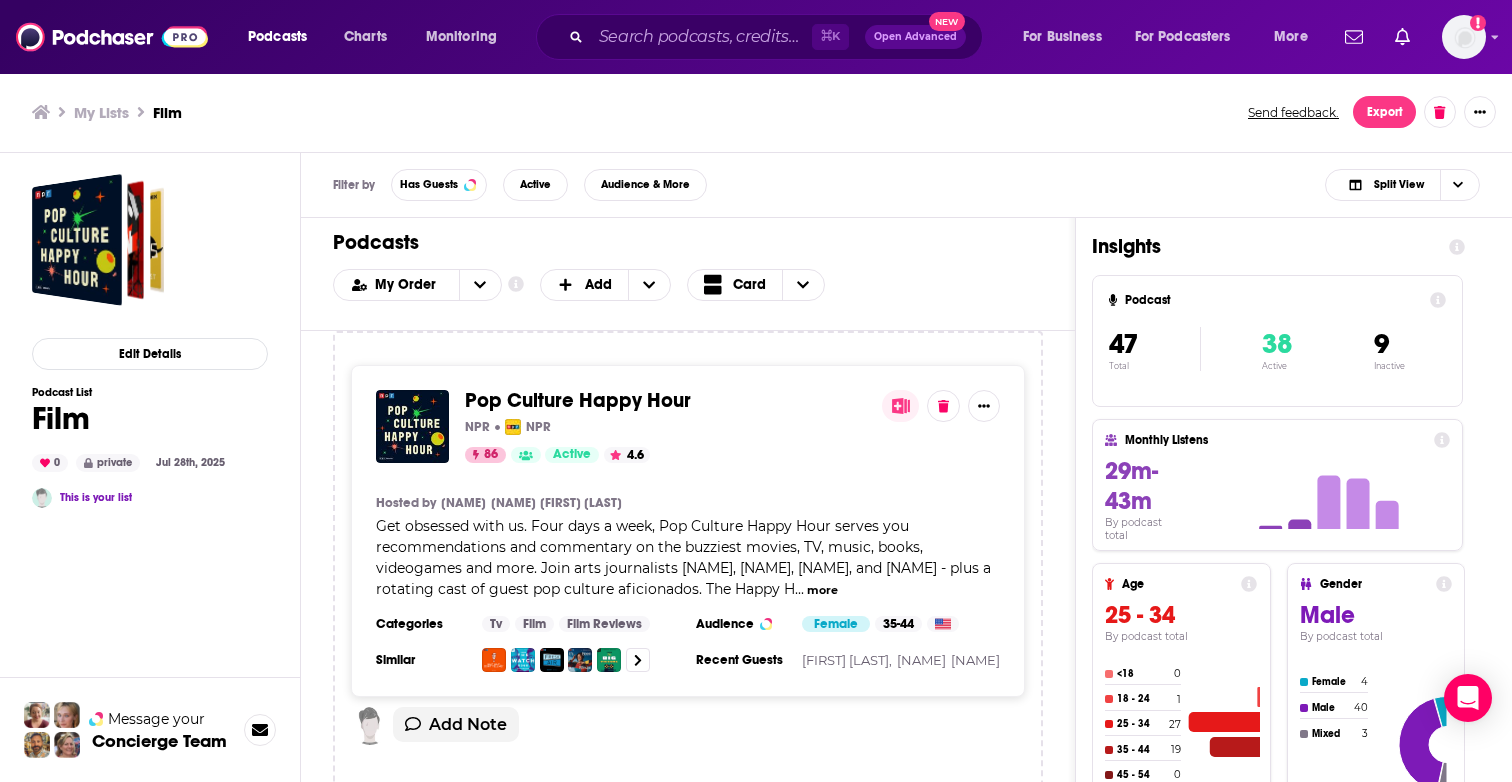 scroll, scrollTop: 0, scrollLeft: 0, axis: both 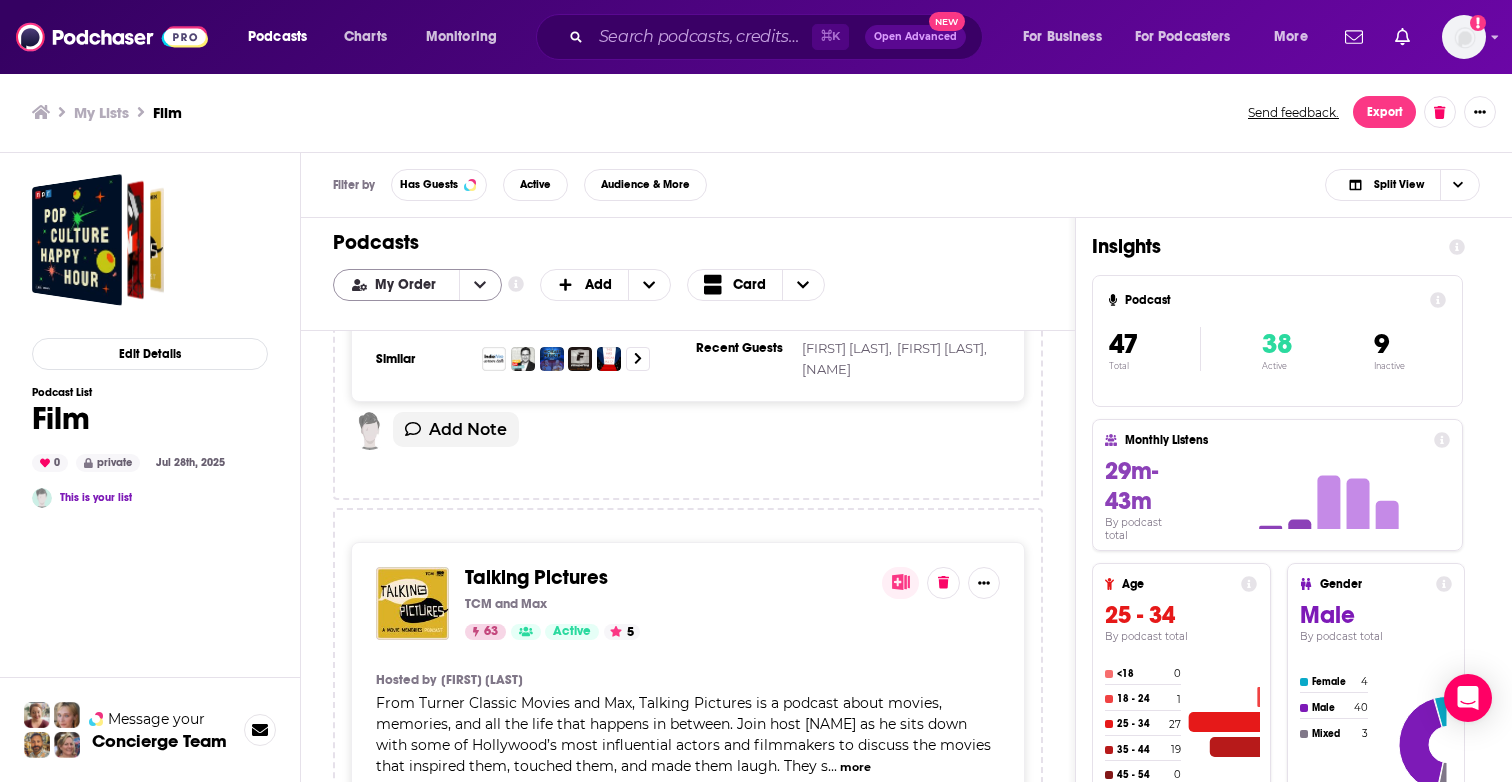 click at bounding box center (480, 285) 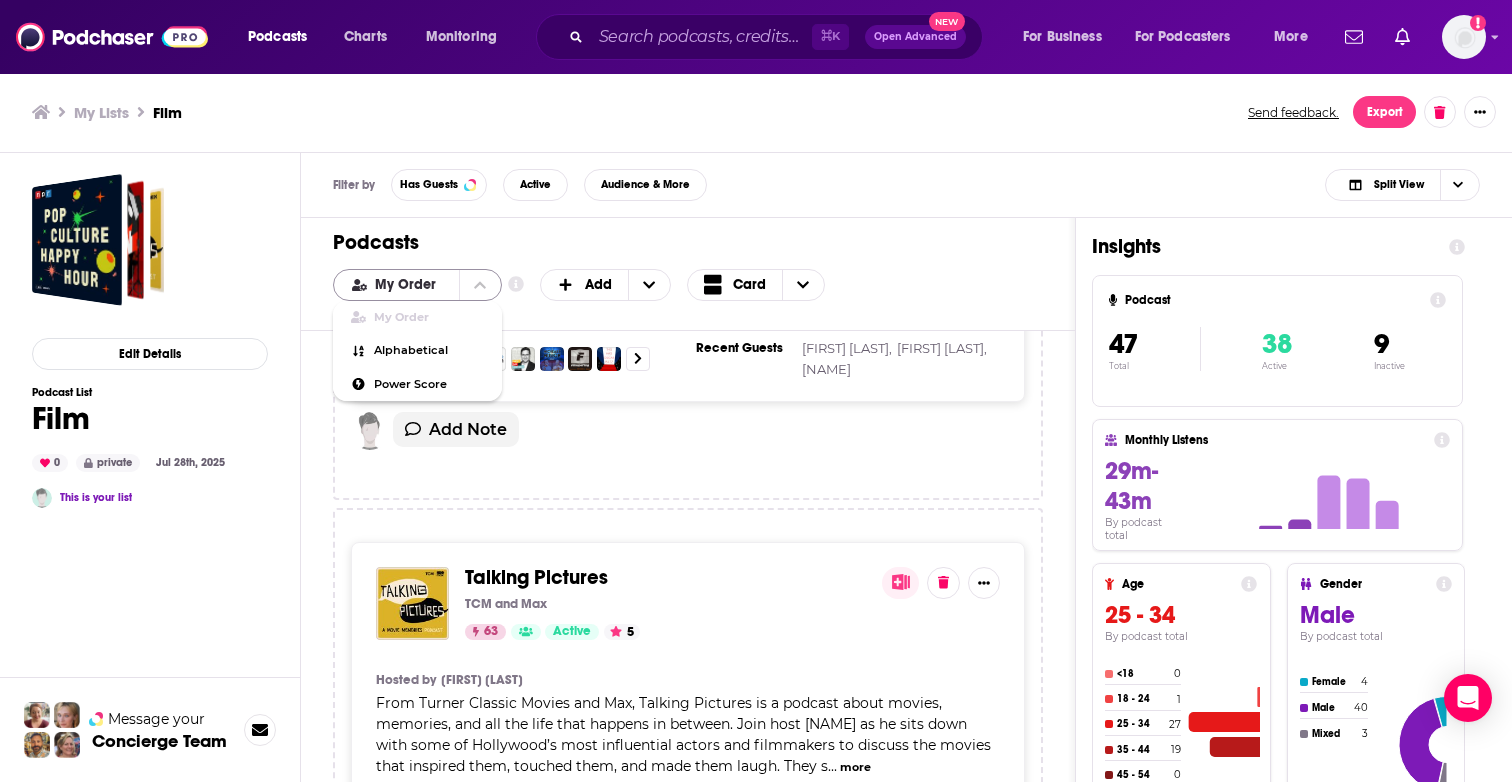 click at bounding box center [480, 285] 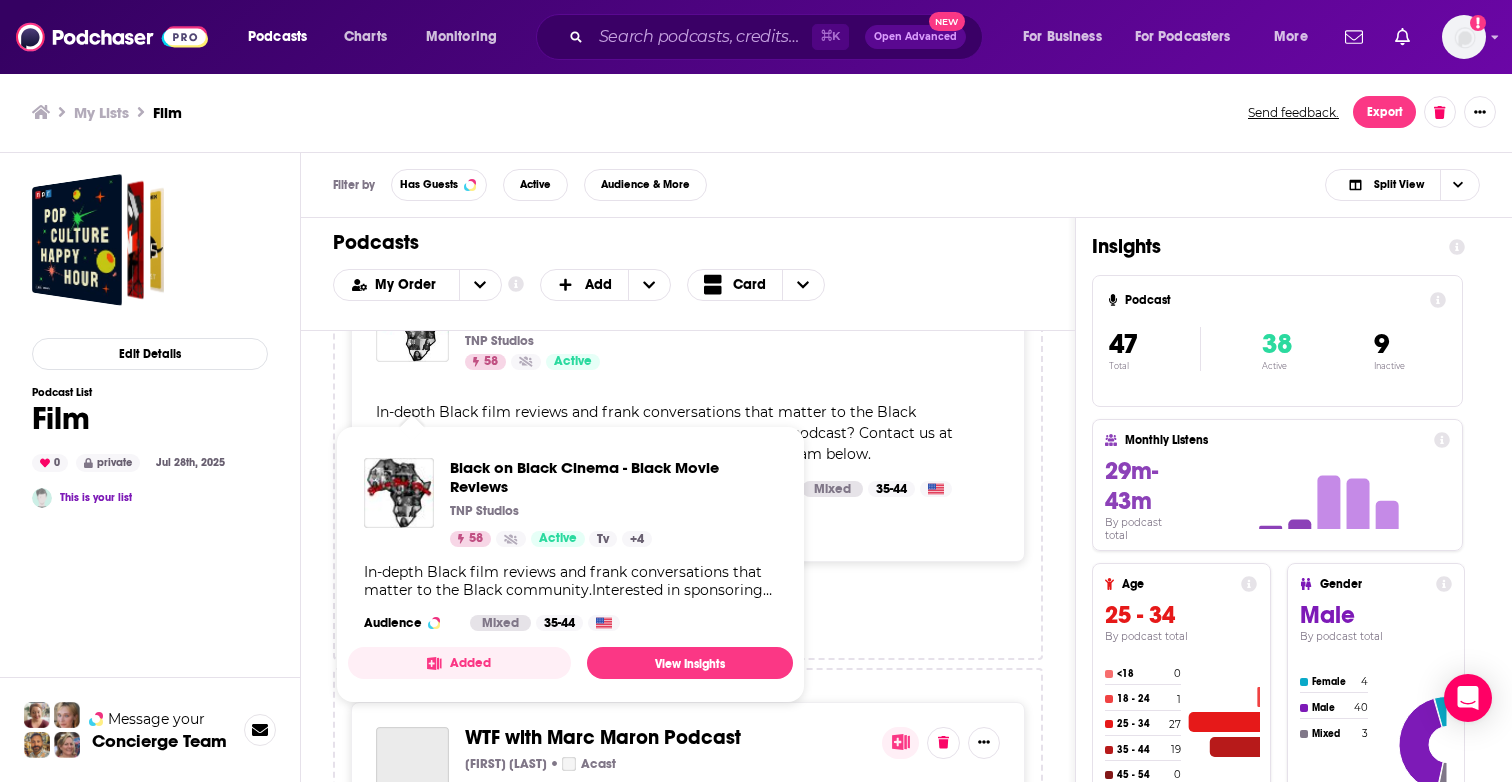 scroll, scrollTop: 3454, scrollLeft: 0, axis: vertical 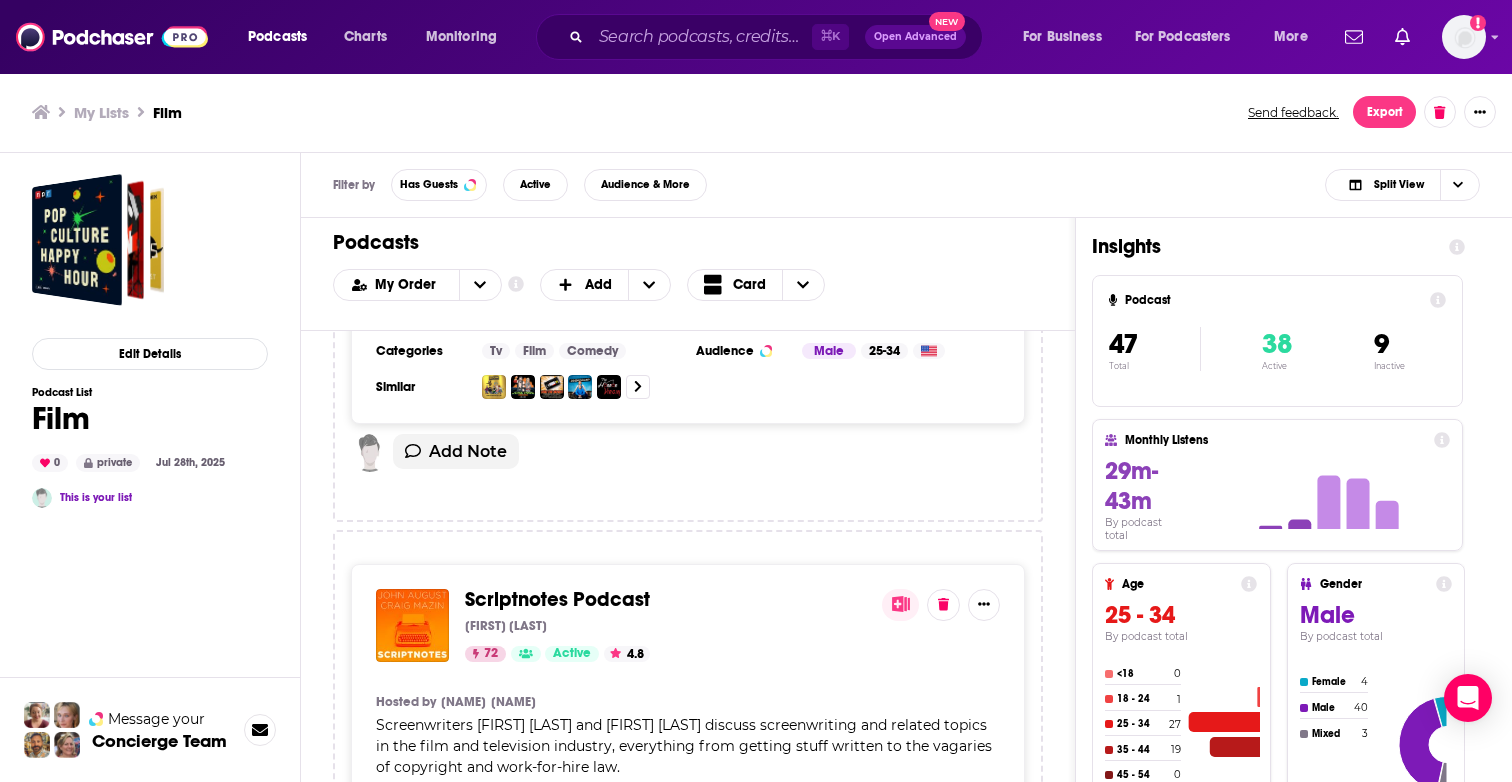click on "My Lists" at bounding box center [101, 112] 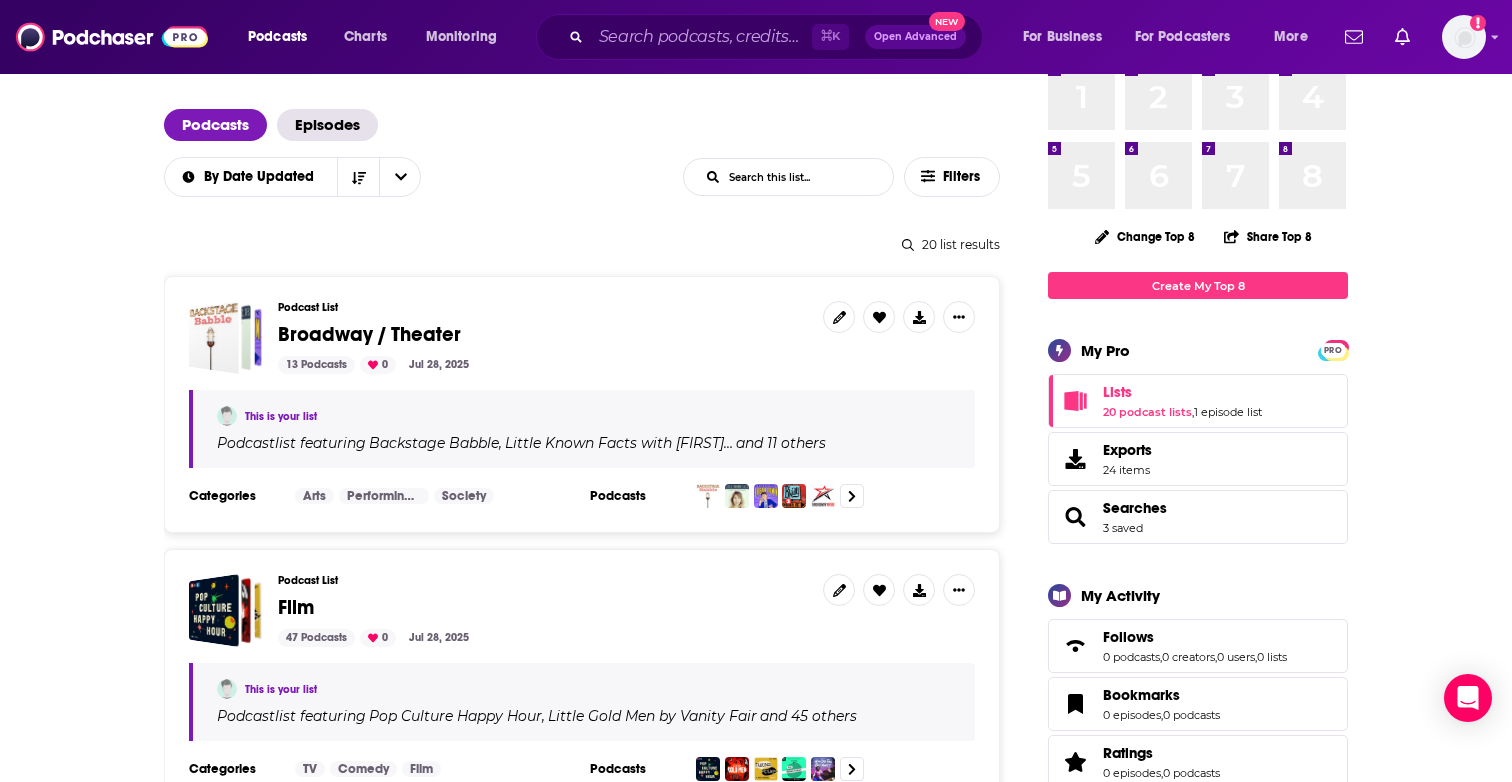 scroll, scrollTop: 108, scrollLeft: 0, axis: vertical 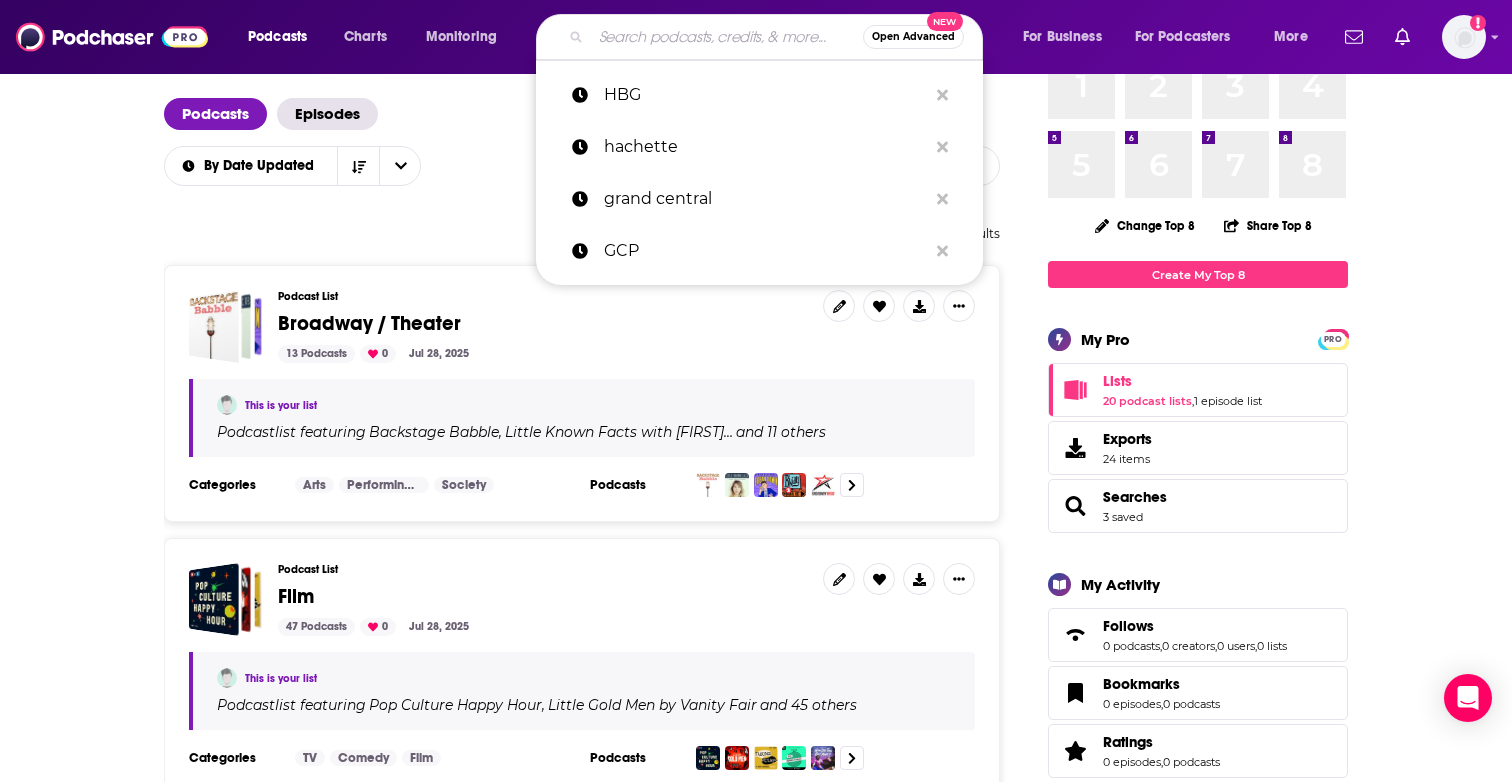 click at bounding box center [727, 37] 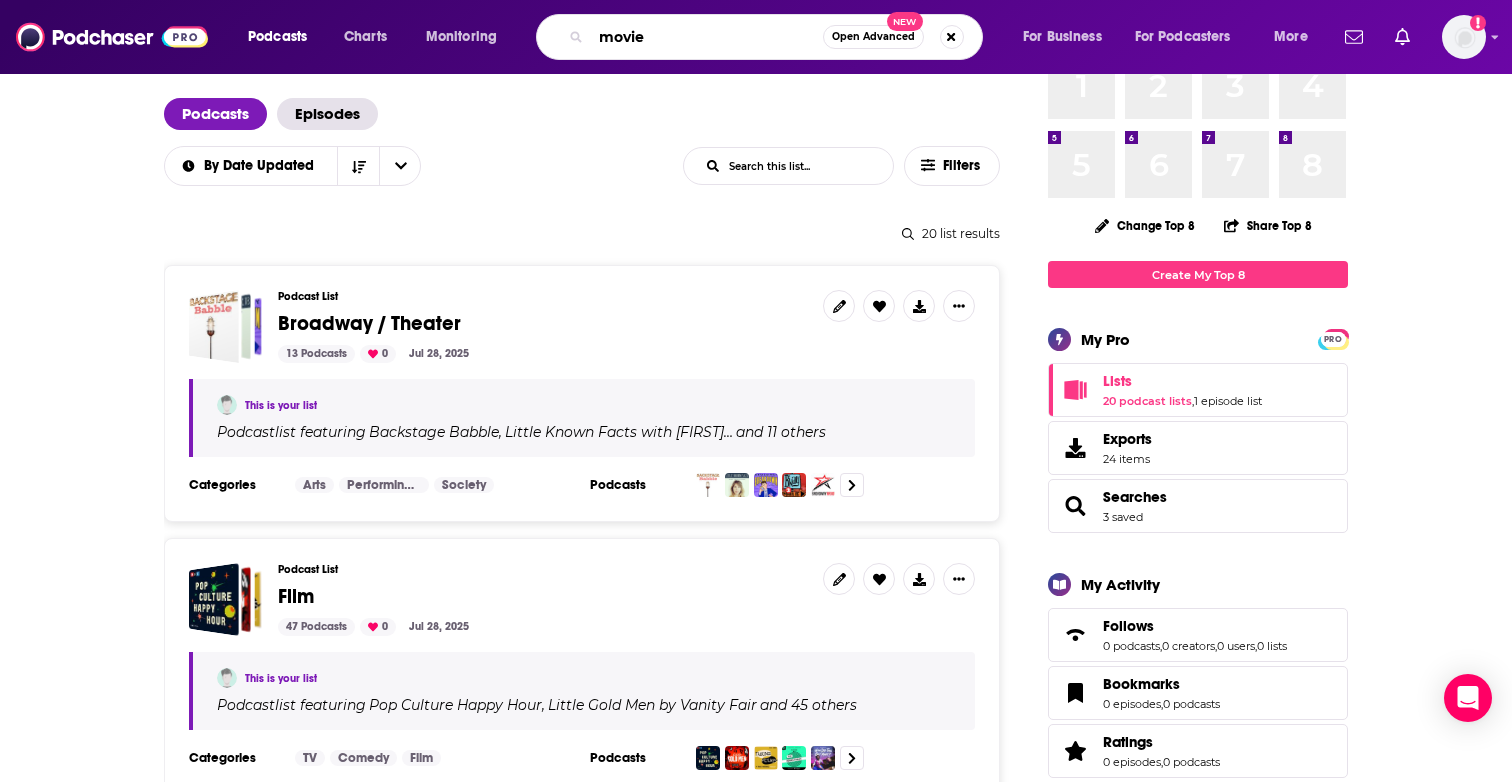 type on "movies" 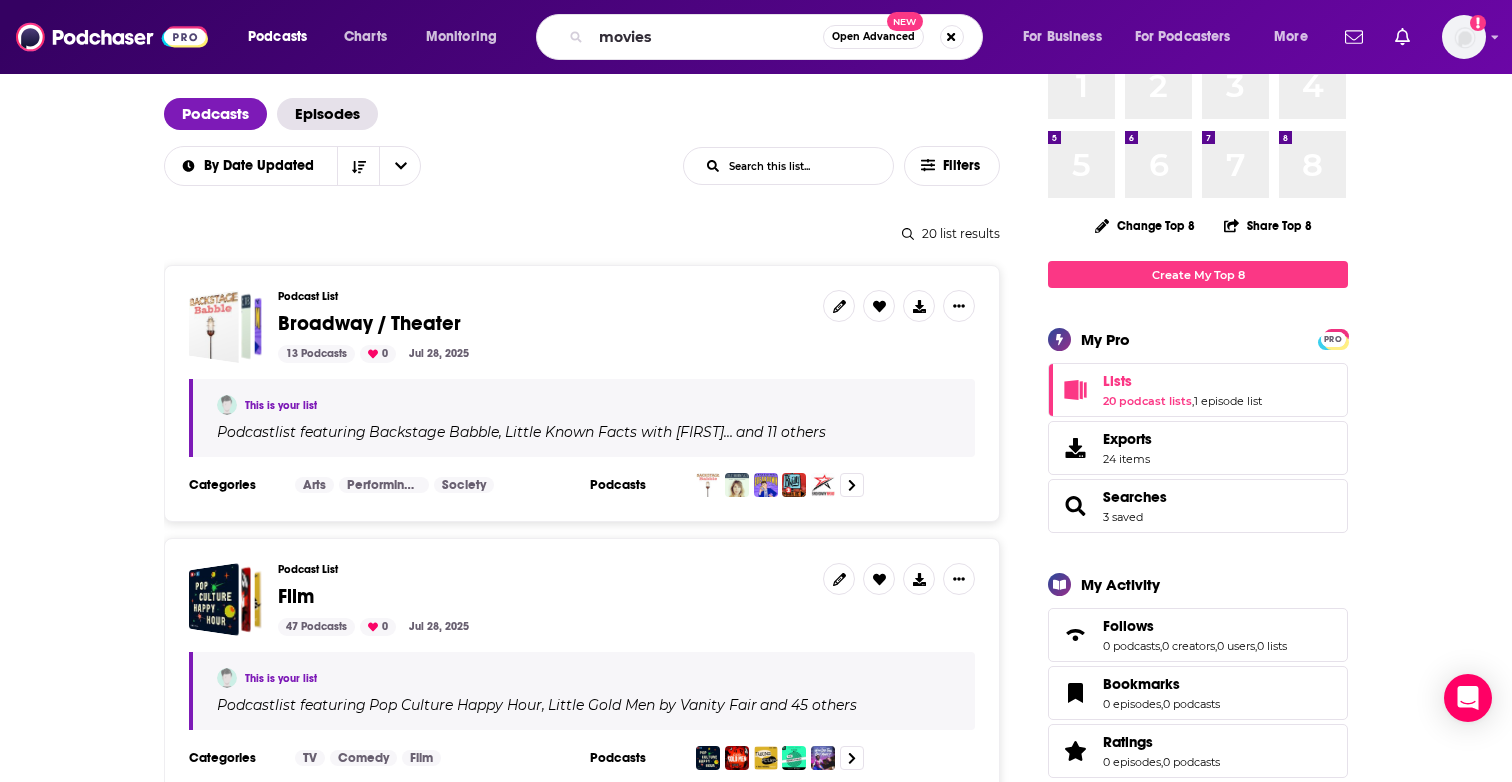 scroll, scrollTop: 0, scrollLeft: 0, axis: both 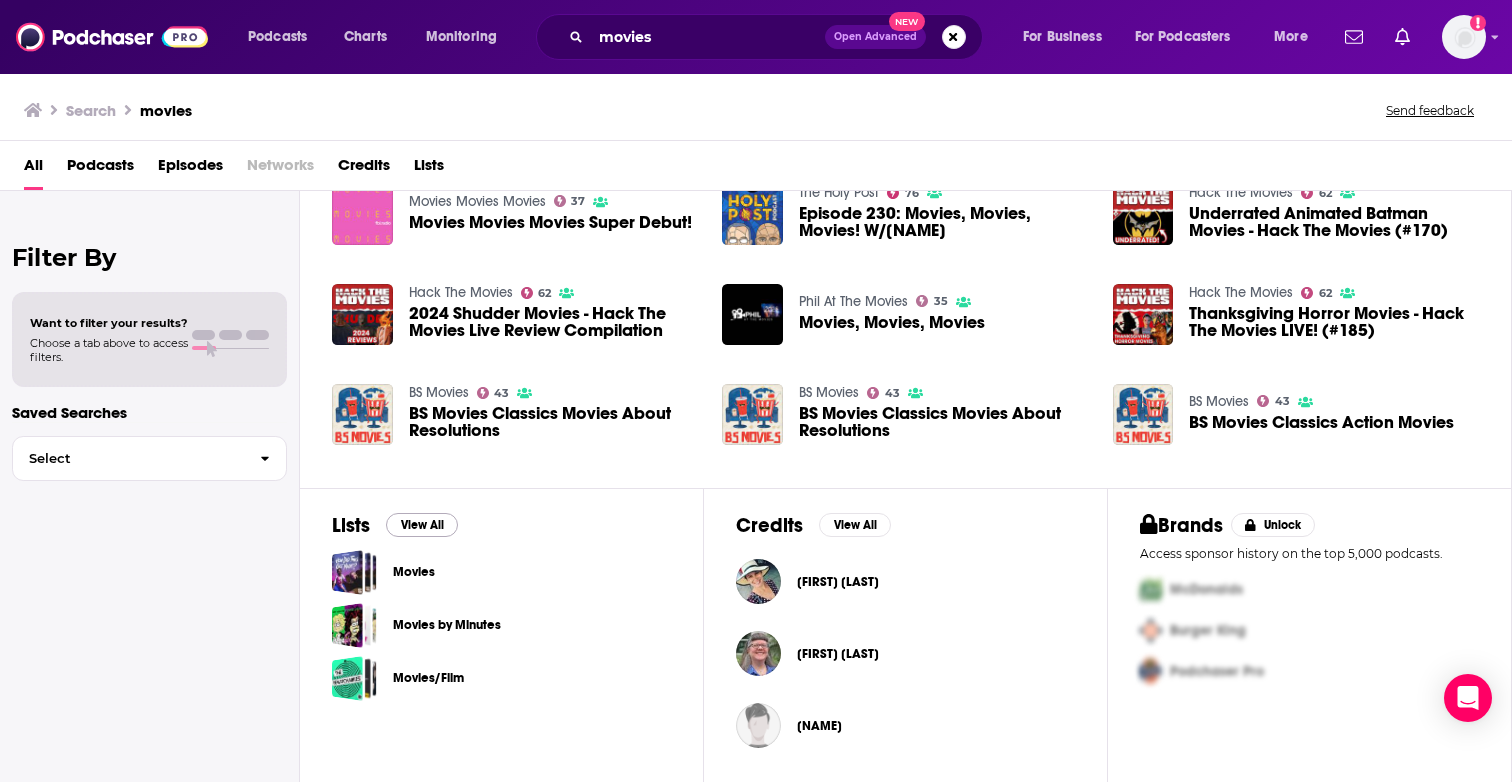 click on "View All" at bounding box center (422, 525) 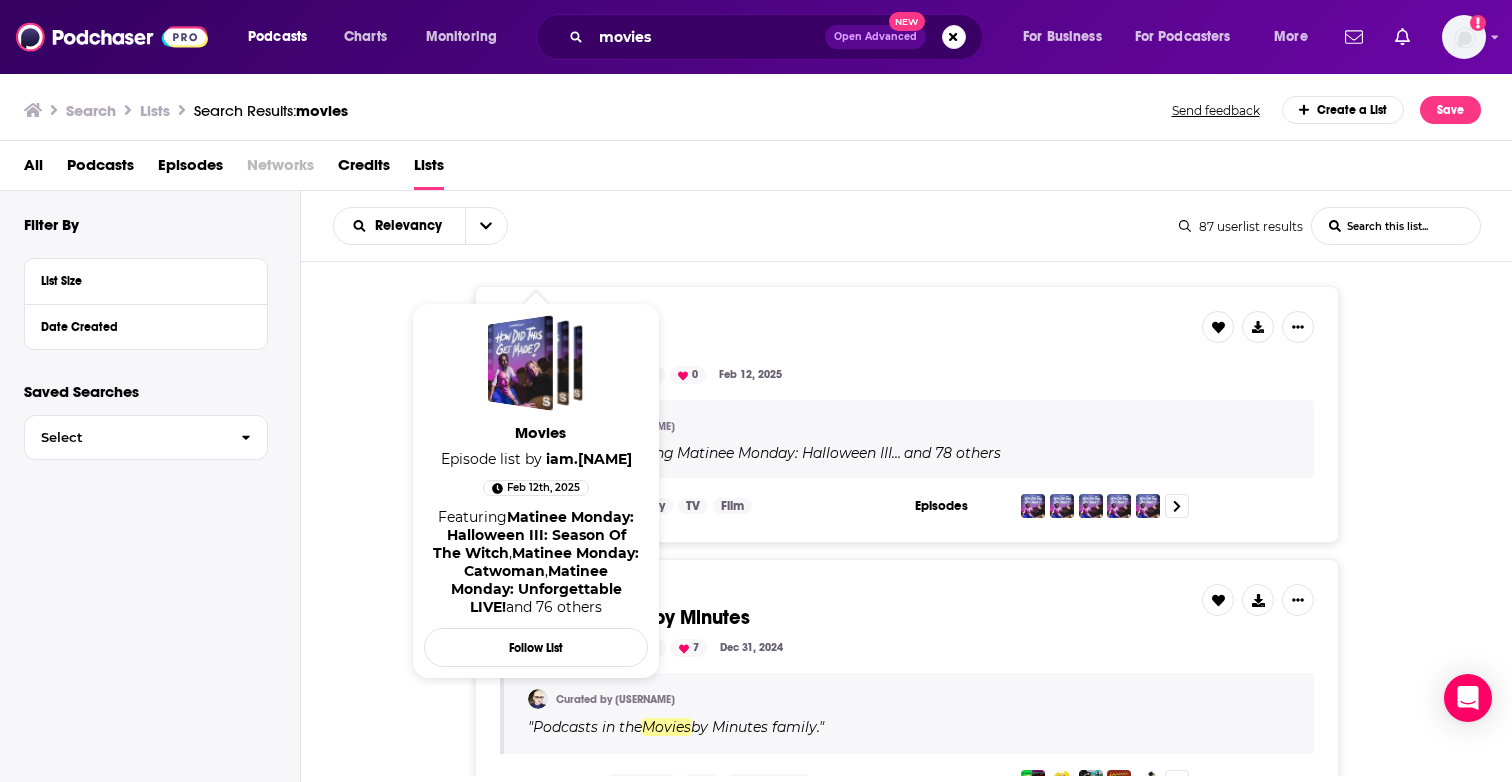click at bounding box center [520, 363] 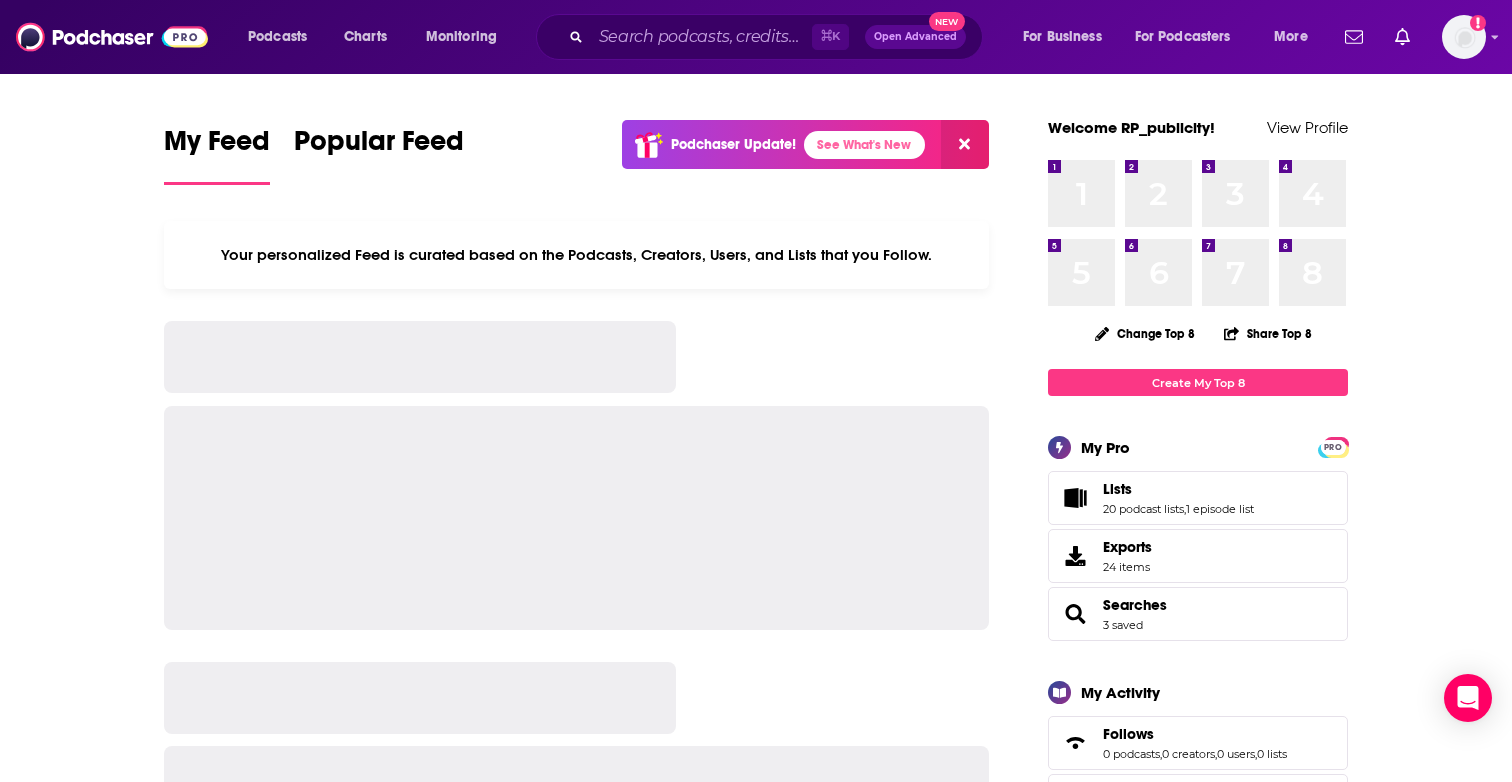 scroll, scrollTop: 0, scrollLeft: 0, axis: both 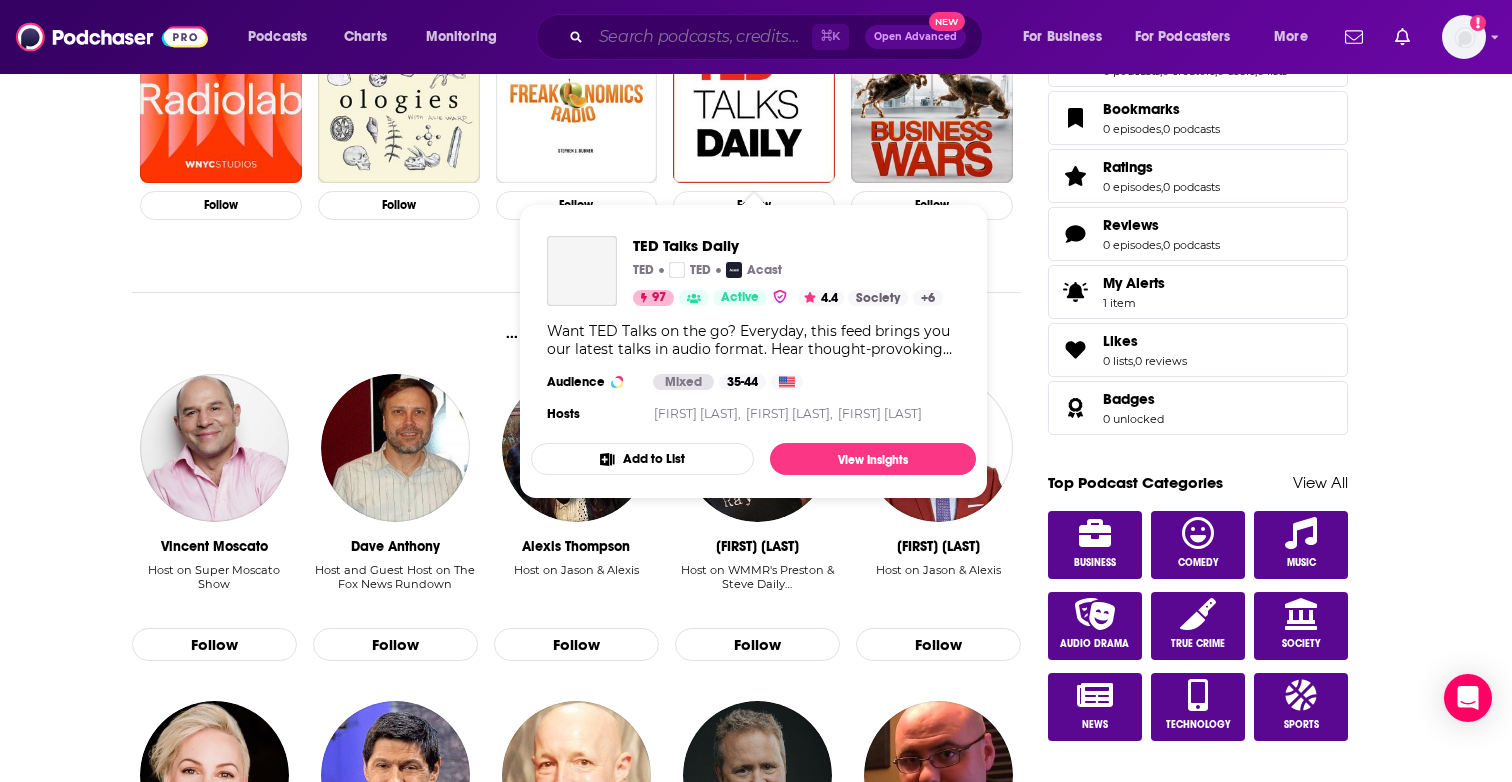 click at bounding box center [701, 37] 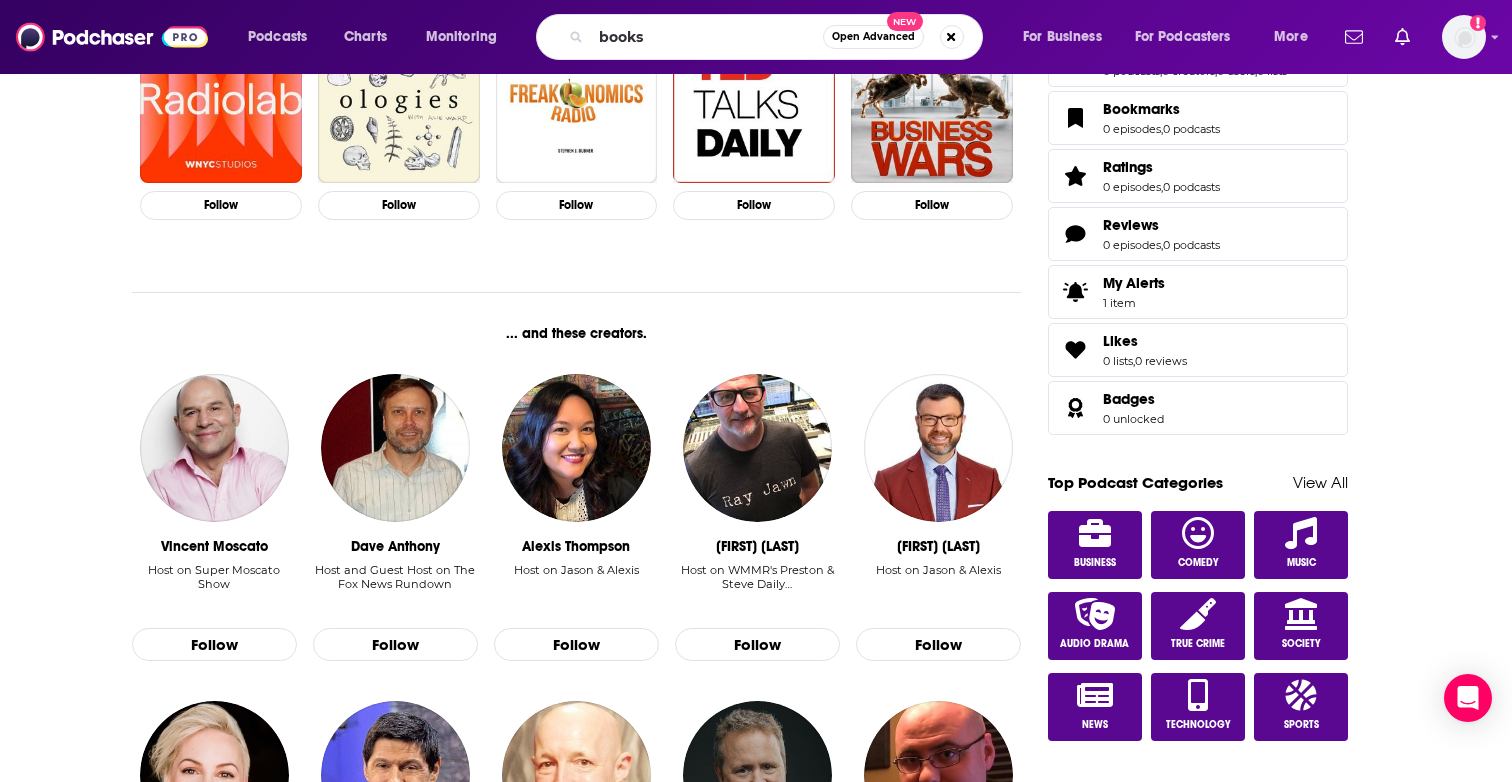 scroll, scrollTop: 0, scrollLeft: 0, axis: both 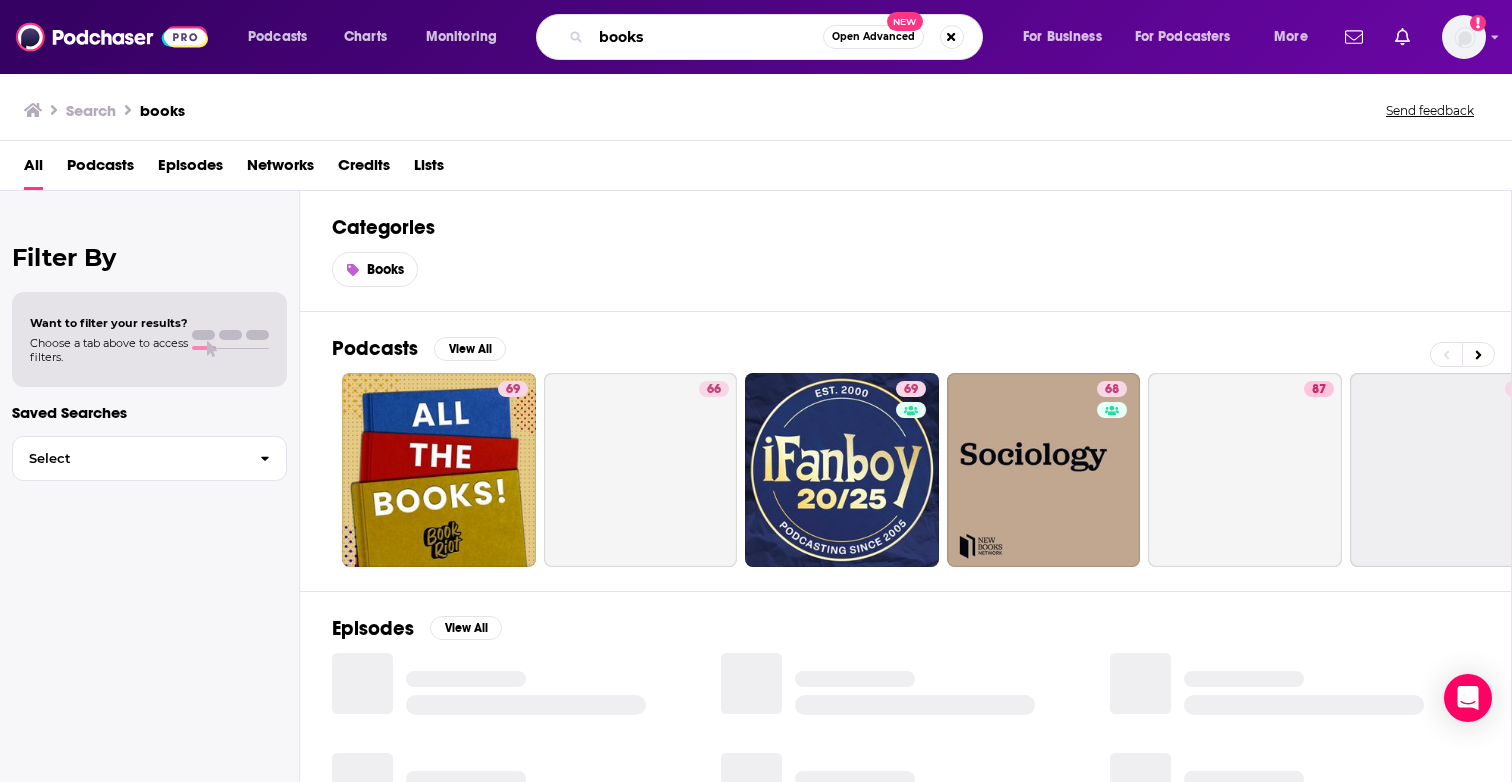 drag, startPoint x: 688, startPoint y: 38, endPoint x: 582, endPoint y: 39, distance: 106.004715 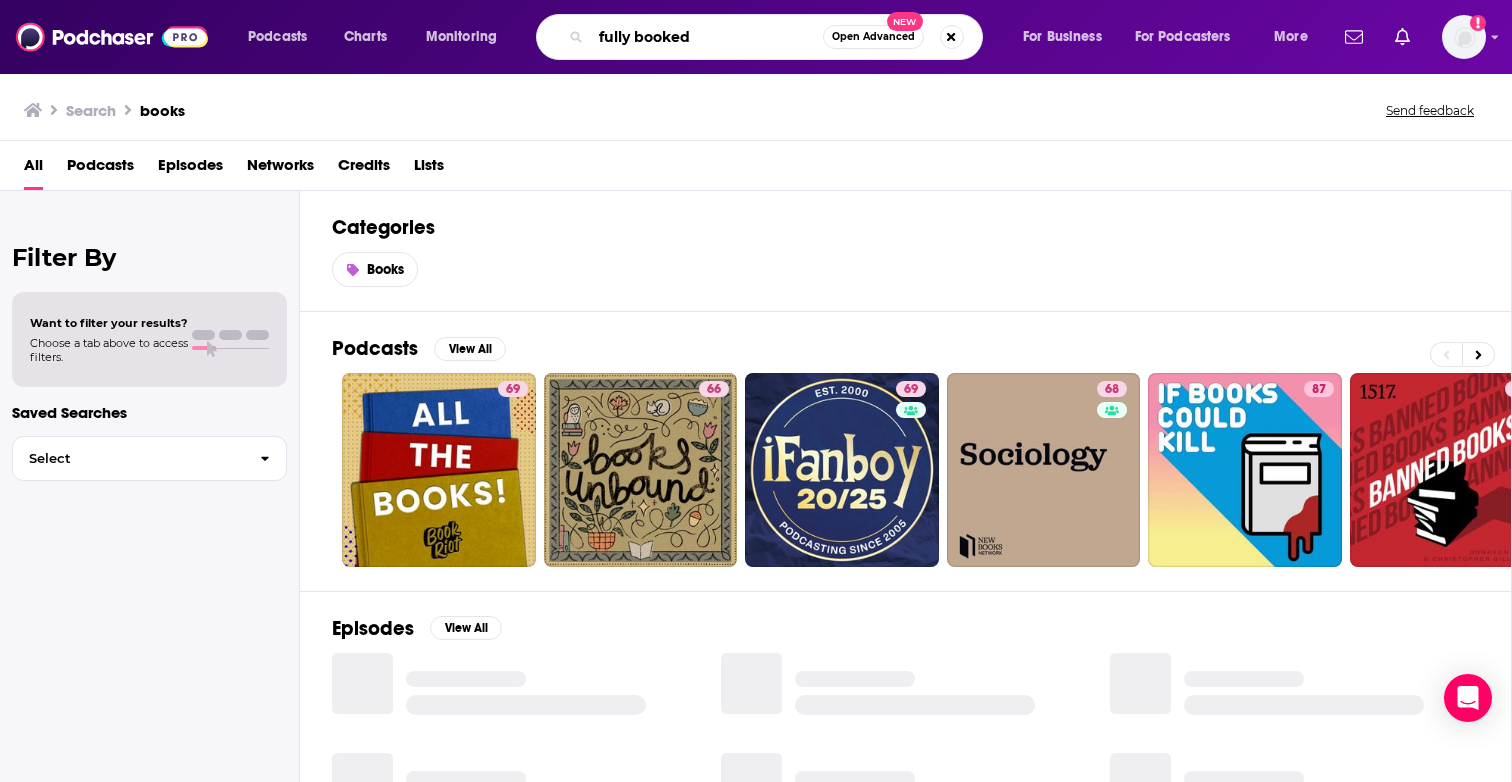 type on "fully booked" 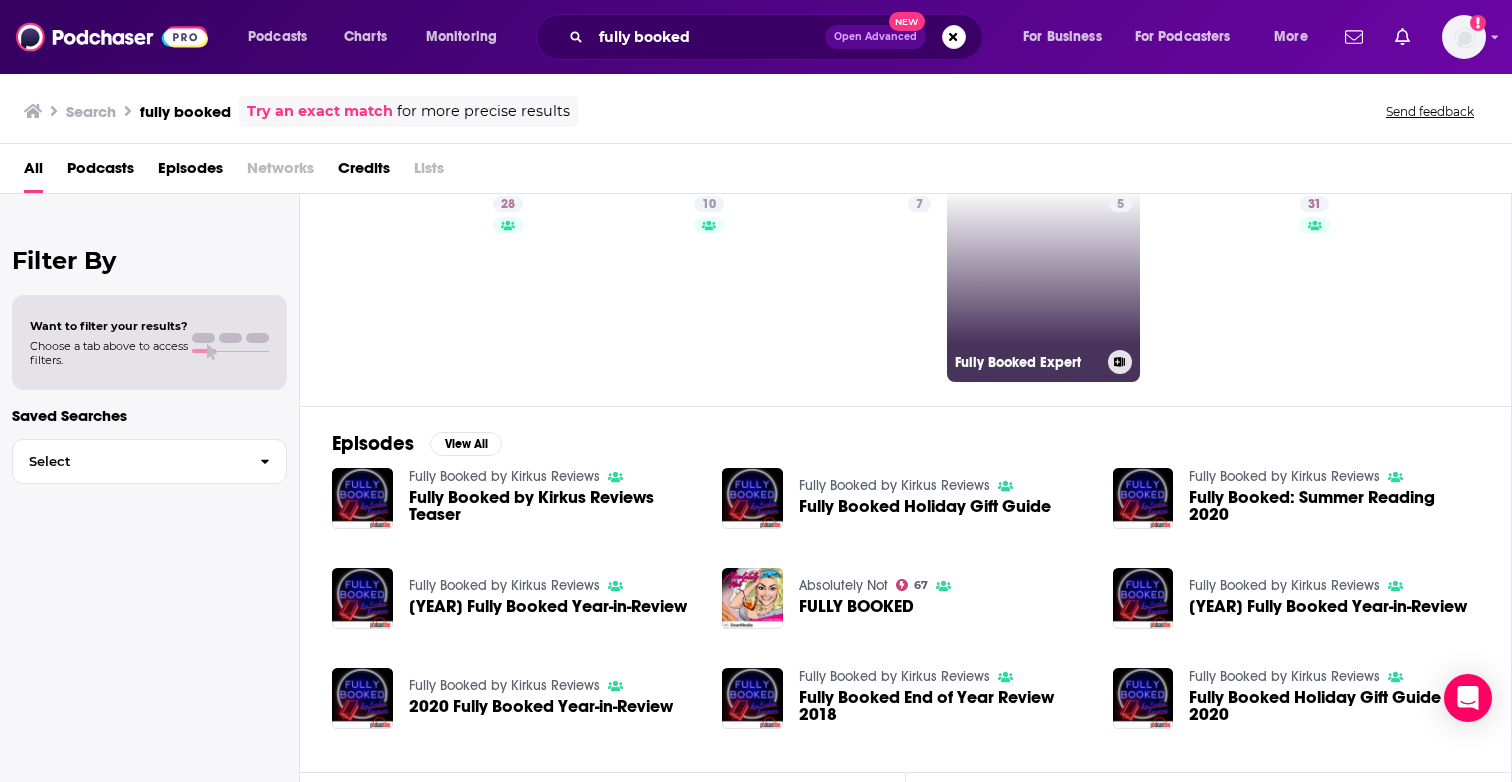 scroll, scrollTop: 80, scrollLeft: 0, axis: vertical 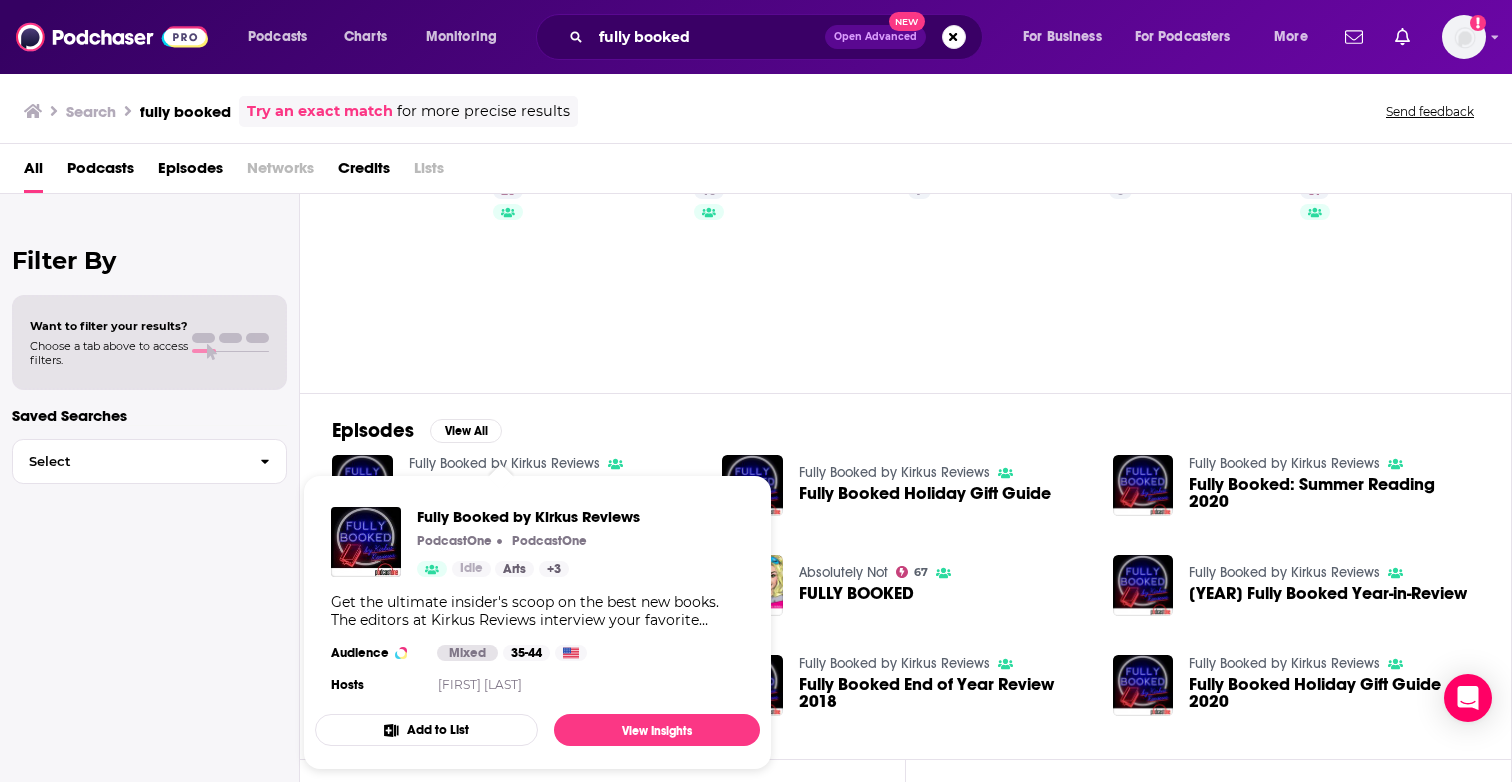 click at bounding box center (366, 542) 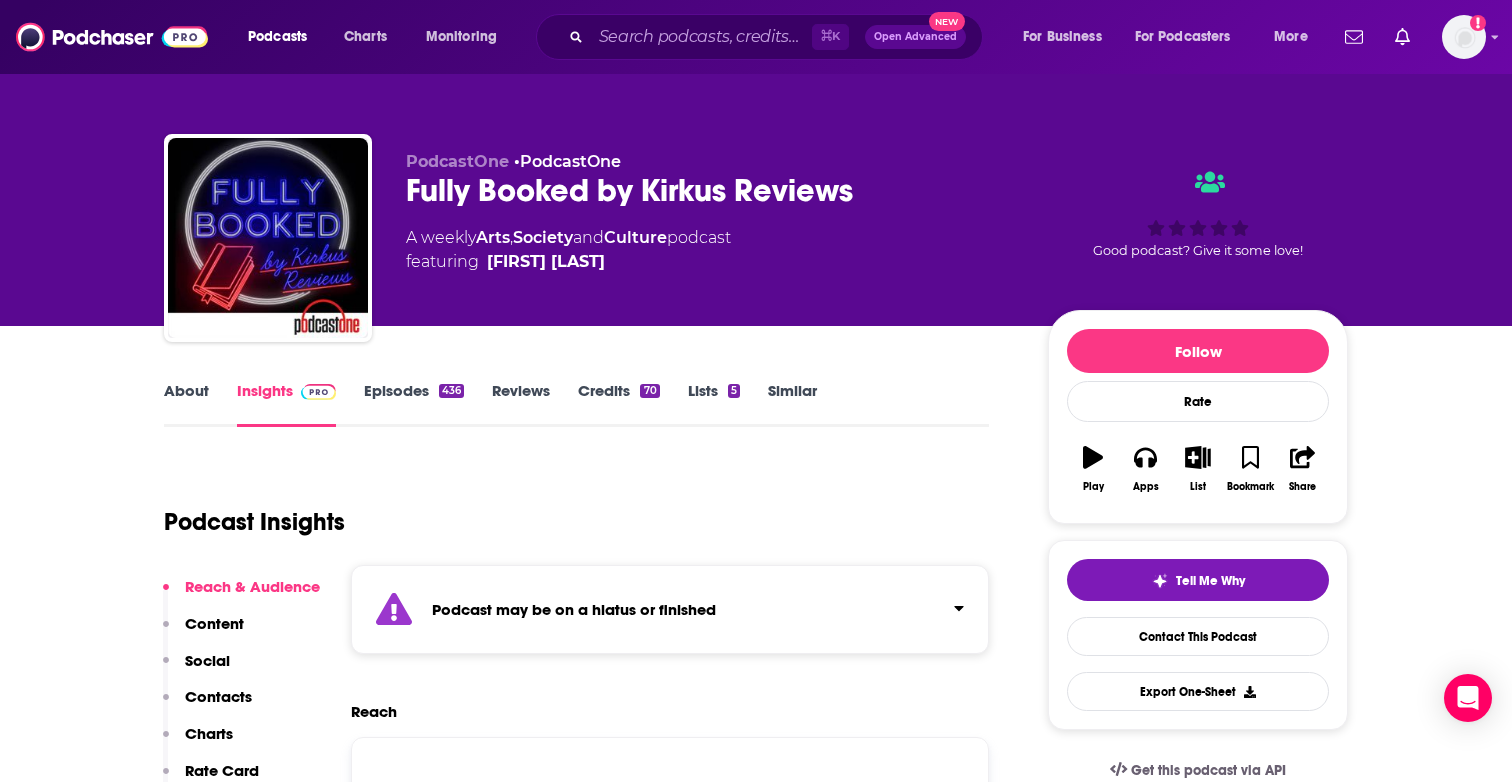 click on "Podcast may be on a hiatus or finished" at bounding box center [574, 609] 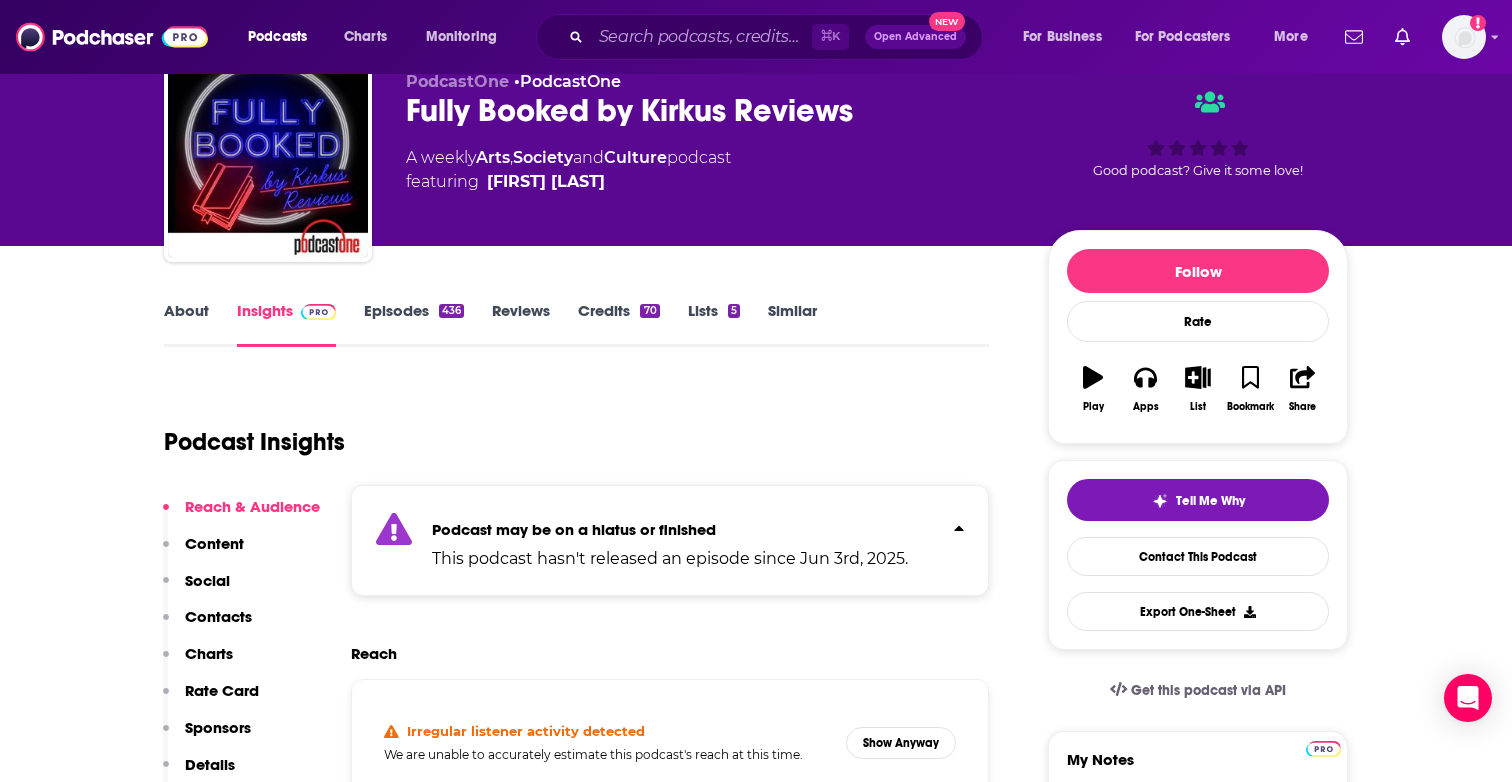 scroll, scrollTop: 68, scrollLeft: 0, axis: vertical 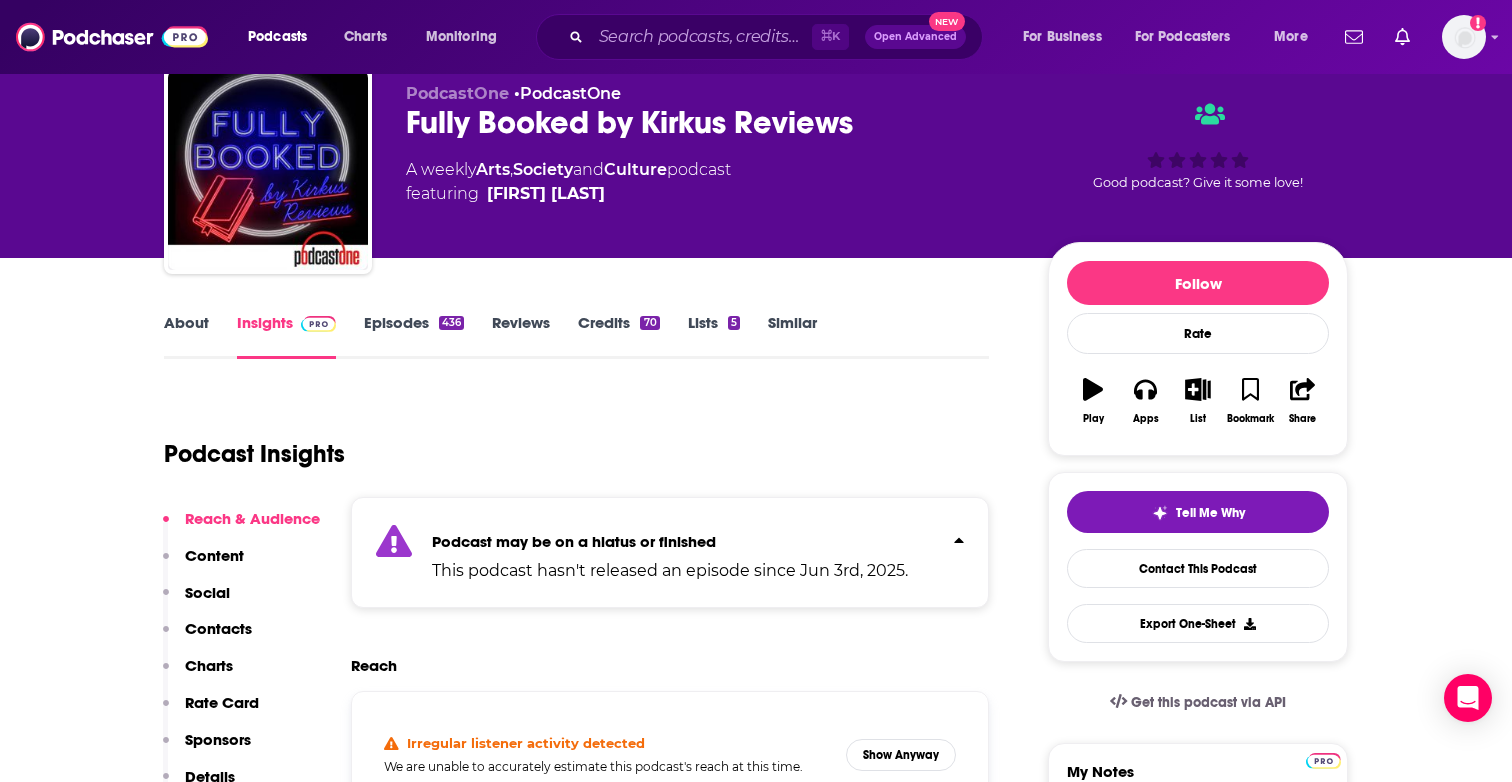 click on "Episodes 436" at bounding box center [414, 336] 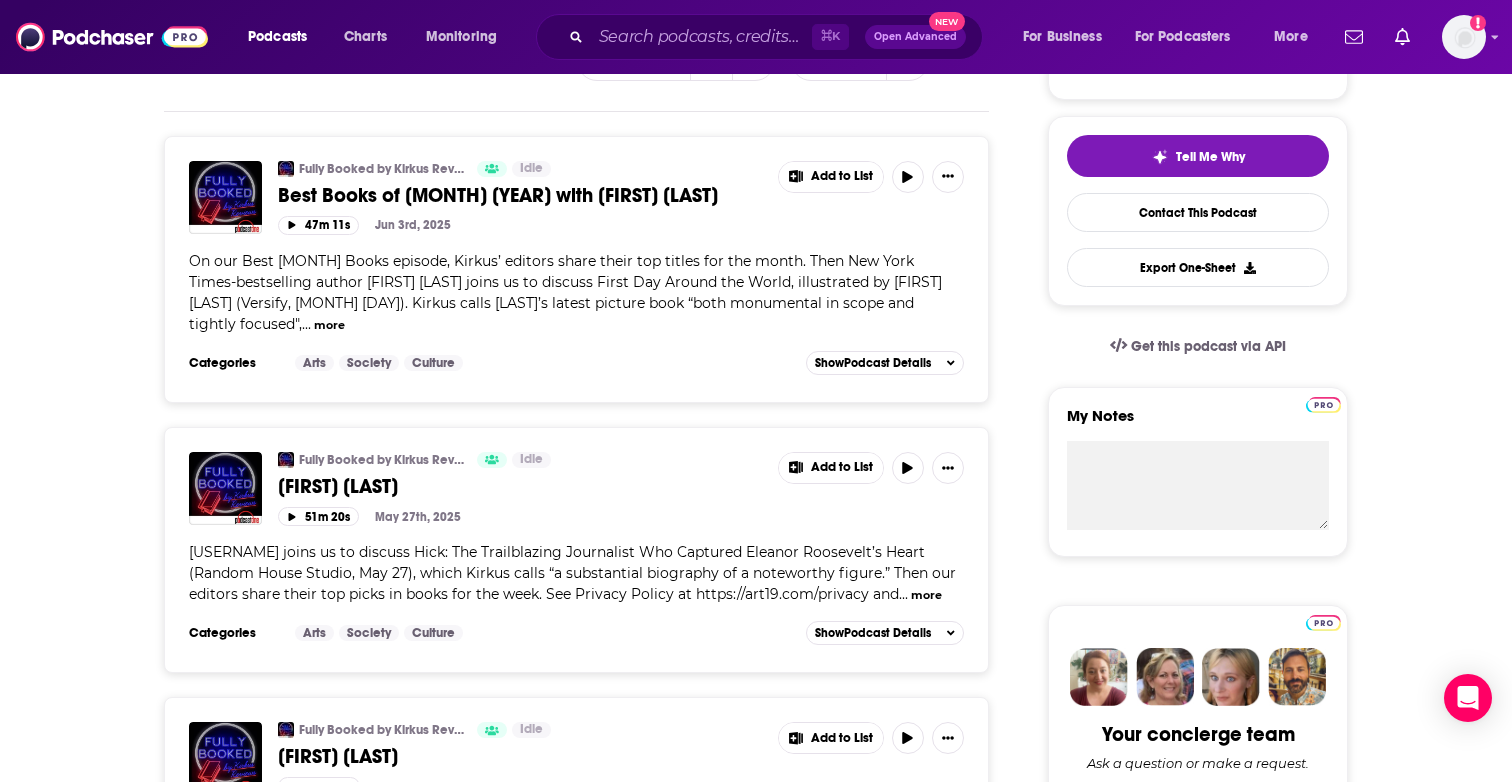 scroll, scrollTop: 423, scrollLeft: 0, axis: vertical 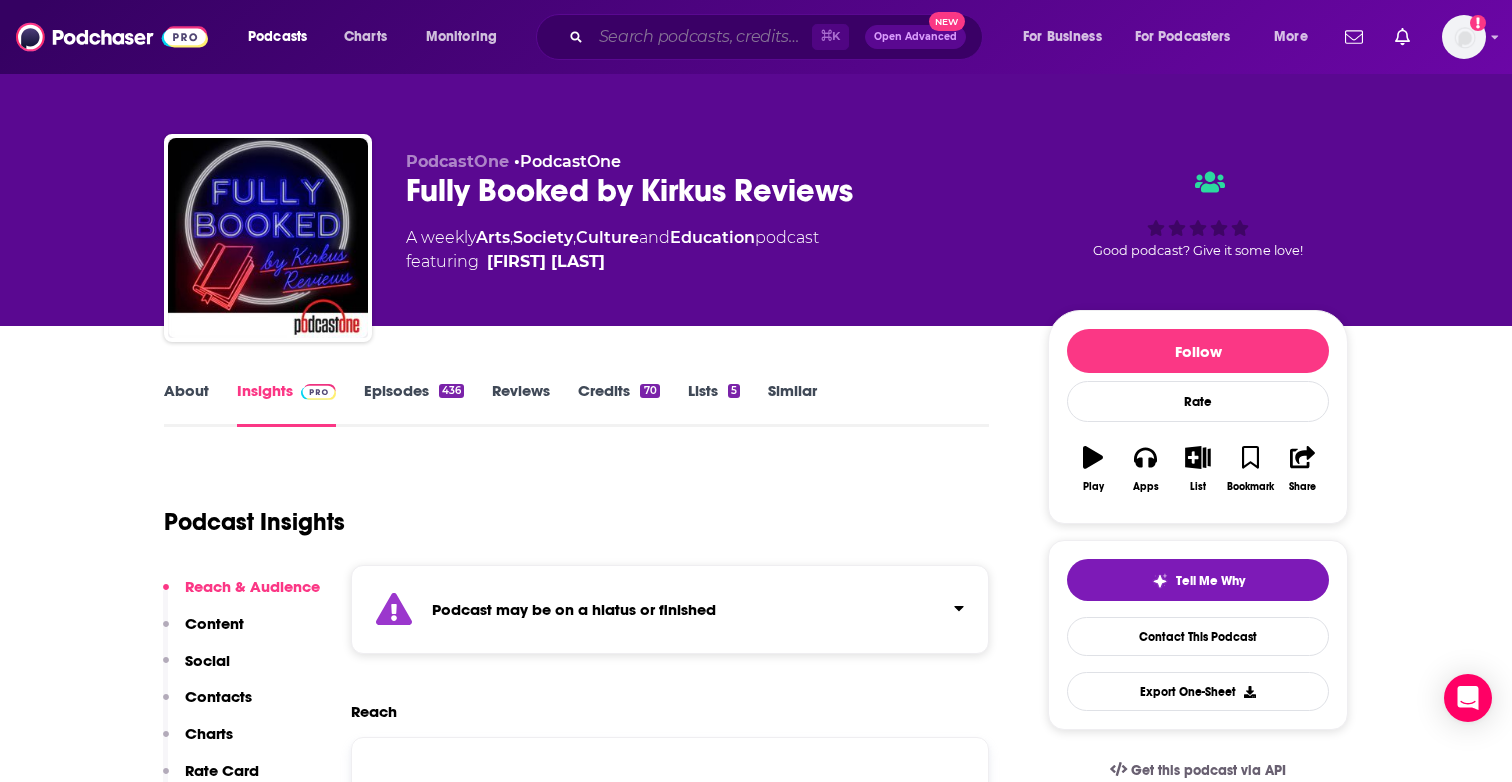 click at bounding box center (701, 37) 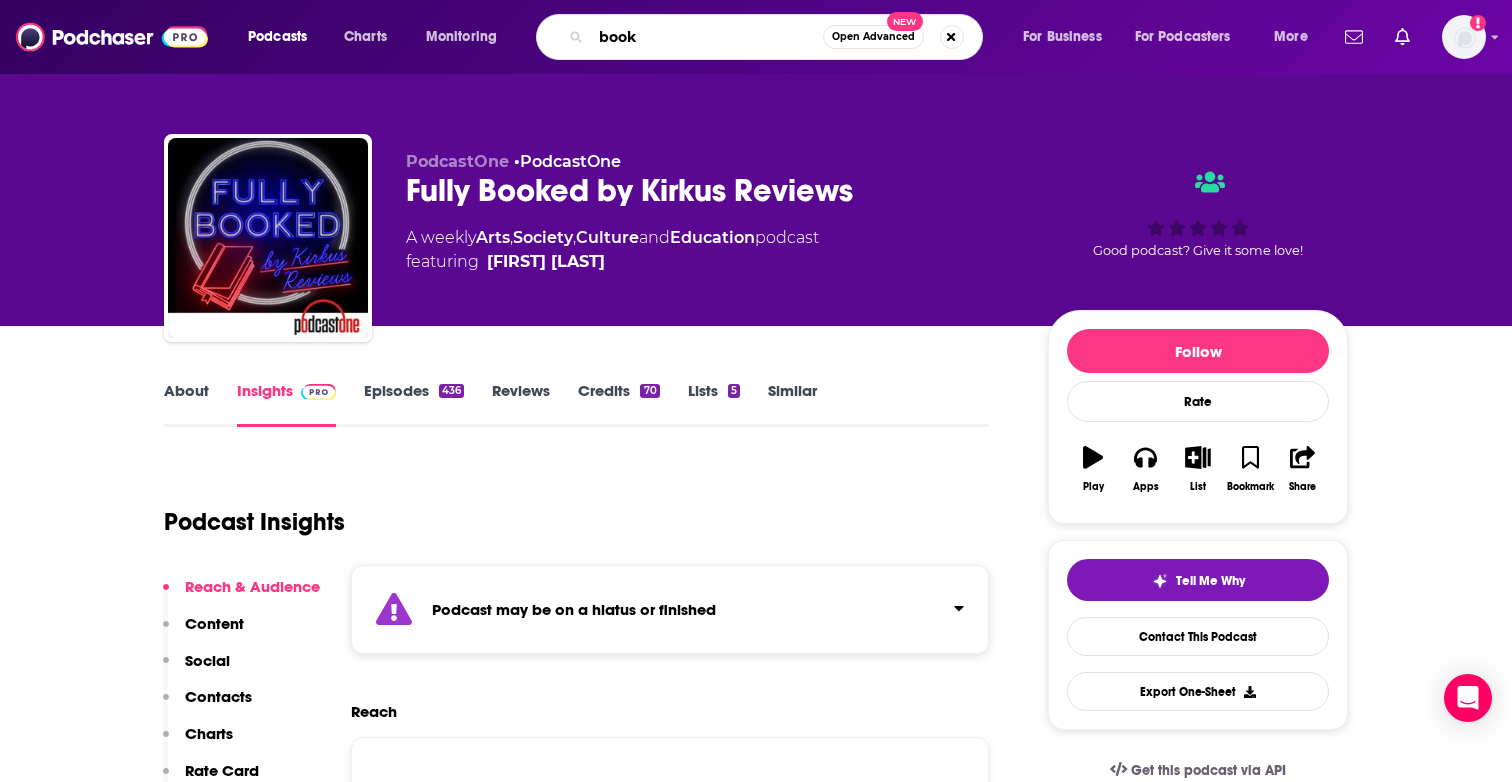 type on "books" 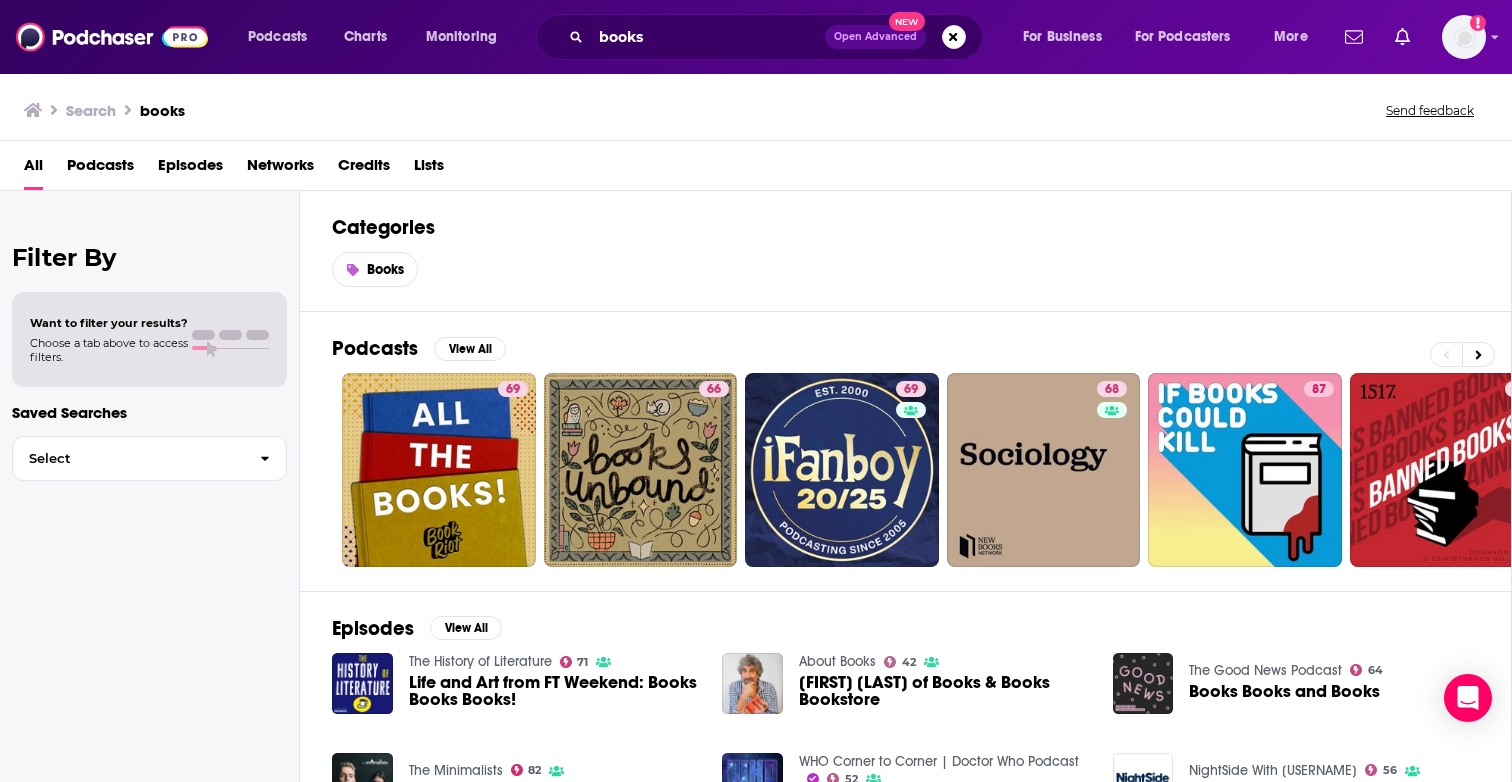 click on "Podcasts" at bounding box center [100, 169] 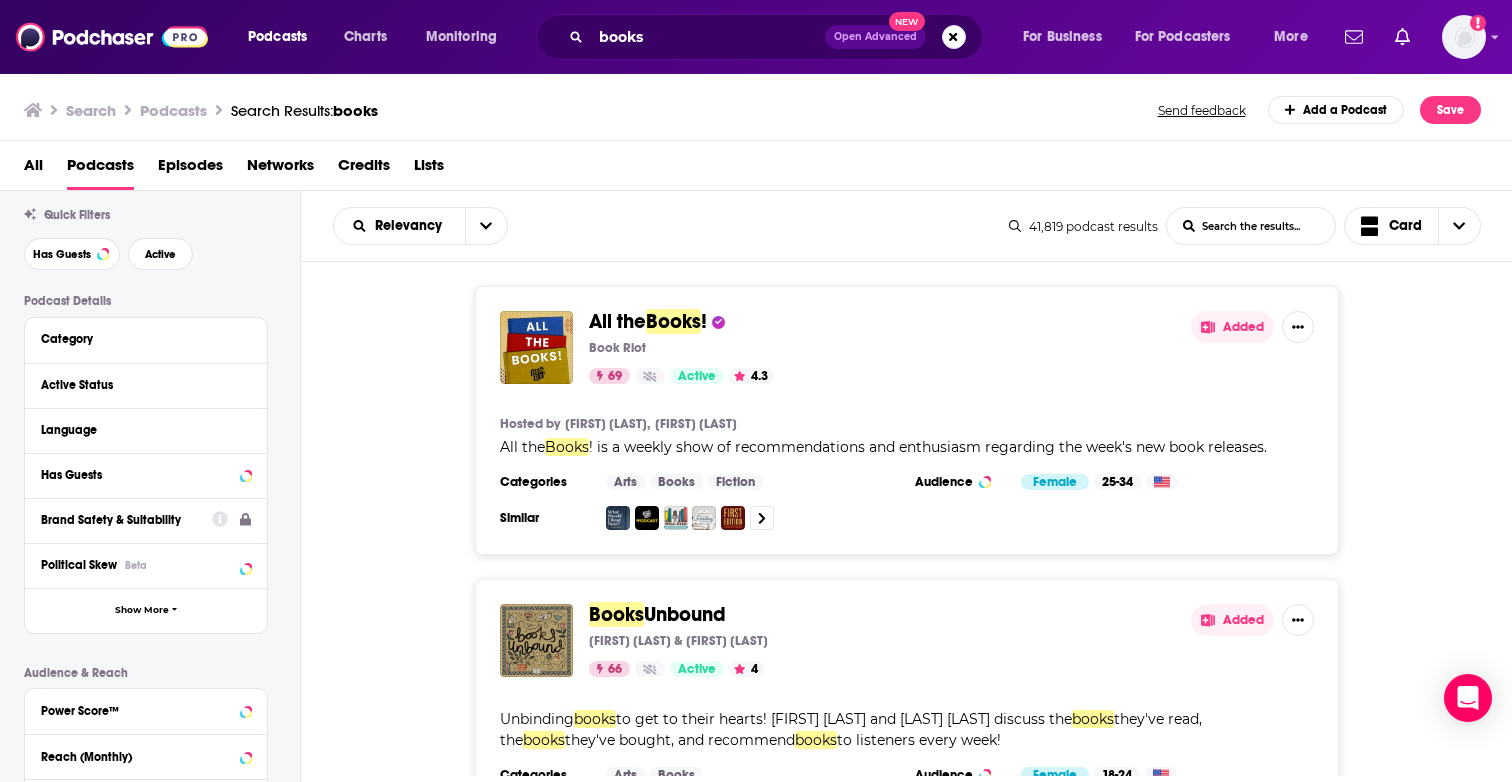 scroll, scrollTop: 56, scrollLeft: 0, axis: vertical 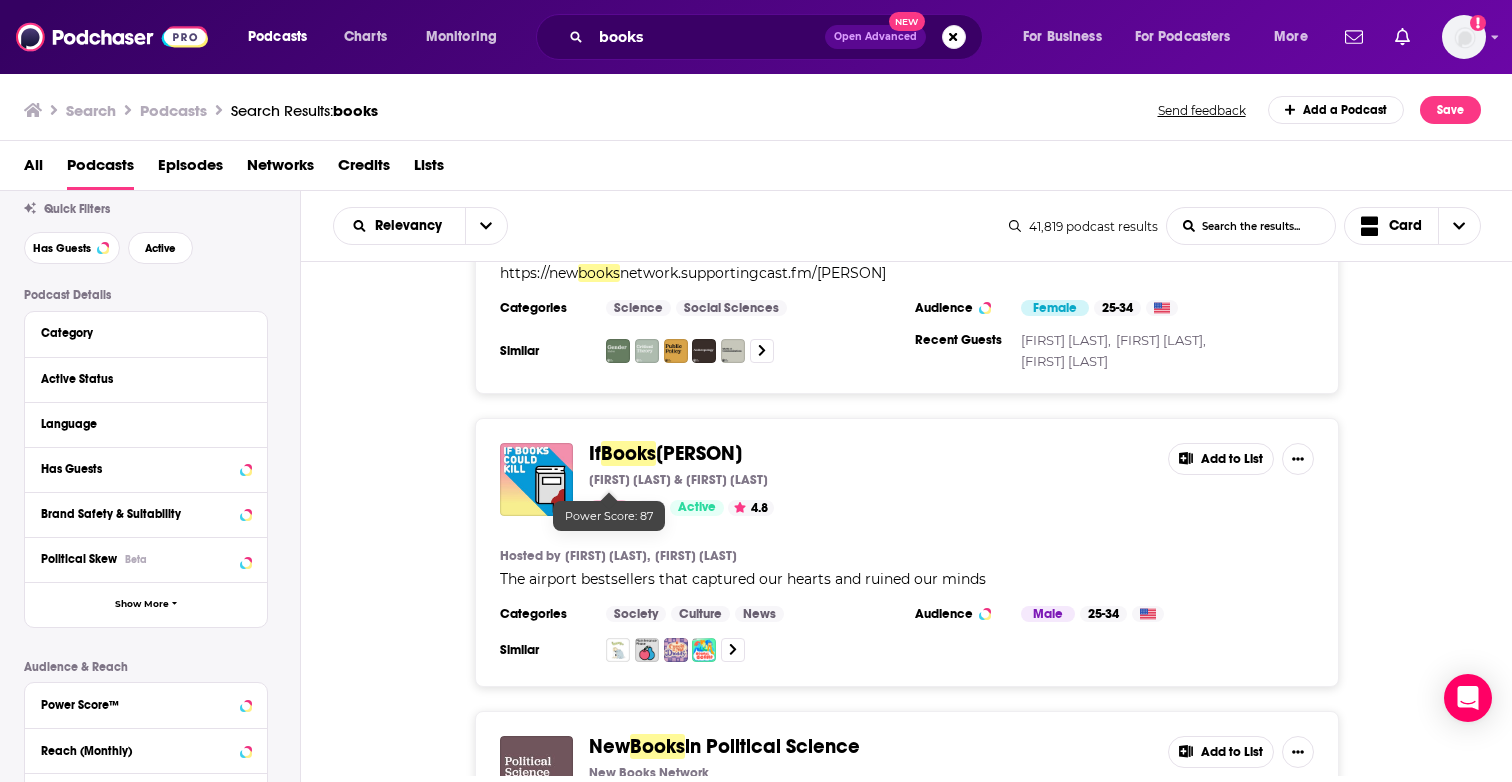 click on "87" at bounding box center (609, 508) 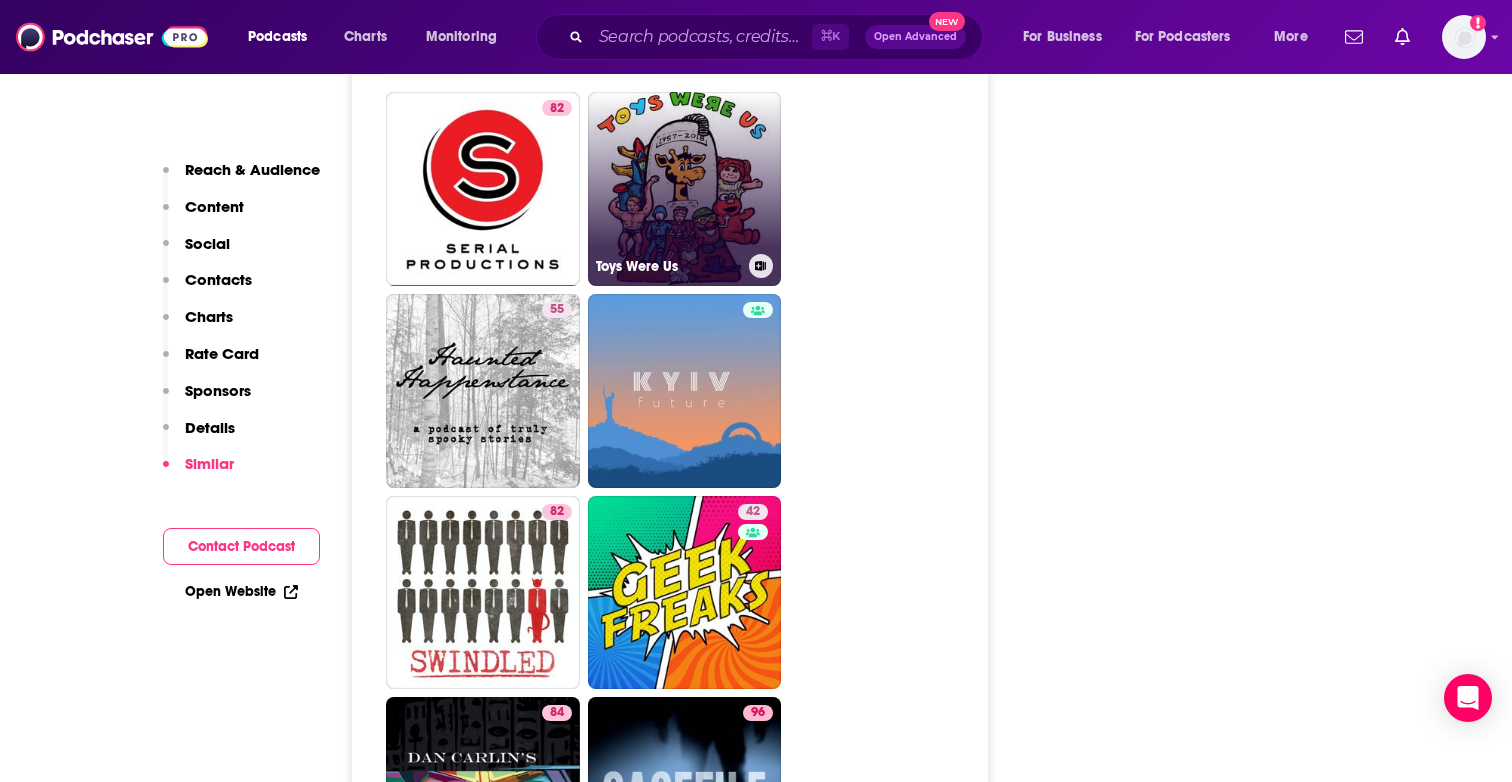 scroll, scrollTop: 9125, scrollLeft: 0, axis: vertical 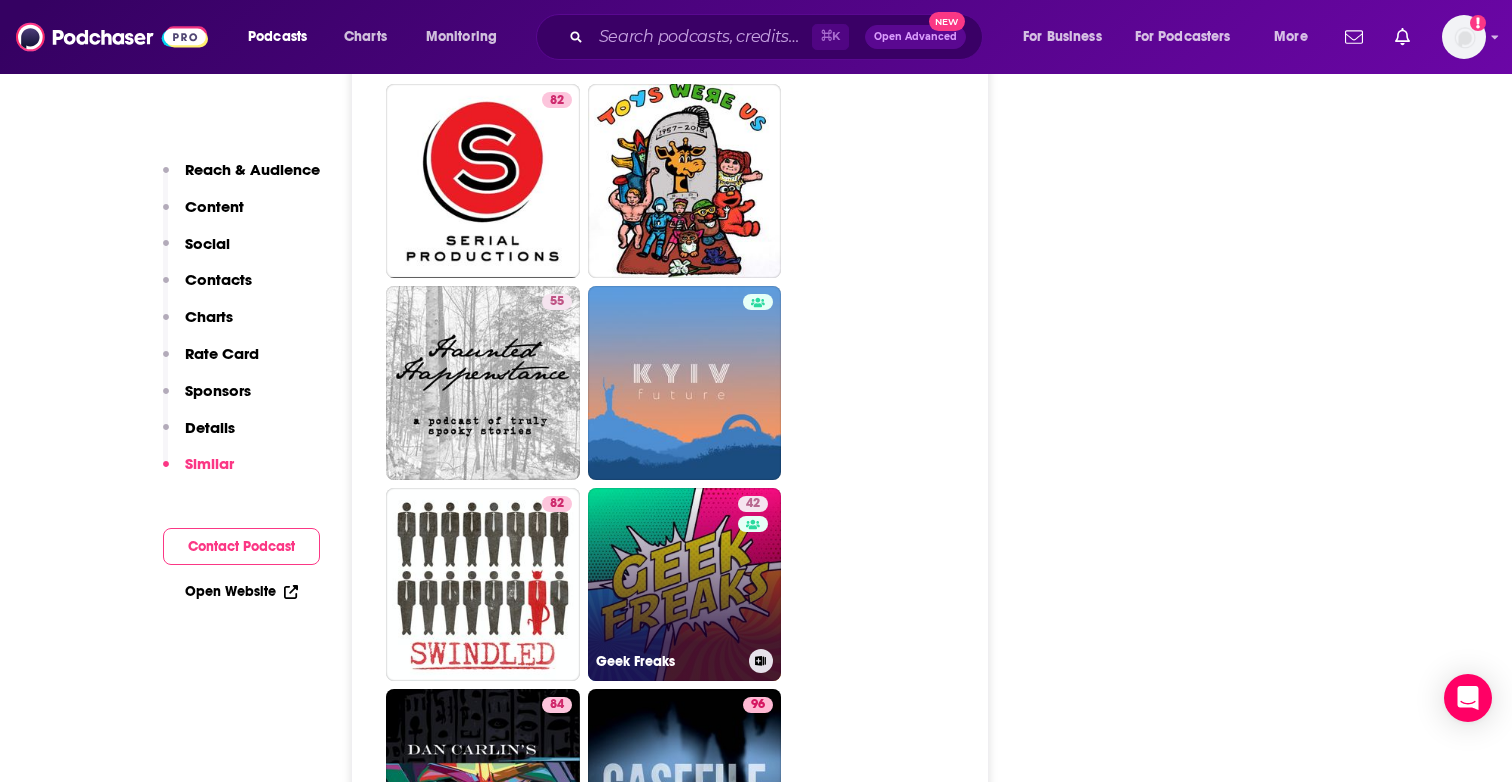 click on "42 Geek Freaks" at bounding box center (685, 585) 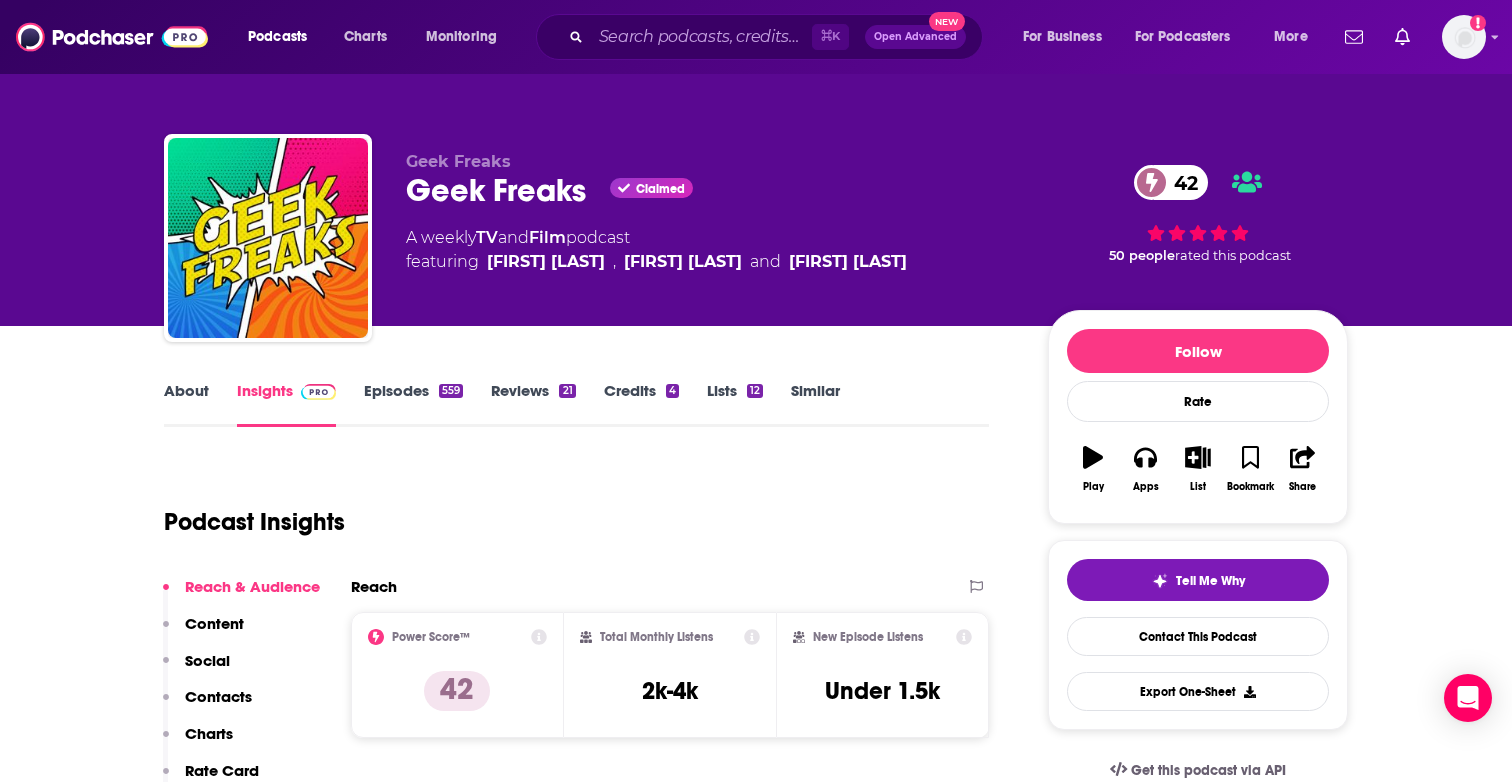scroll, scrollTop: 0, scrollLeft: 0, axis: both 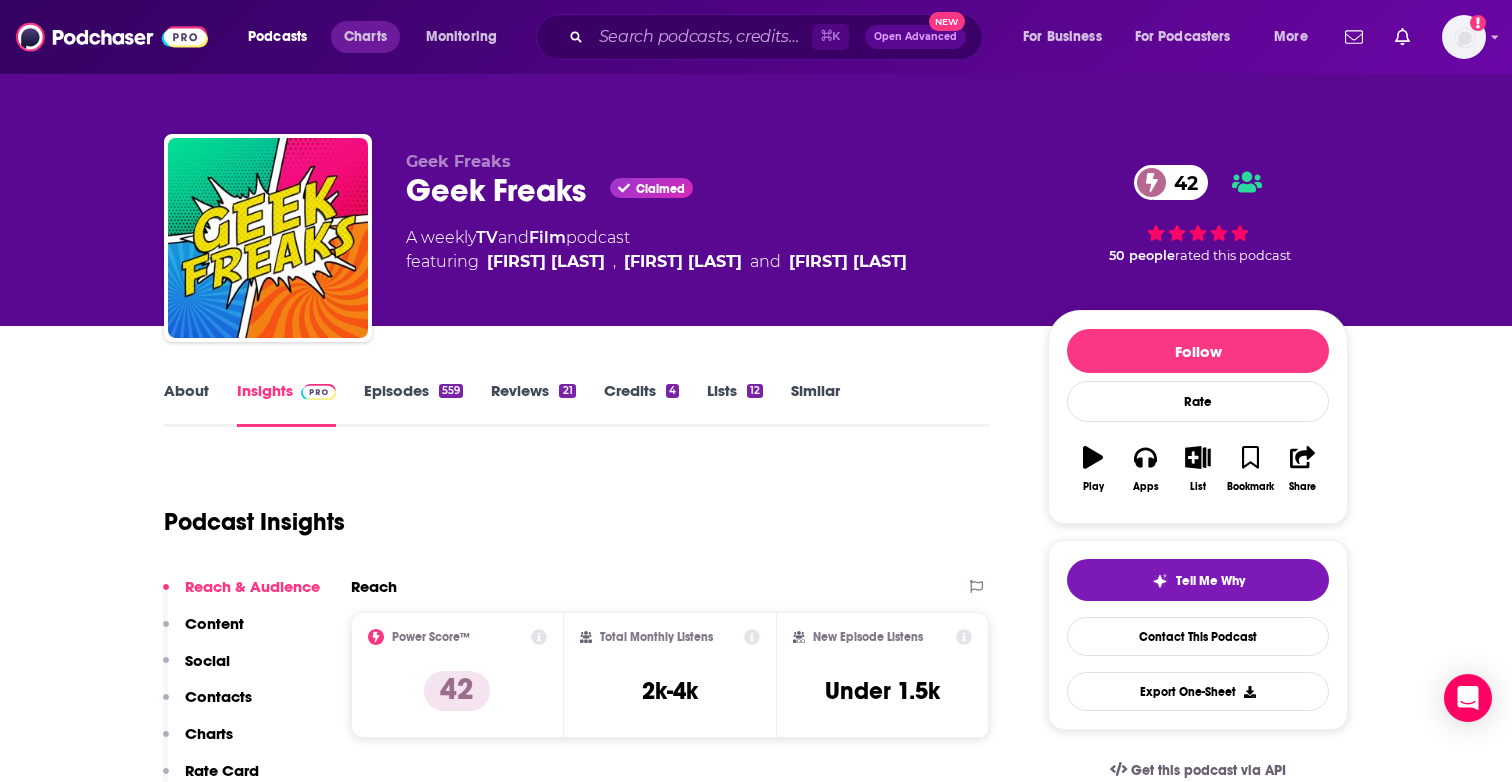 click on "Charts" at bounding box center (365, 37) 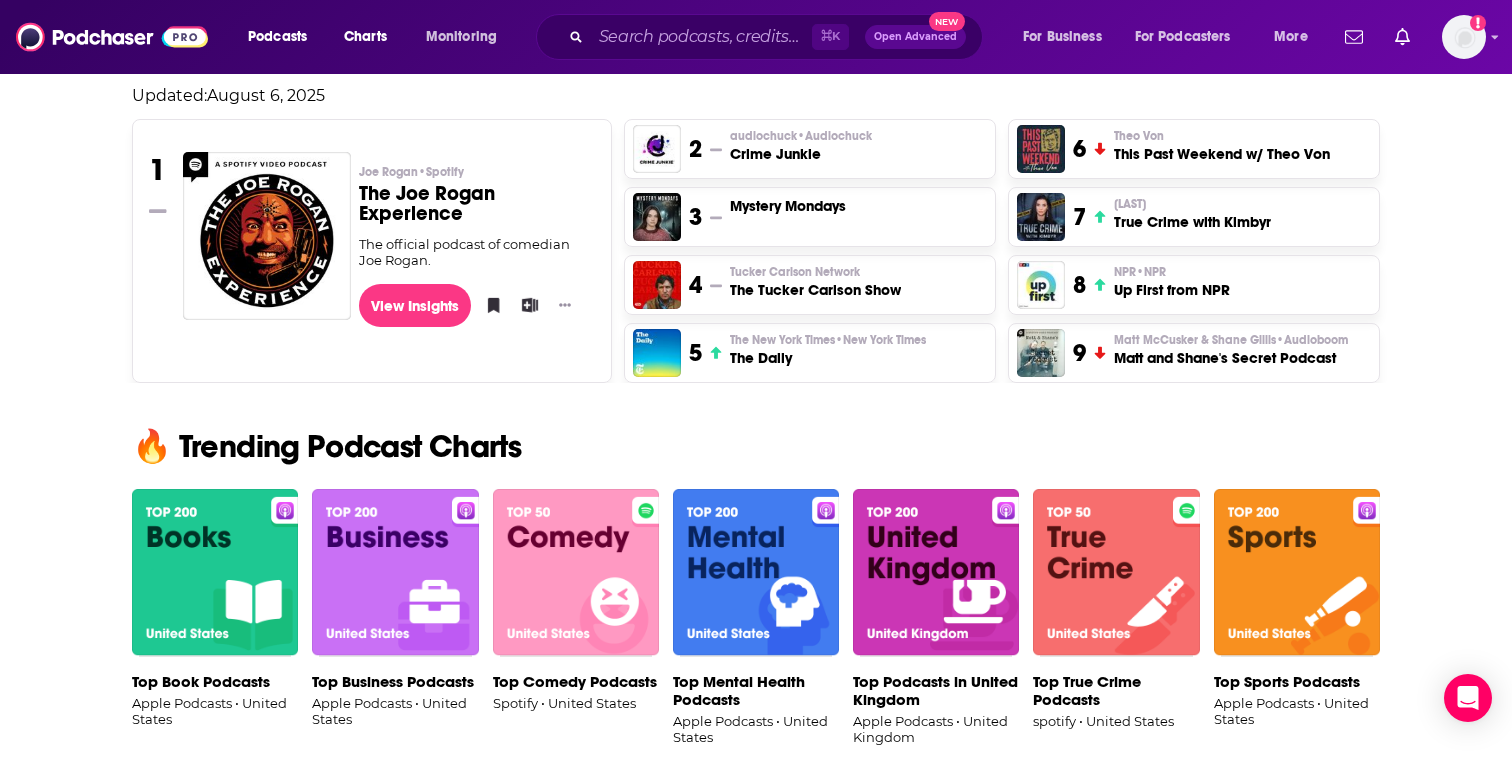 scroll, scrollTop: 936, scrollLeft: 0, axis: vertical 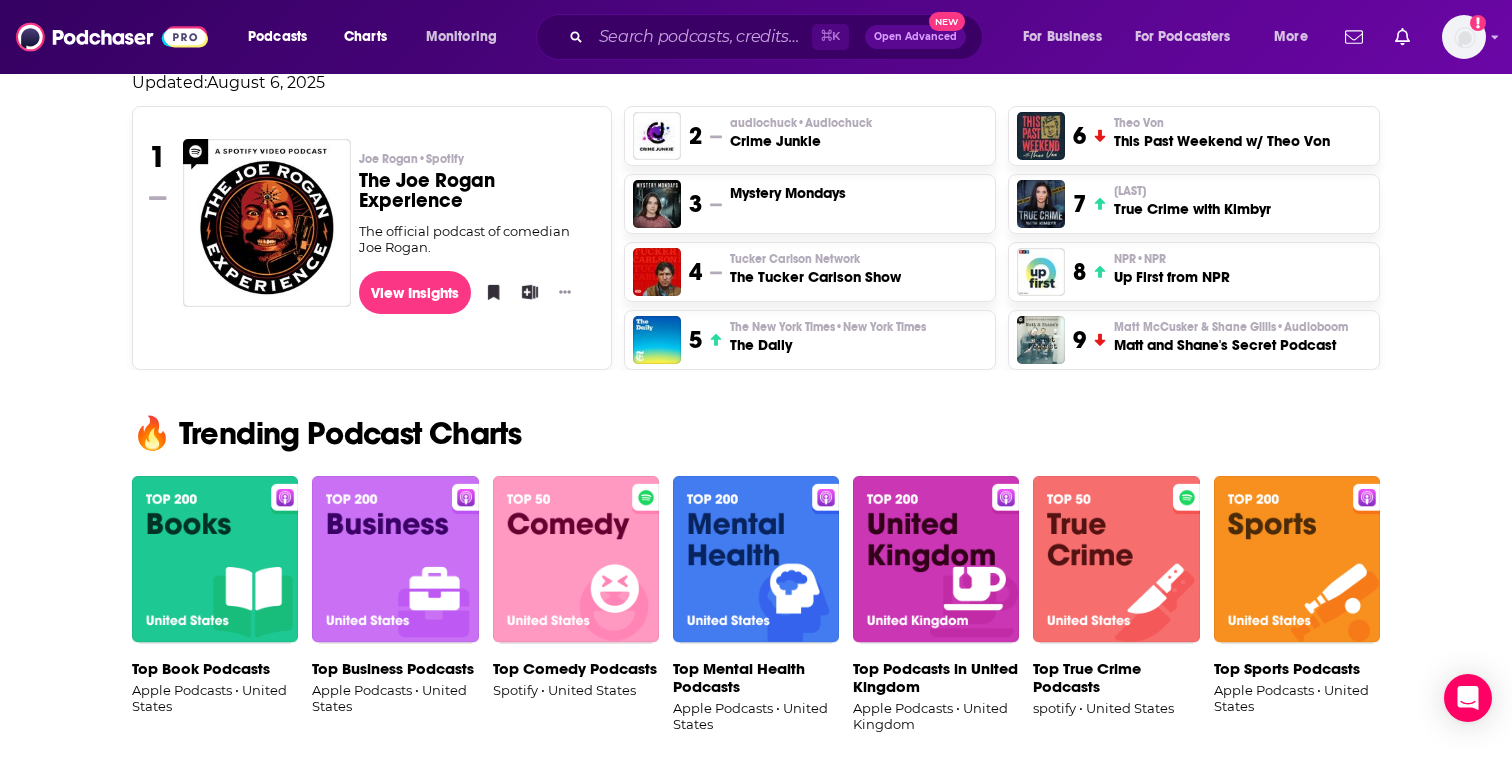 click at bounding box center [215, 560] 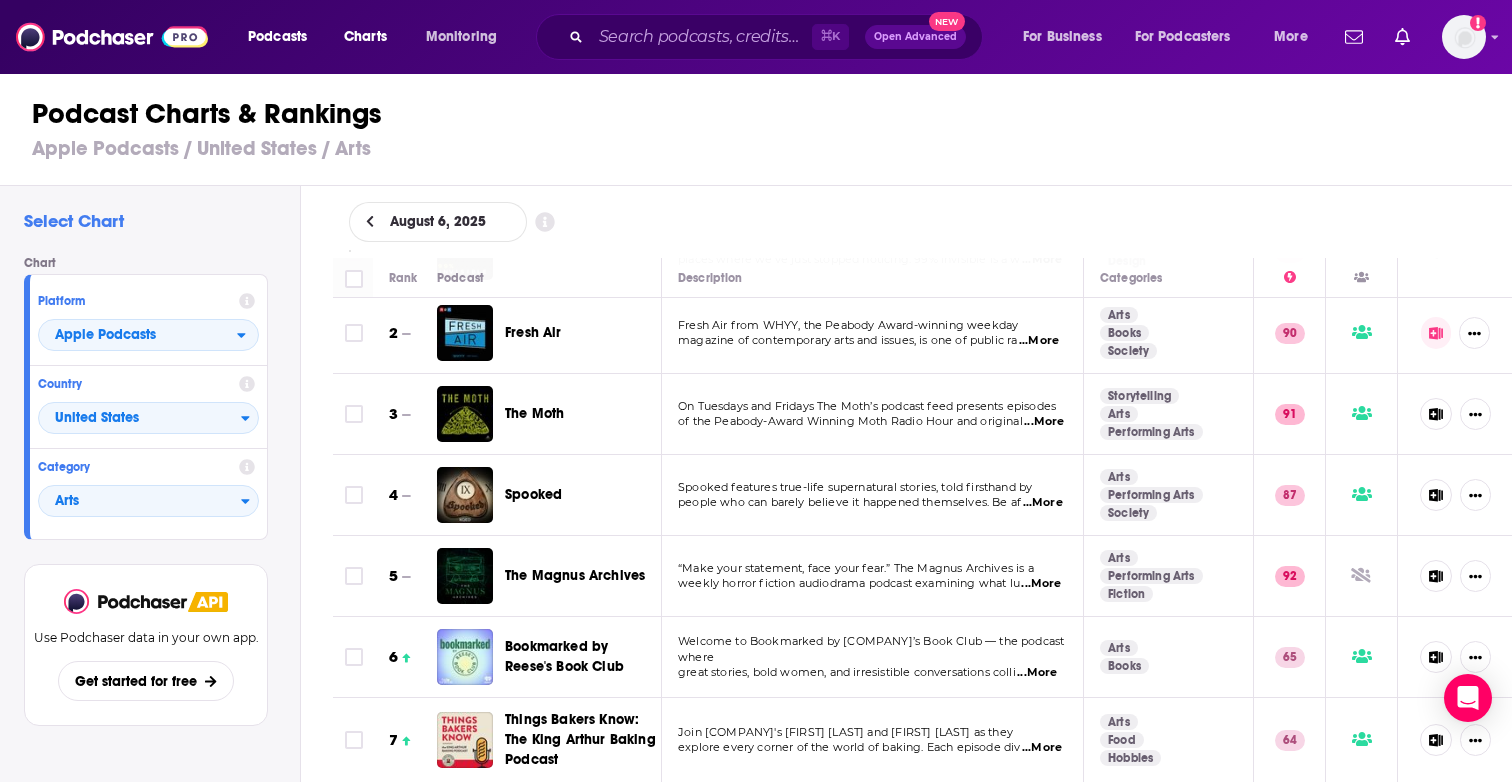 scroll, scrollTop: 89, scrollLeft: 0, axis: vertical 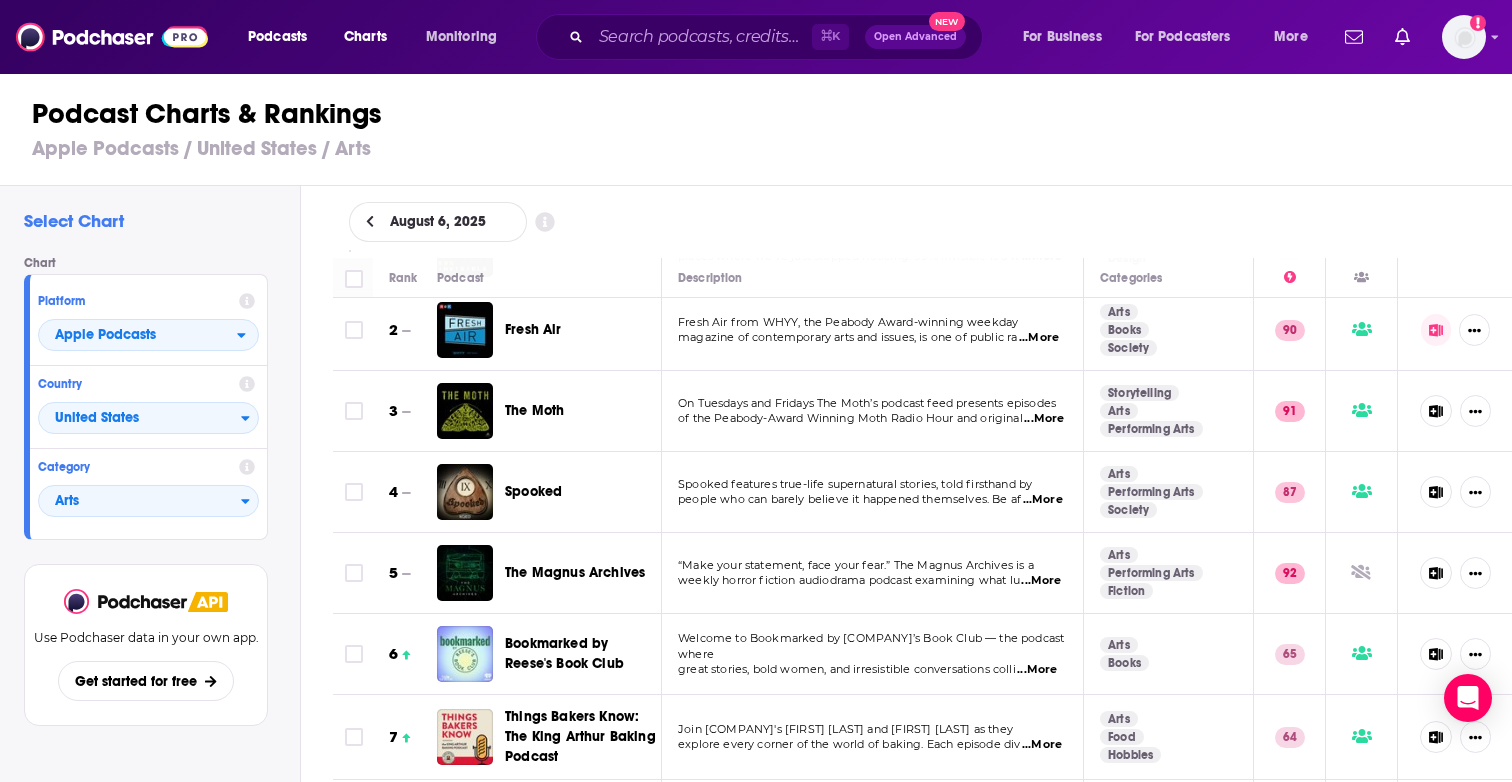 click 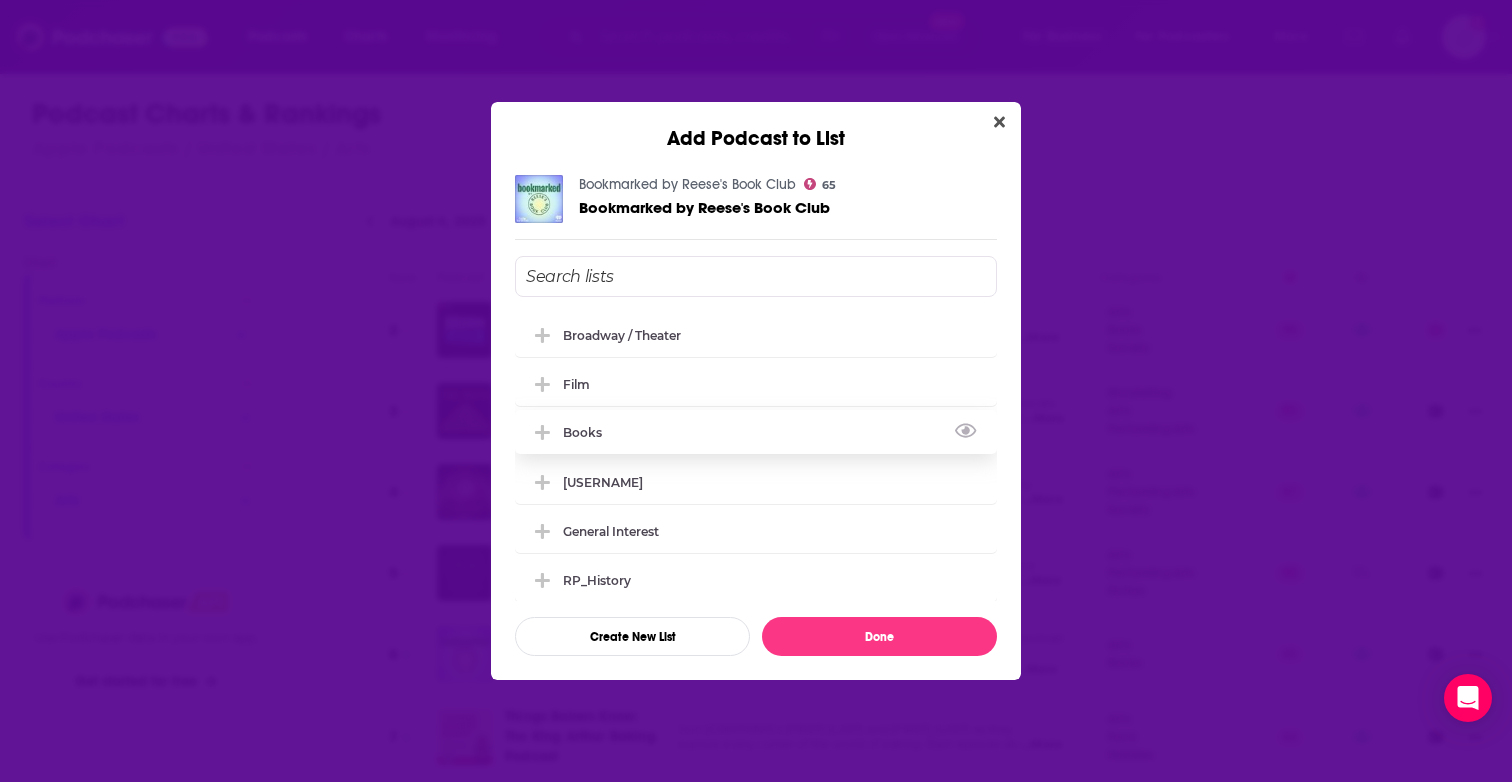 click at bounding box center (545, 432) 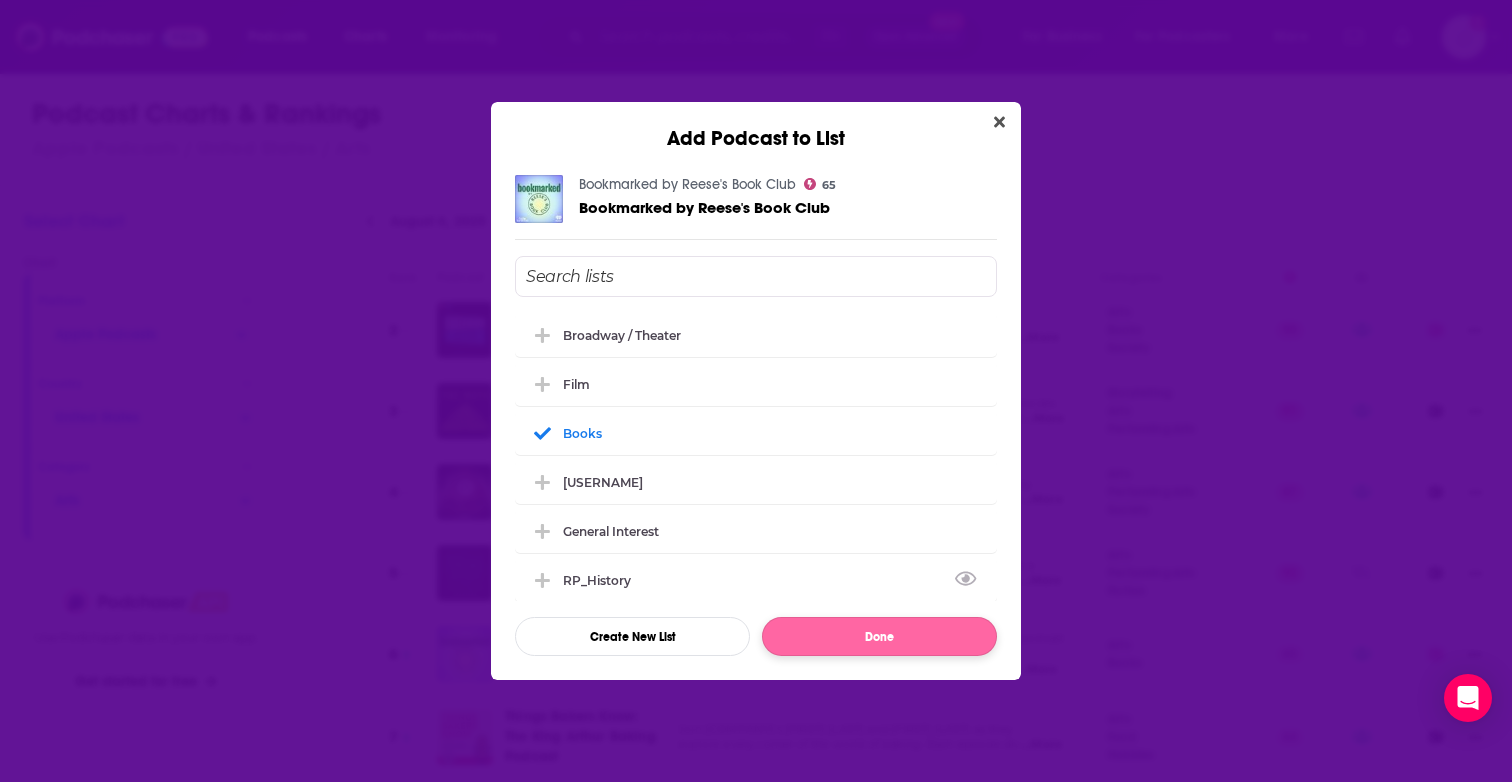click on "Done" at bounding box center (879, 636) 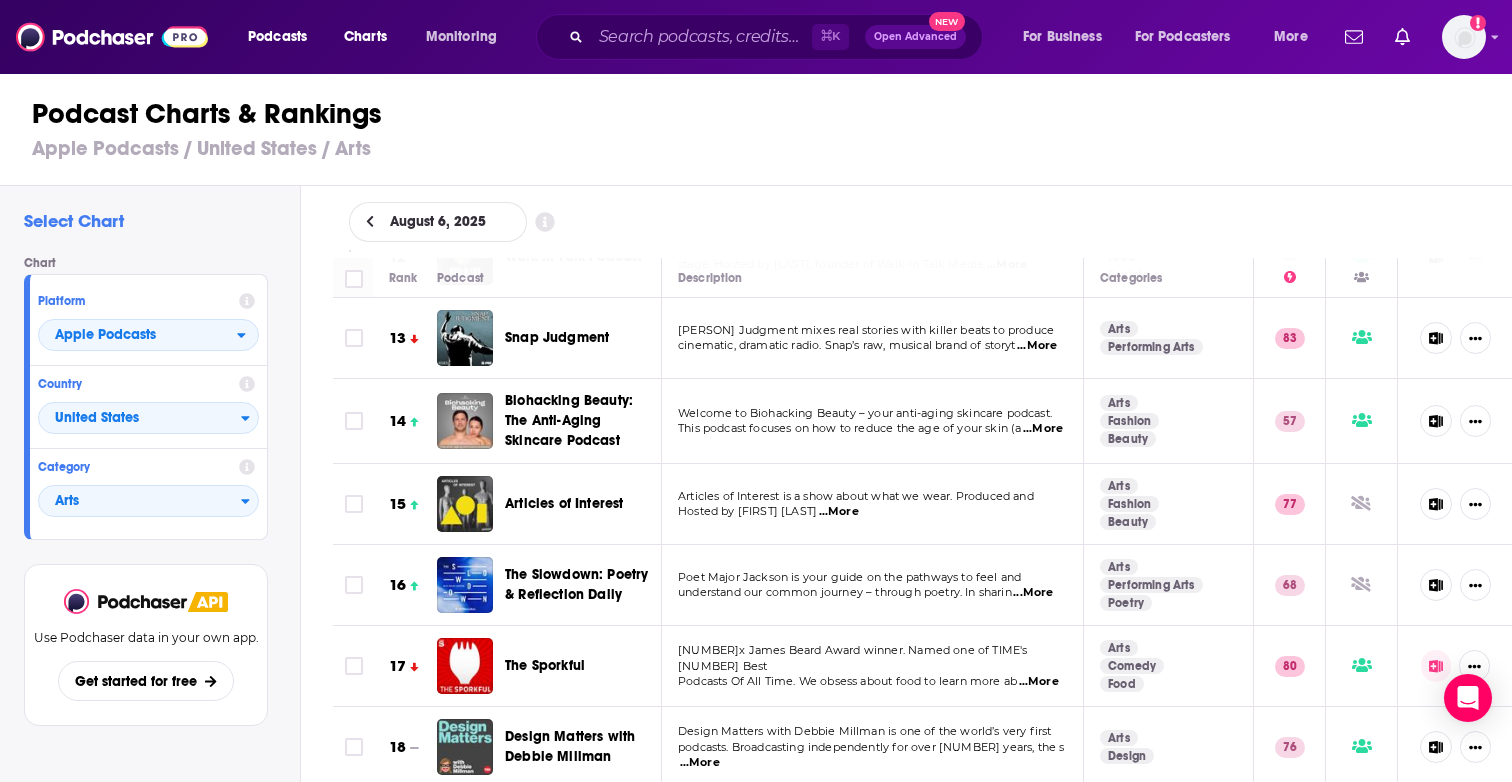 scroll, scrollTop: 947, scrollLeft: 0, axis: vertical 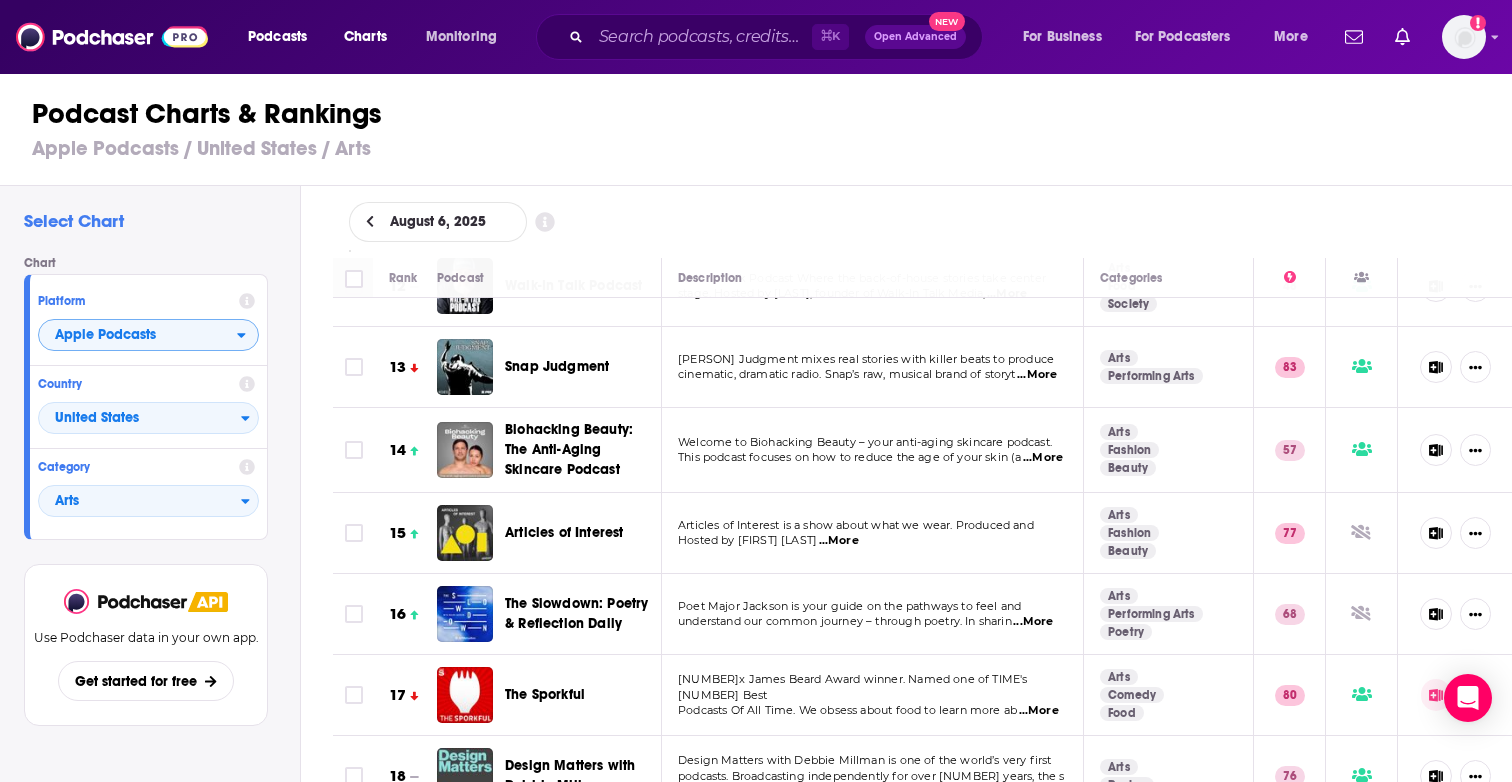 click on "Apple Podcasts" at bounding box center (138, 336) 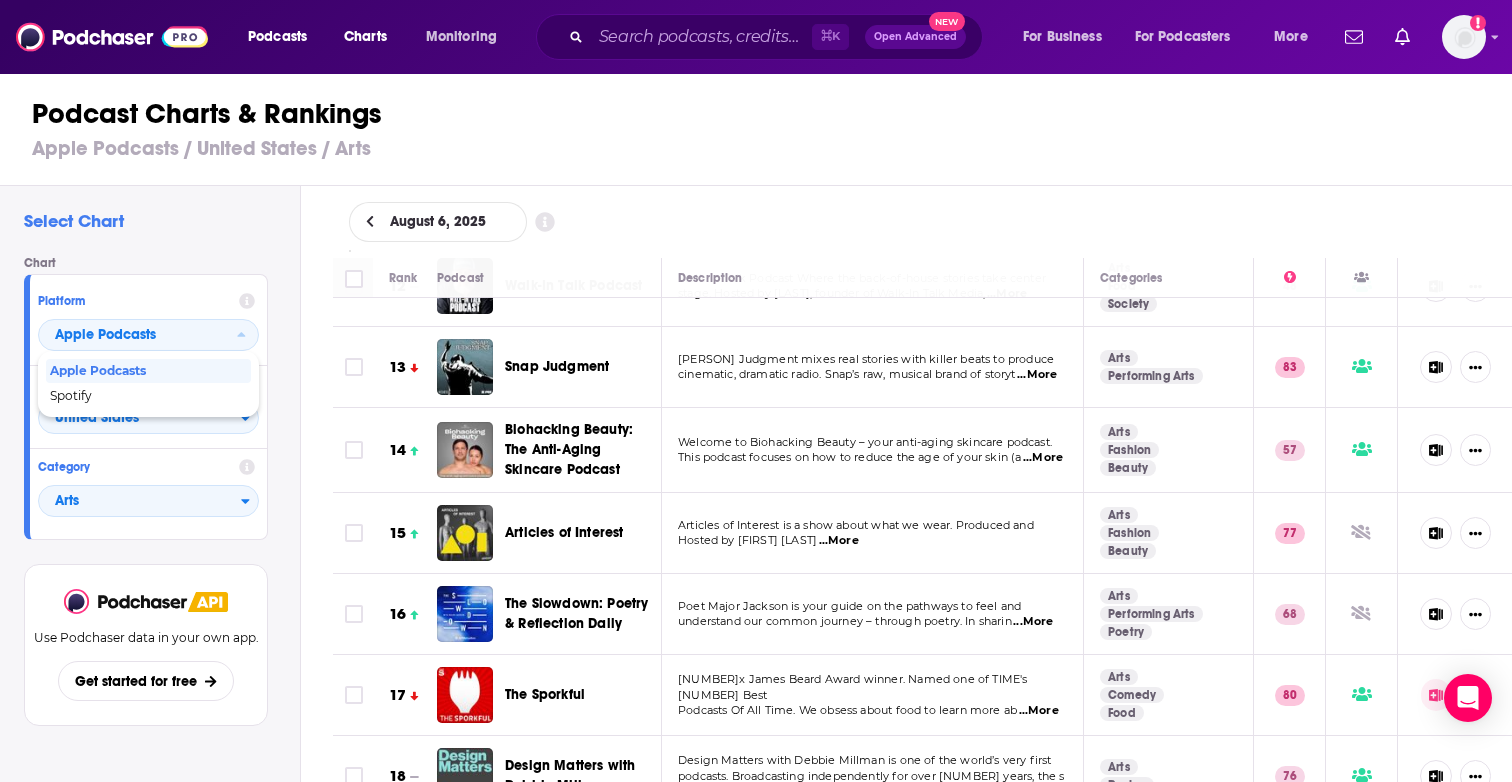 click on "Select Chart Chart Platform Apple Podcasts Apple Podcasts Spotify Country United States Category Arts View chart Use Podchaser data in your own app. Get started for free" at bounding box center [150, 541] 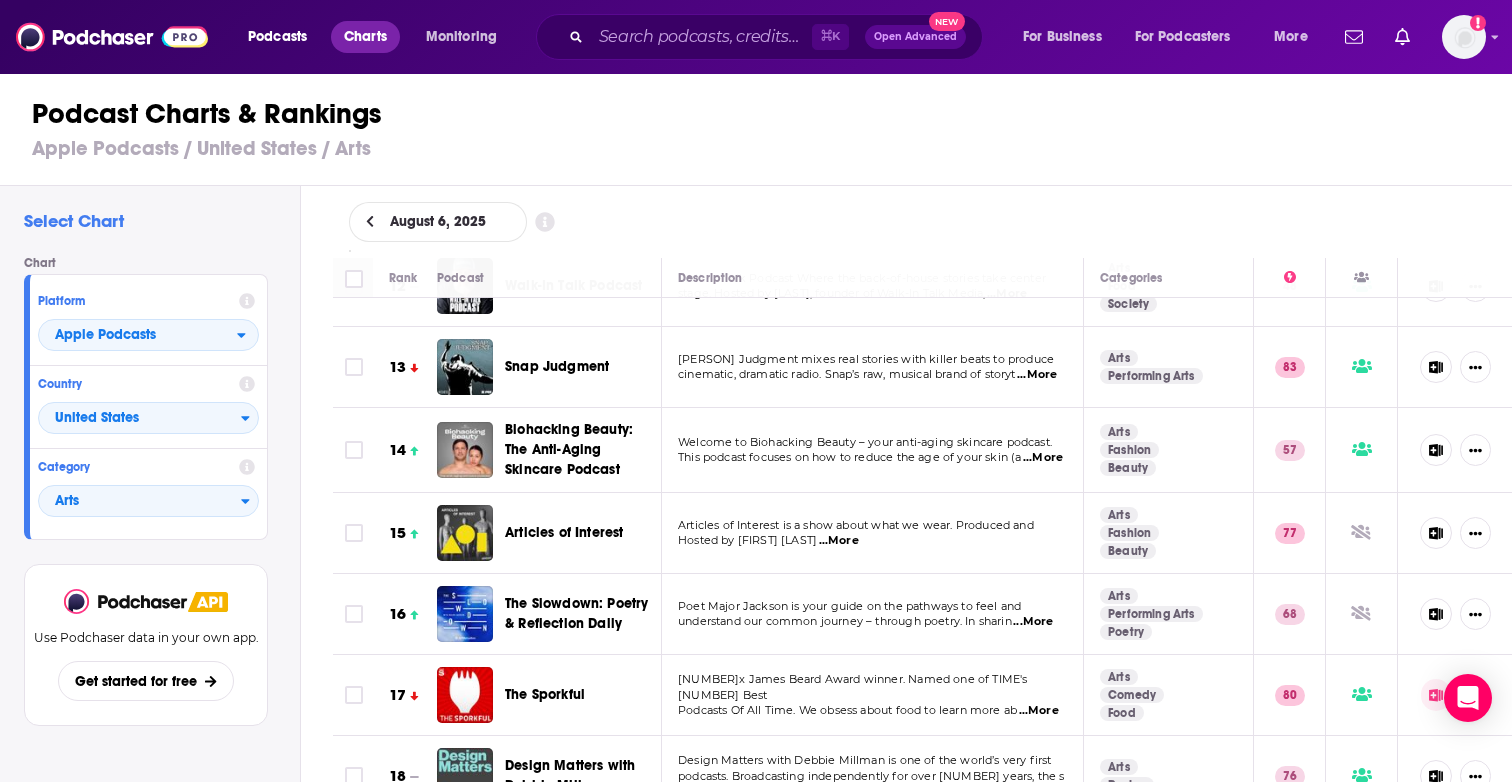click on "Charts" at bounding box center (365, 37) 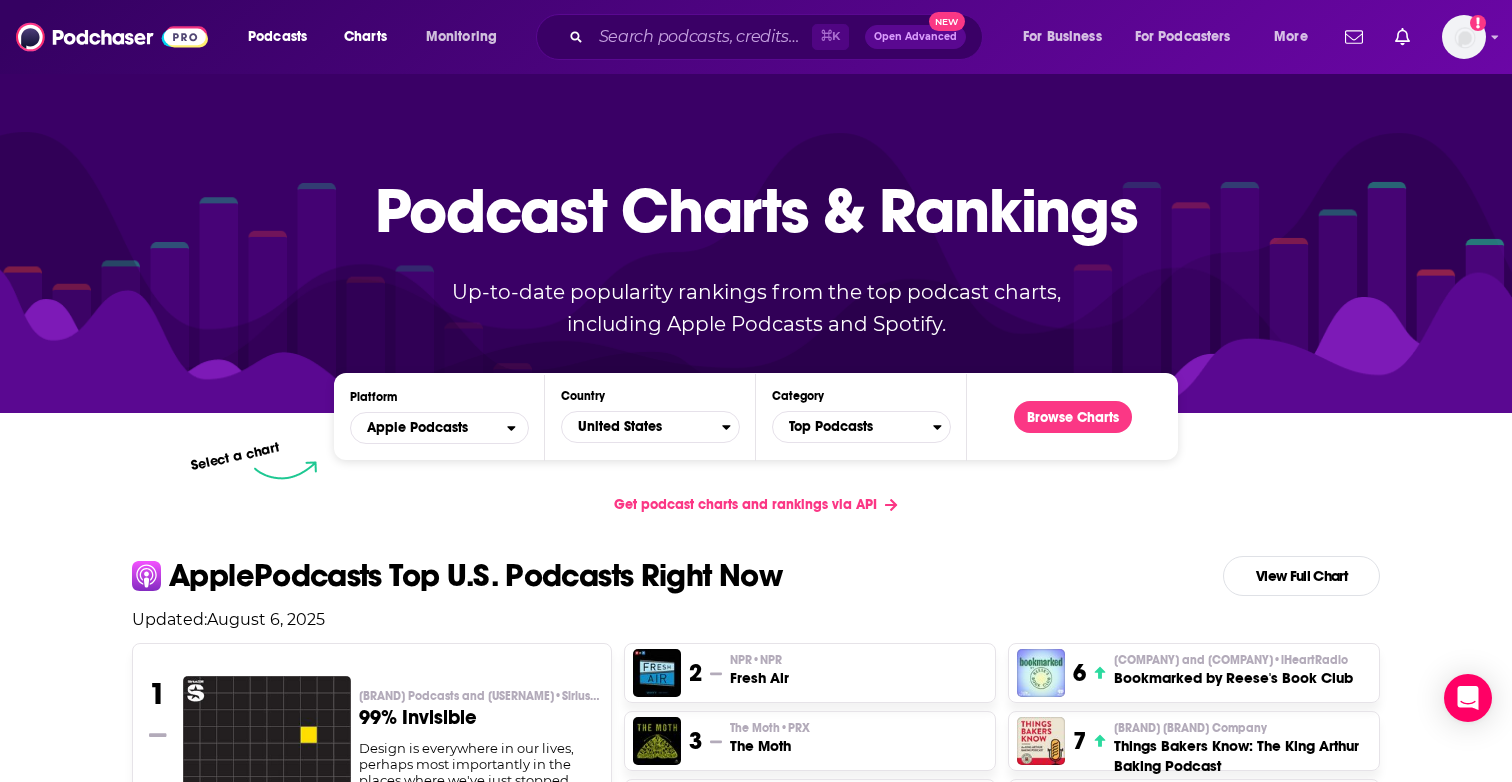 scroll, scrollTop: 0, scrollLeft: 0, axis: both 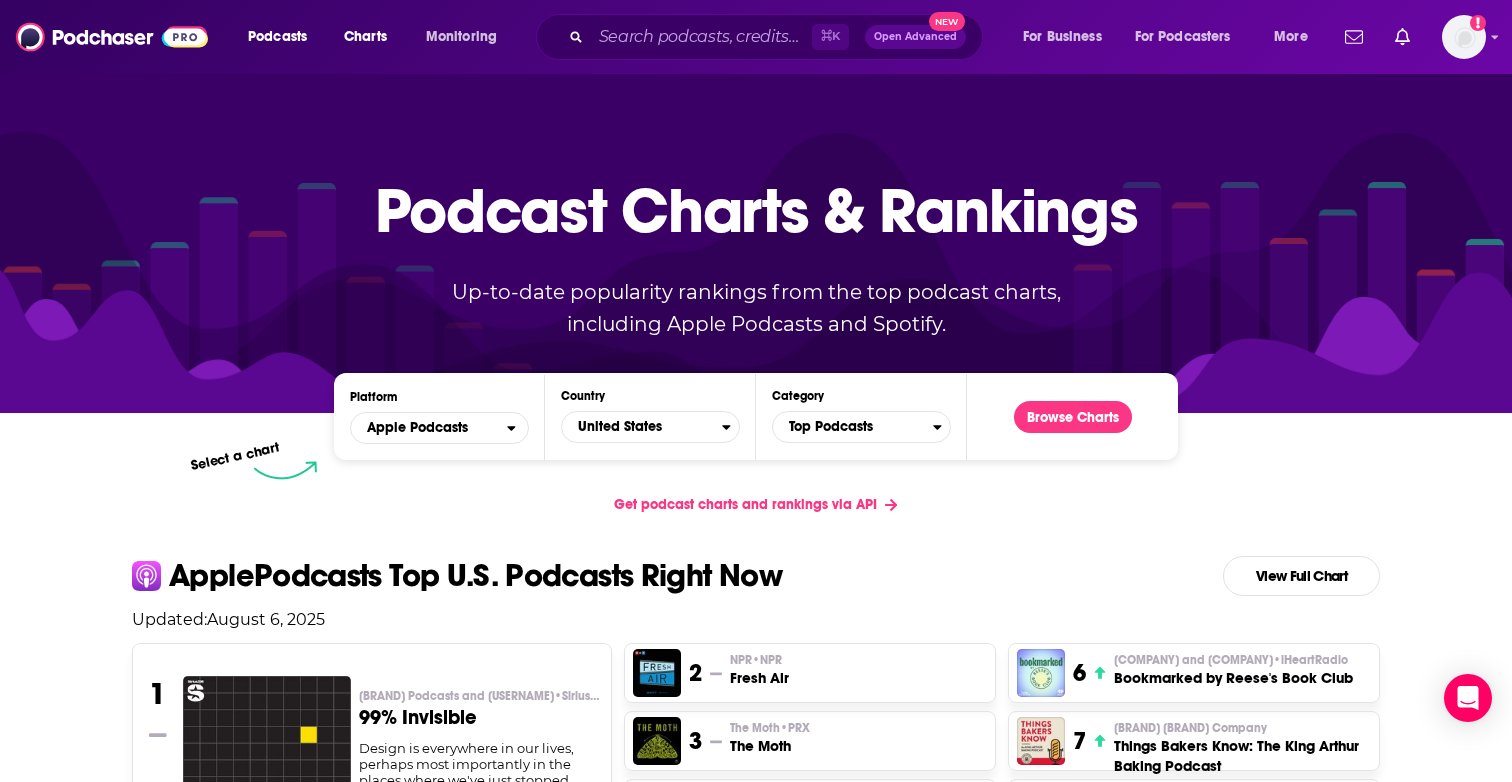 click at bounding box center [112, 37] 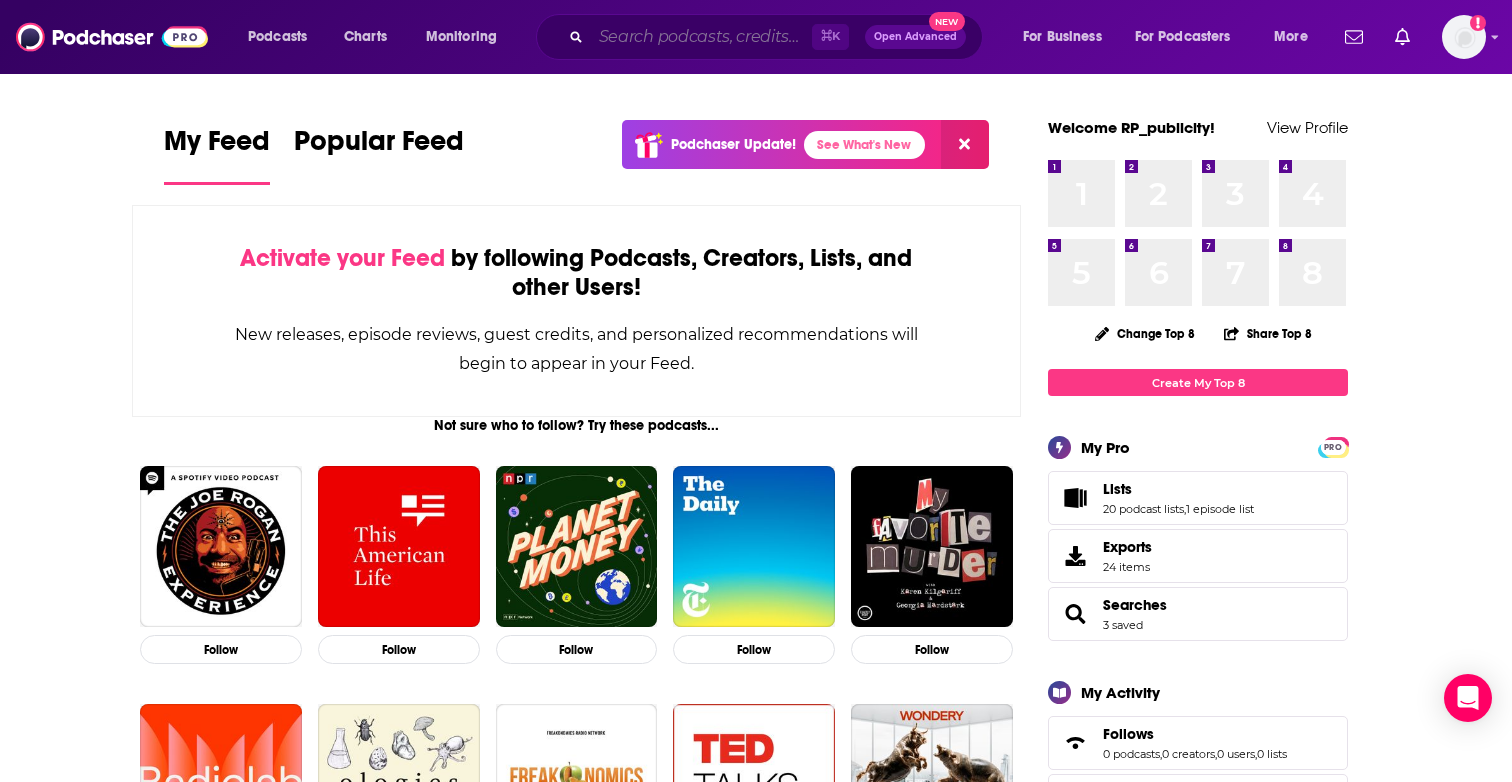 click at bounding box center [701, 37] 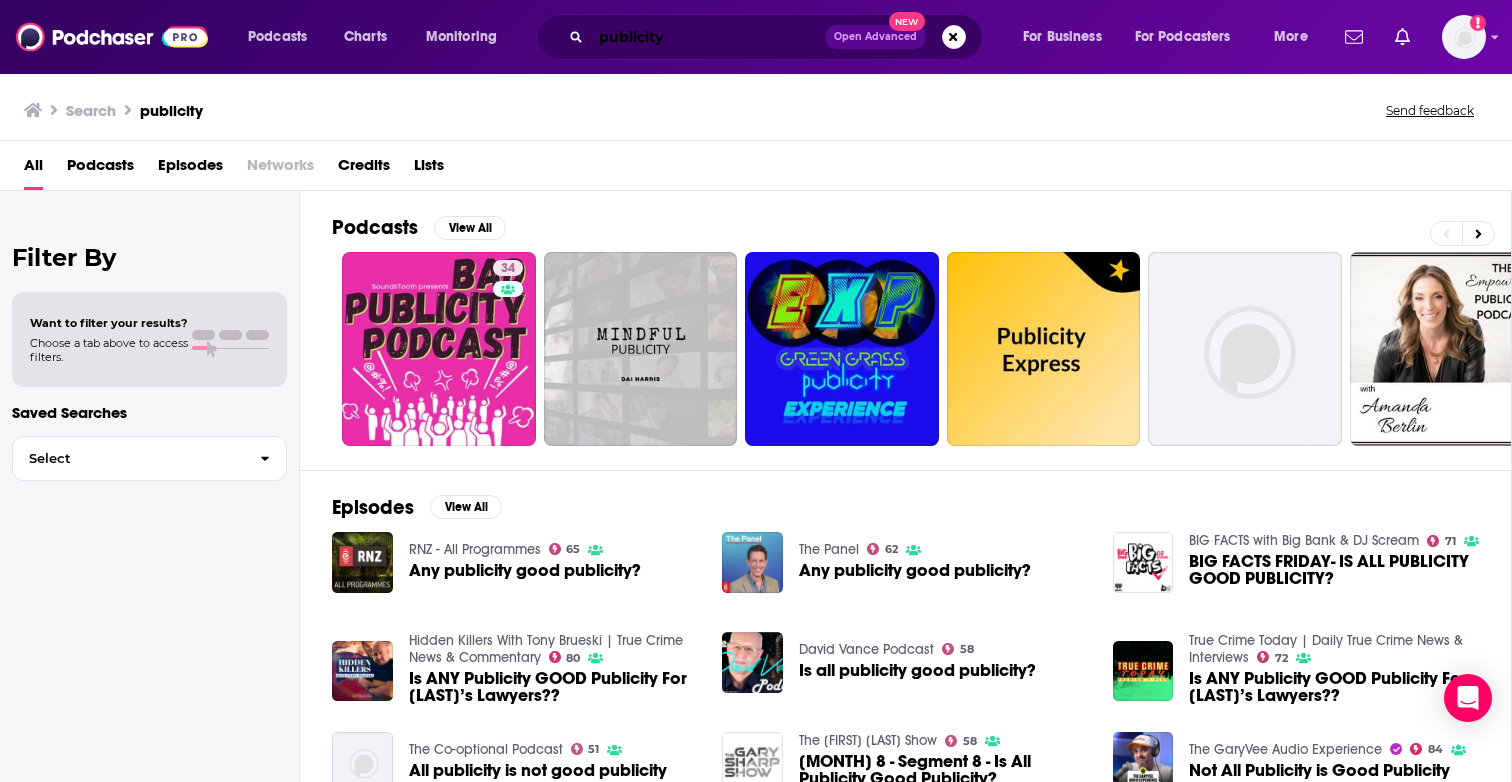 click on "publicity" at bounding box center [708, 37] 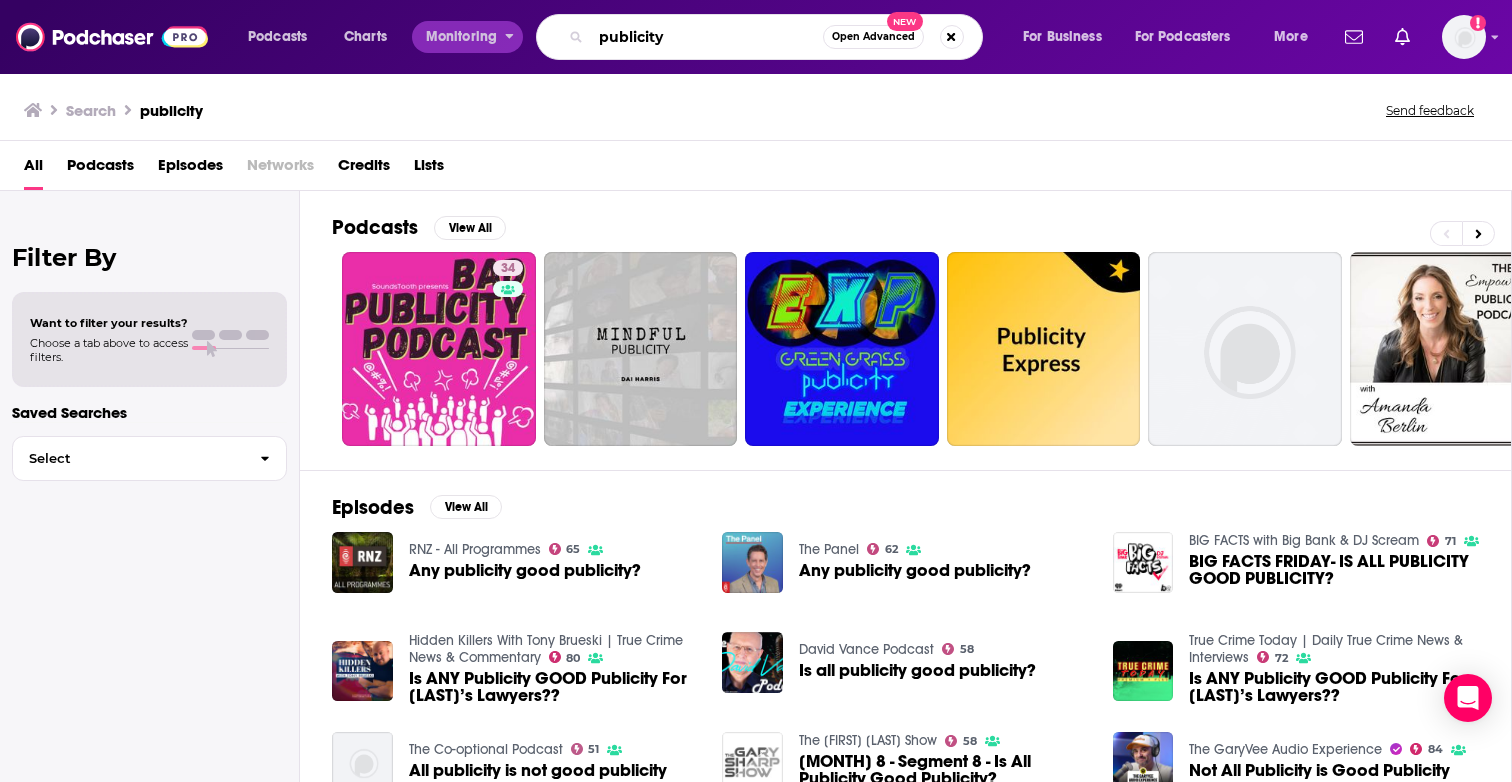 drag, startPoint x: 720, startPoint y: 46, endPoint x: 514, endPoint y: 44, distance: 206.0097 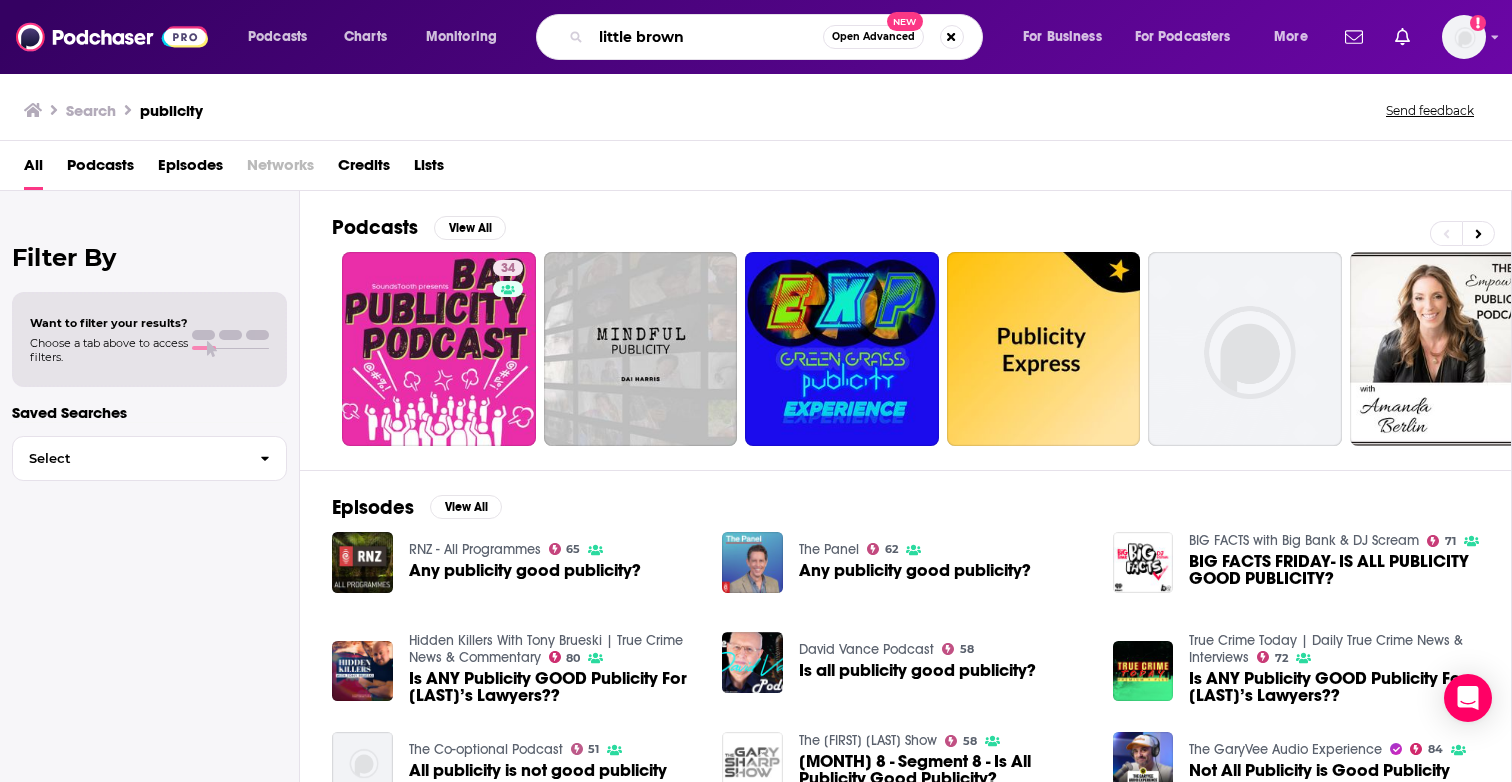 type on "little brown" 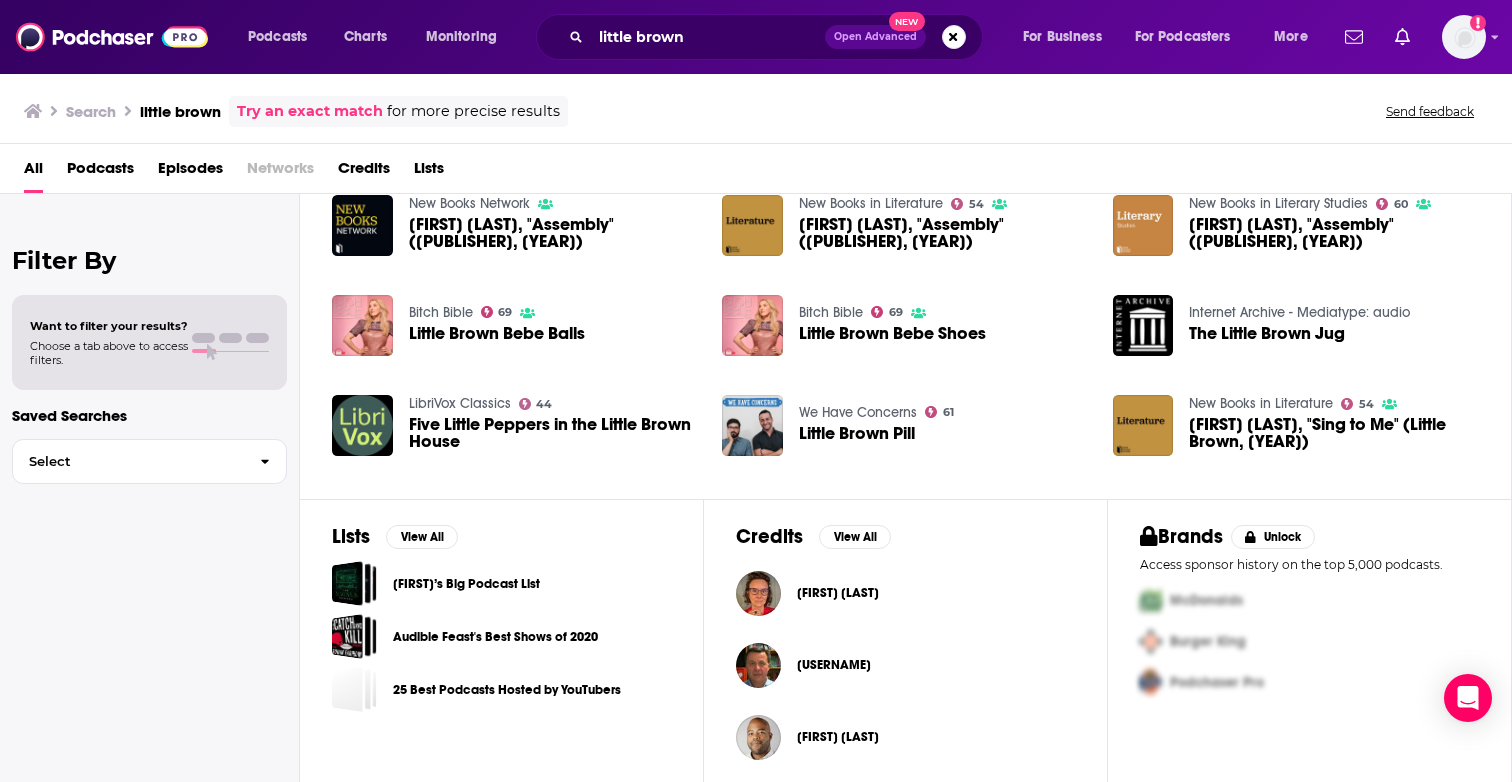 scroll, scrollTop: 350, scrollLeft: 0, axis: vertical 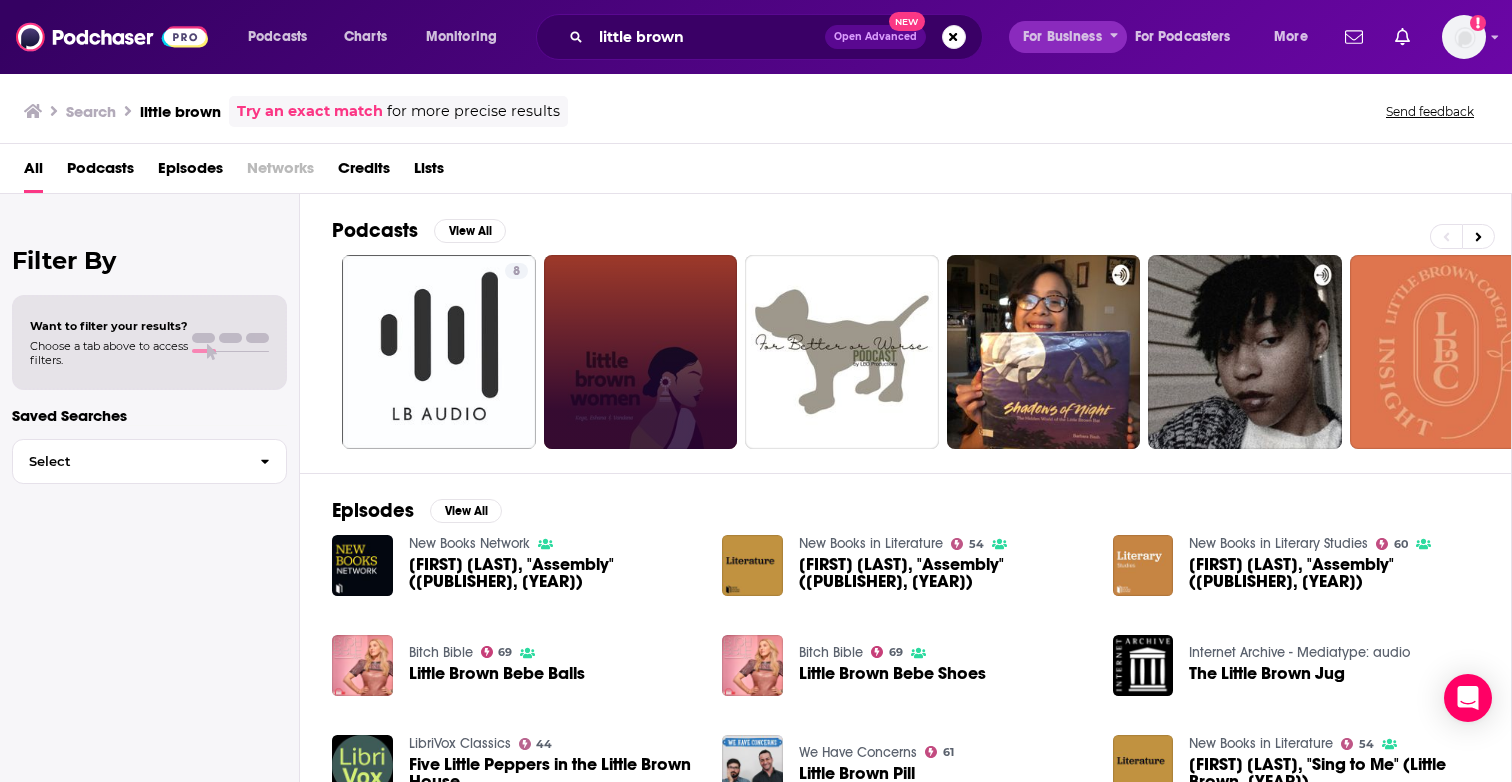 click 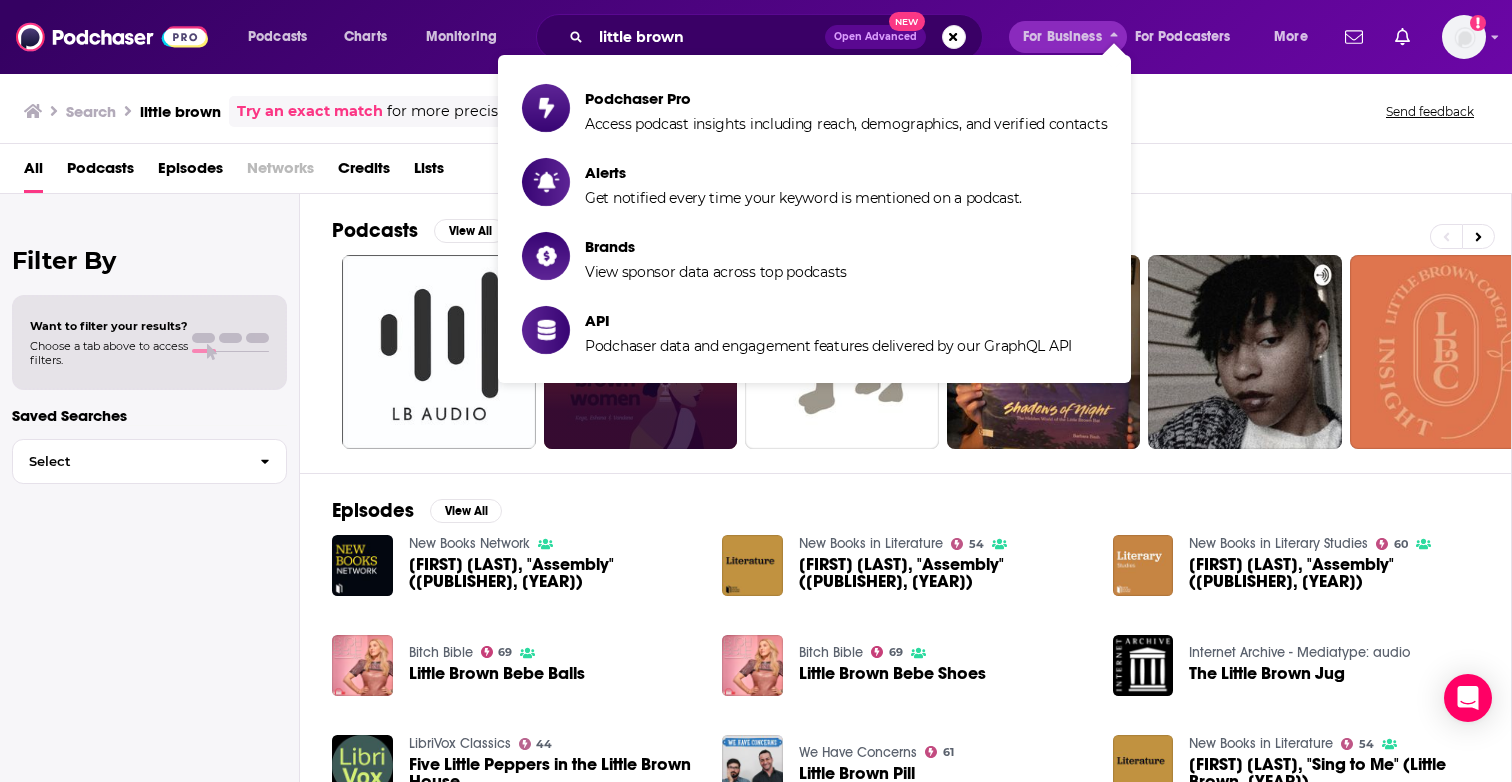 click 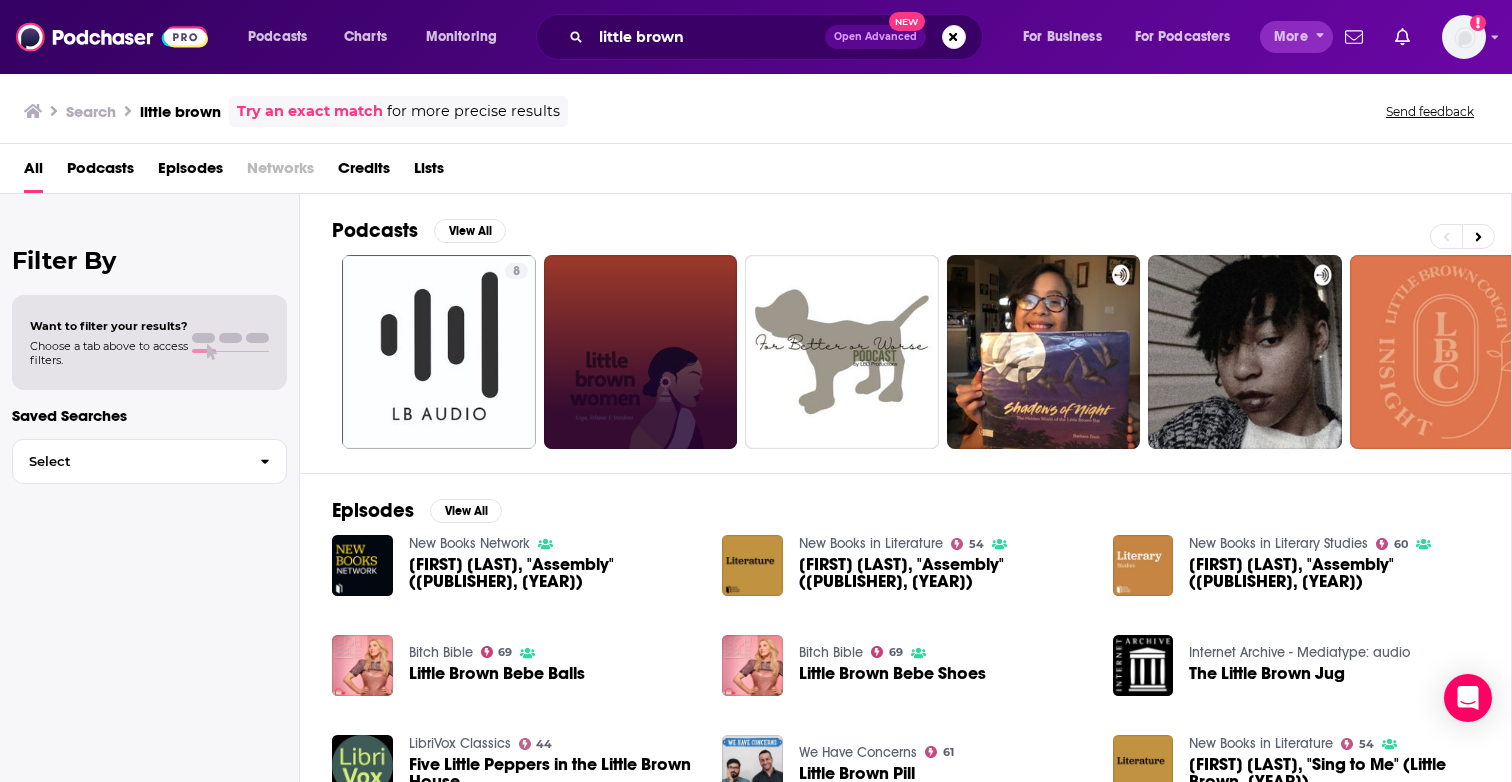 click 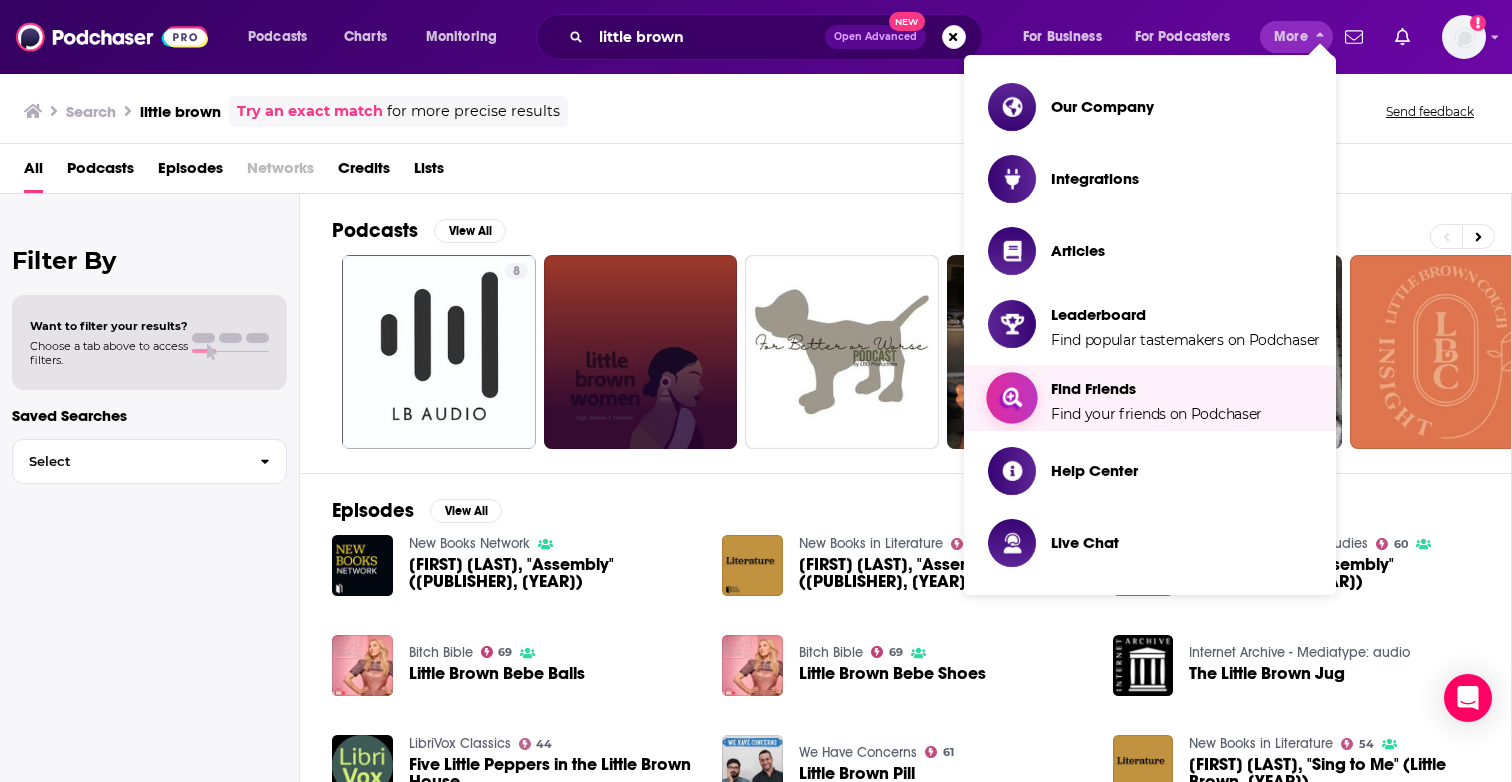 click on "Find Friends Find your friends on Podchaser" at bounding box center [1156, 398] 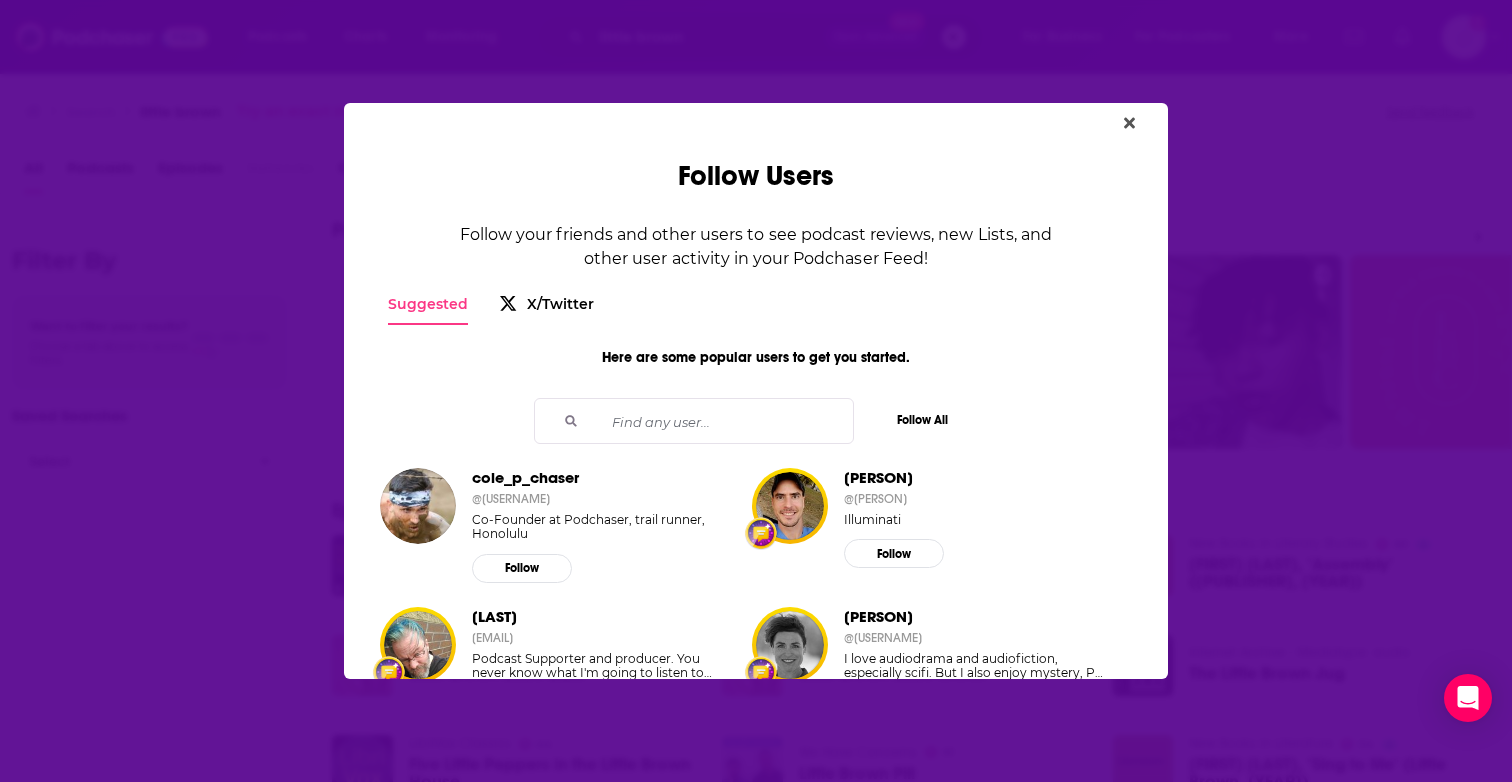 click at bounding box center [715, 421] 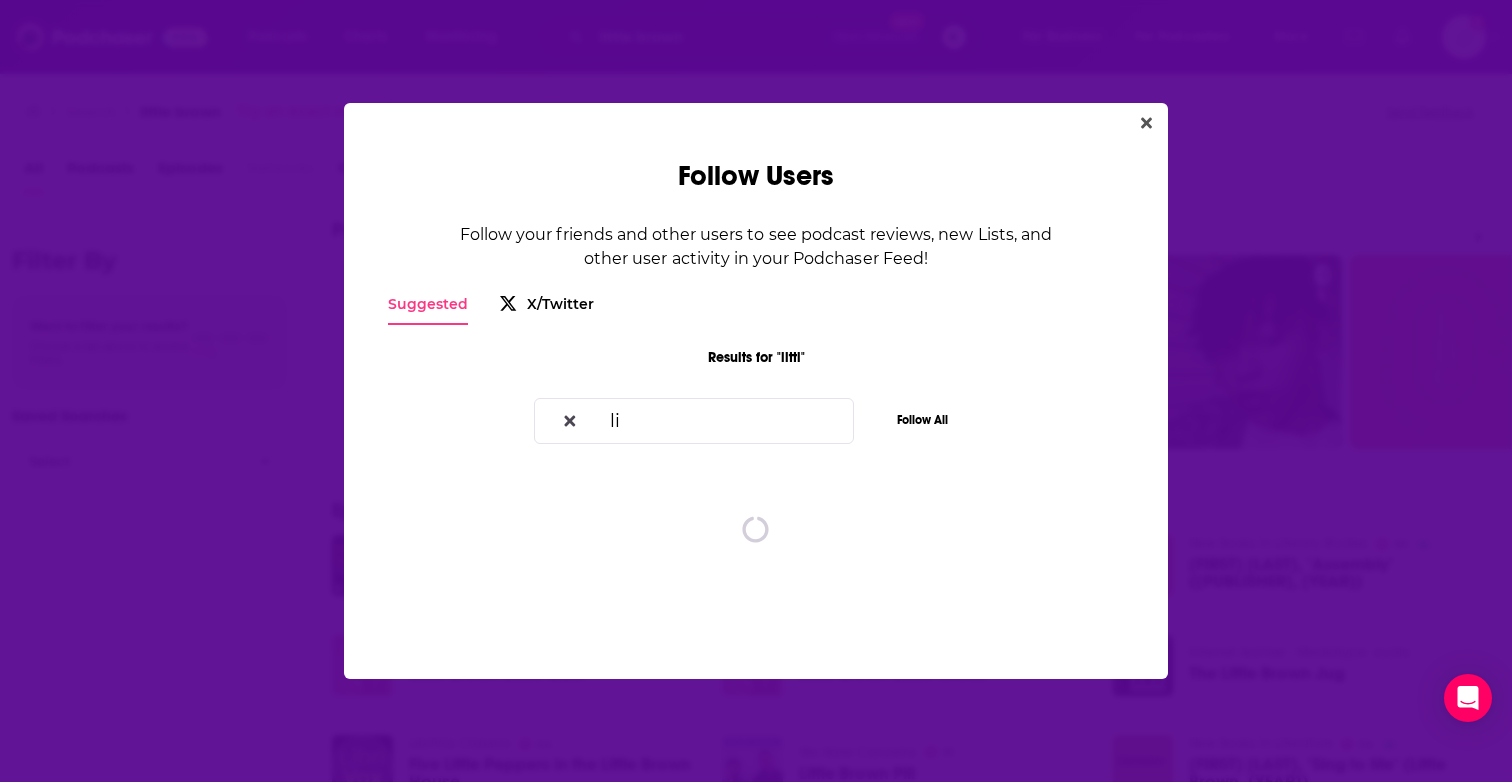 type on "l" 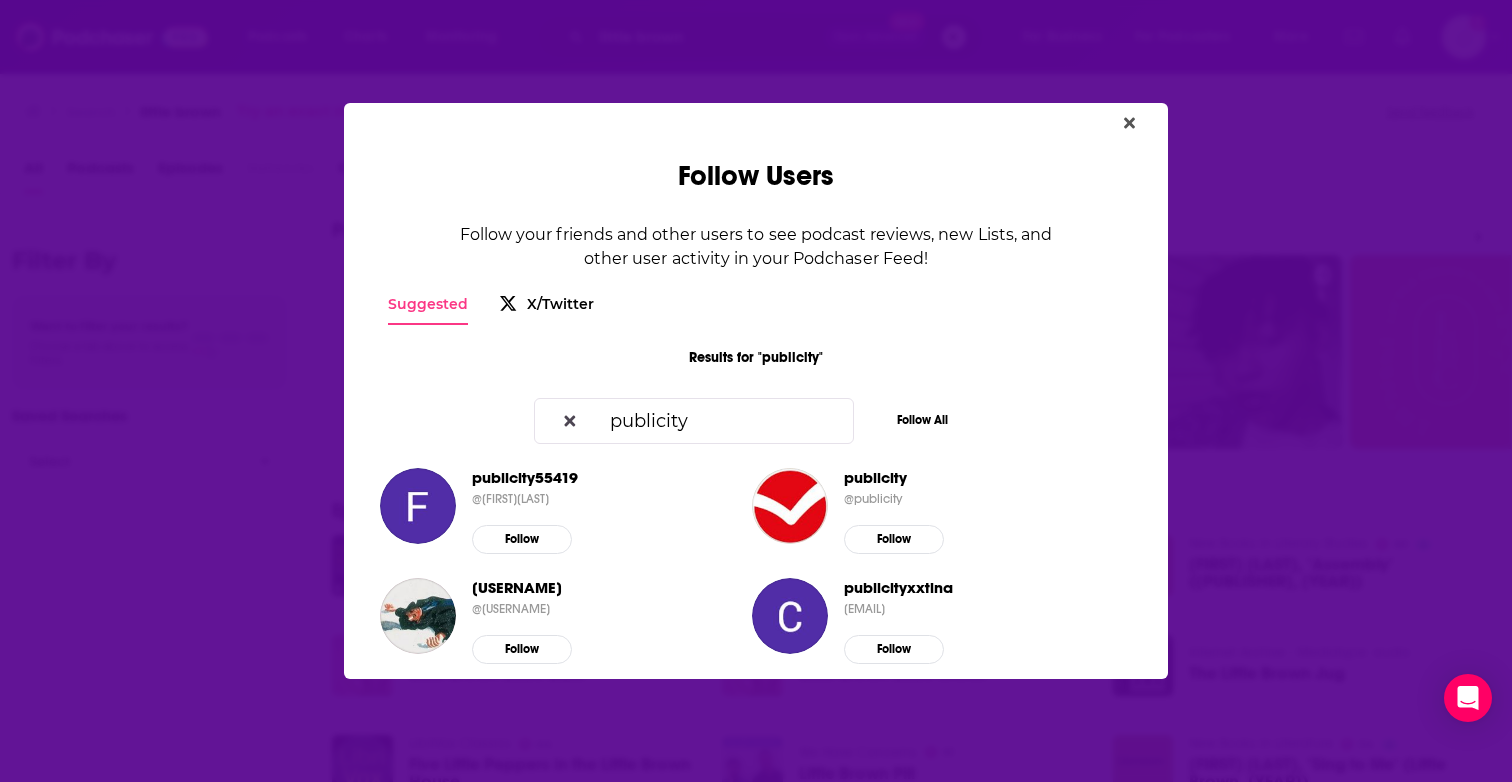scroll, scrollTop: 0, scrollLeft: 0, axis: both 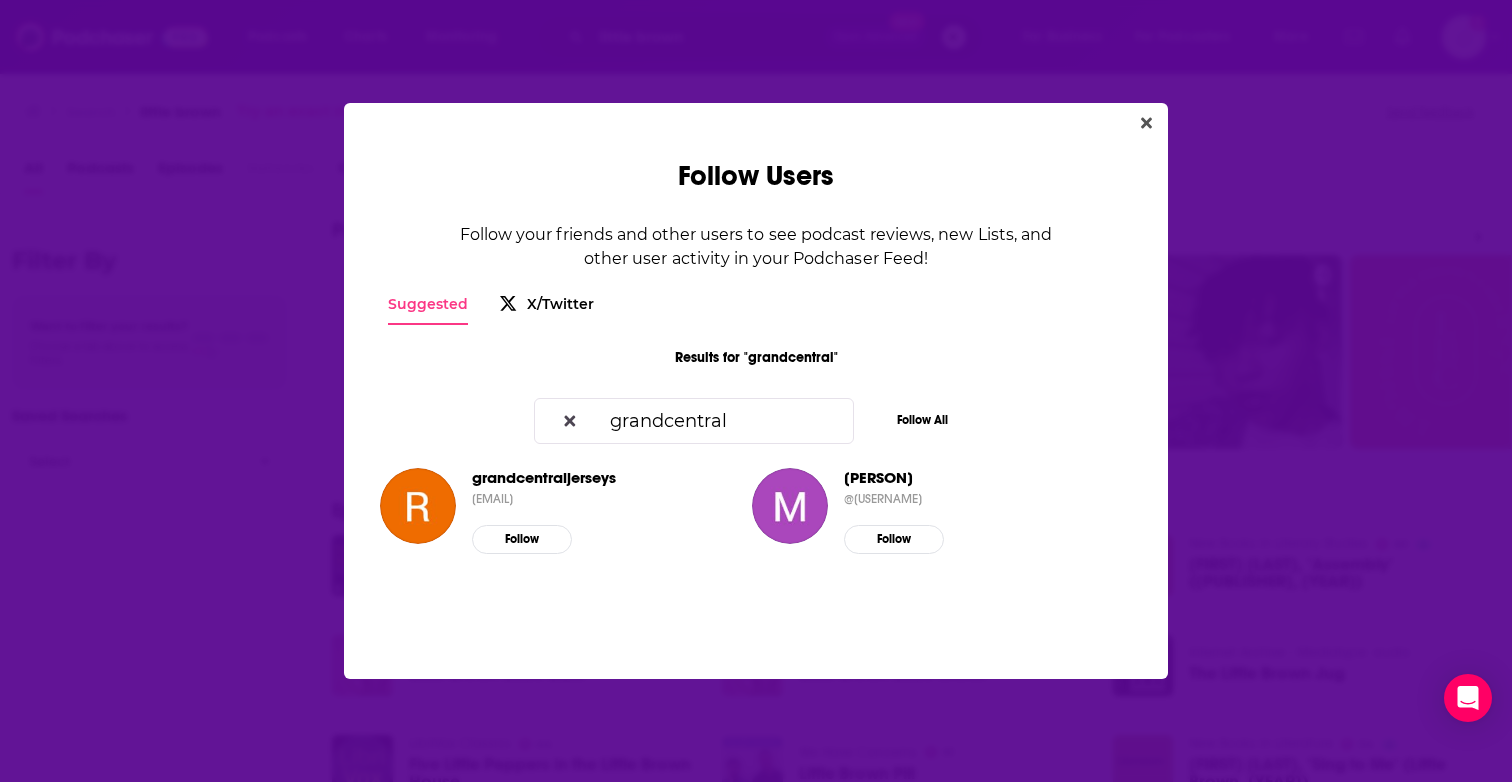 type on "grandcentral" 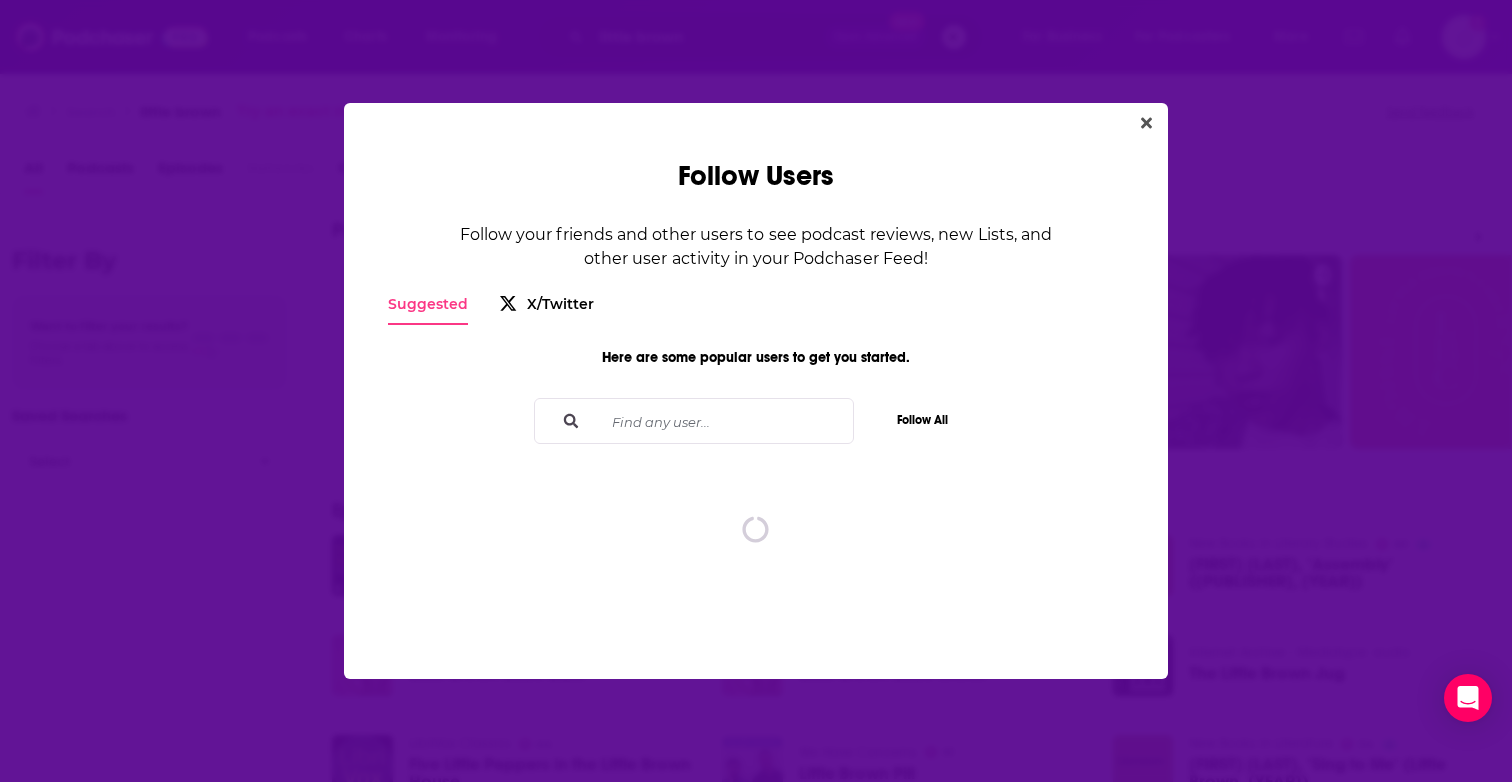 click at bounding box center [715, 421] 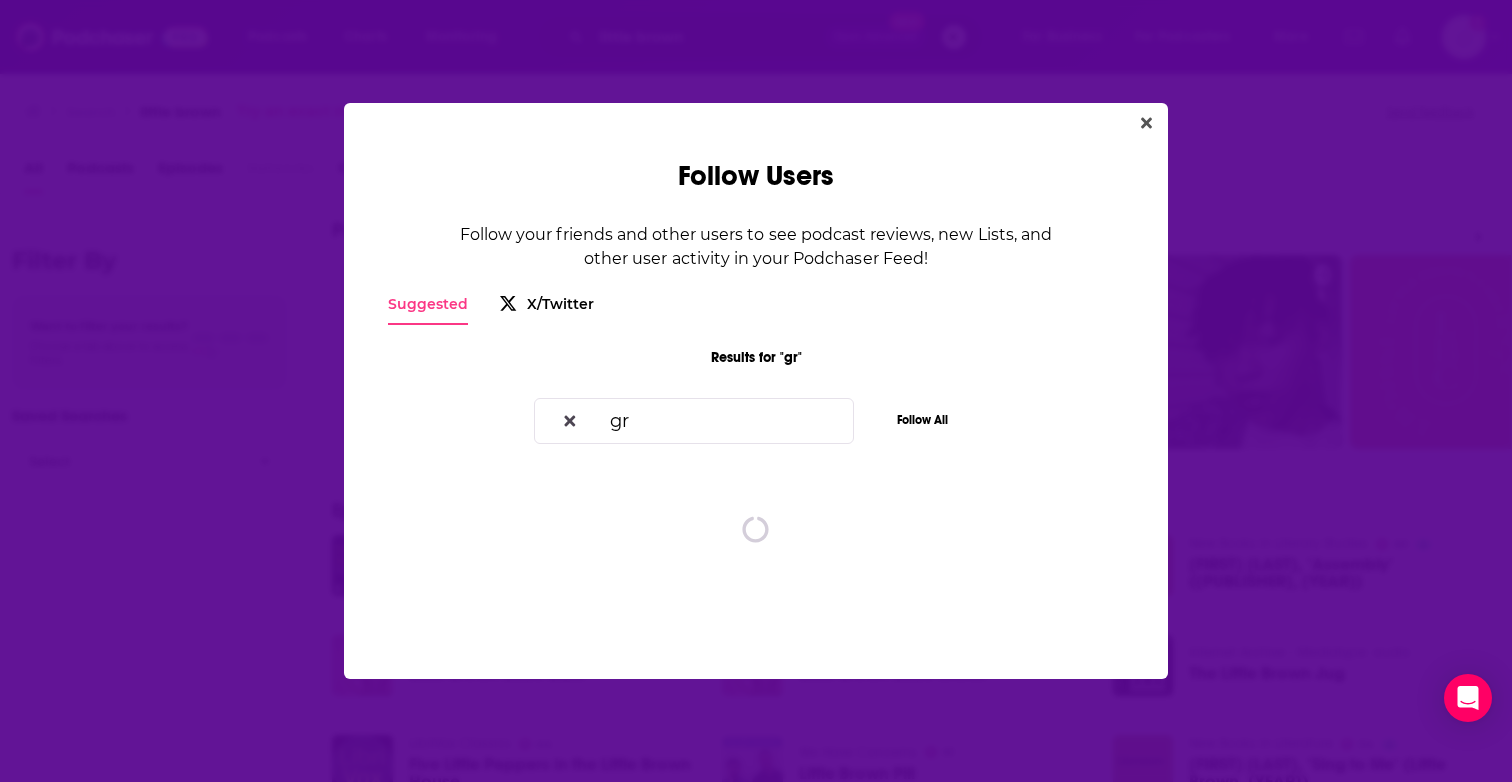 type on "g" 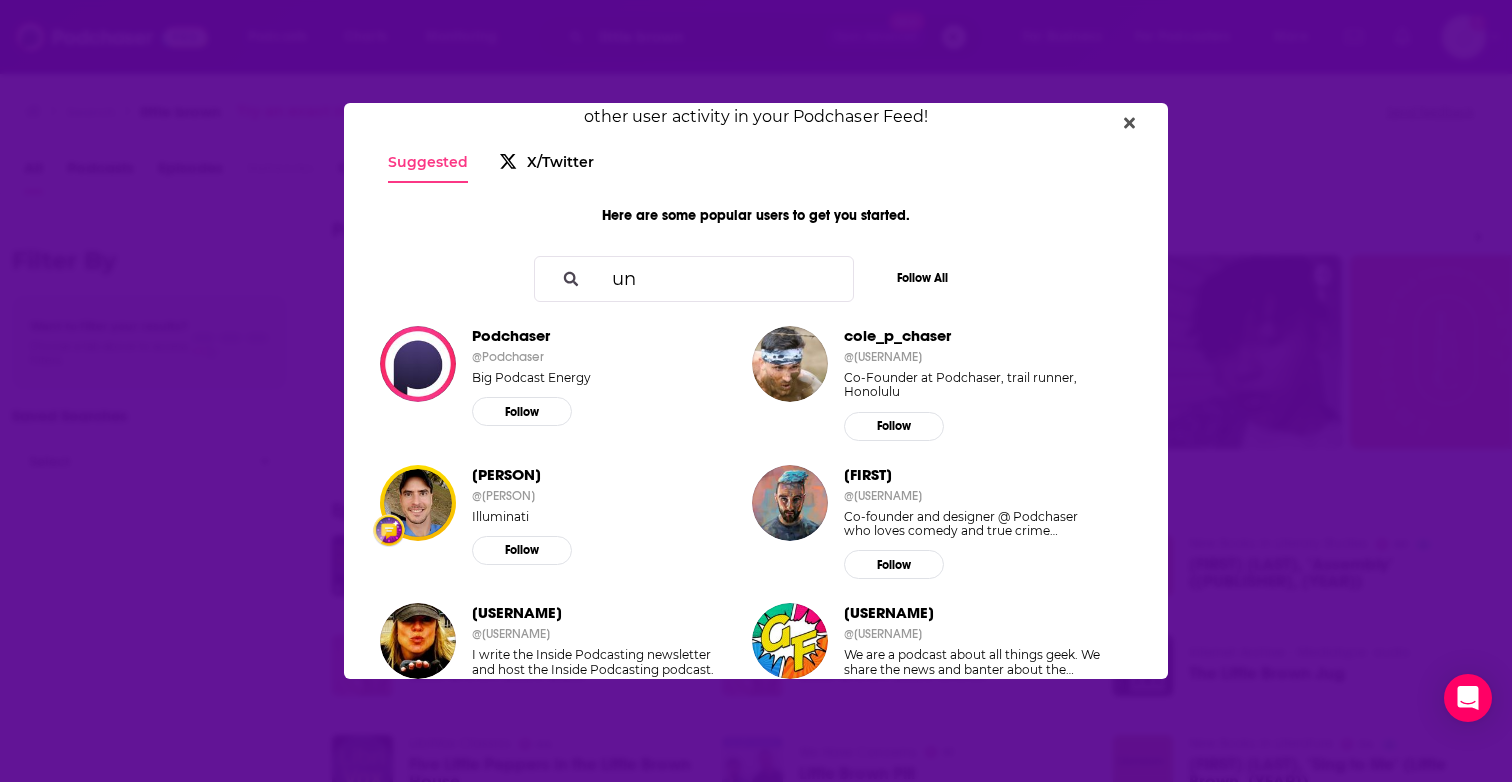 scroll, scrollTop: 0, scrollLeft: 0, axis: both 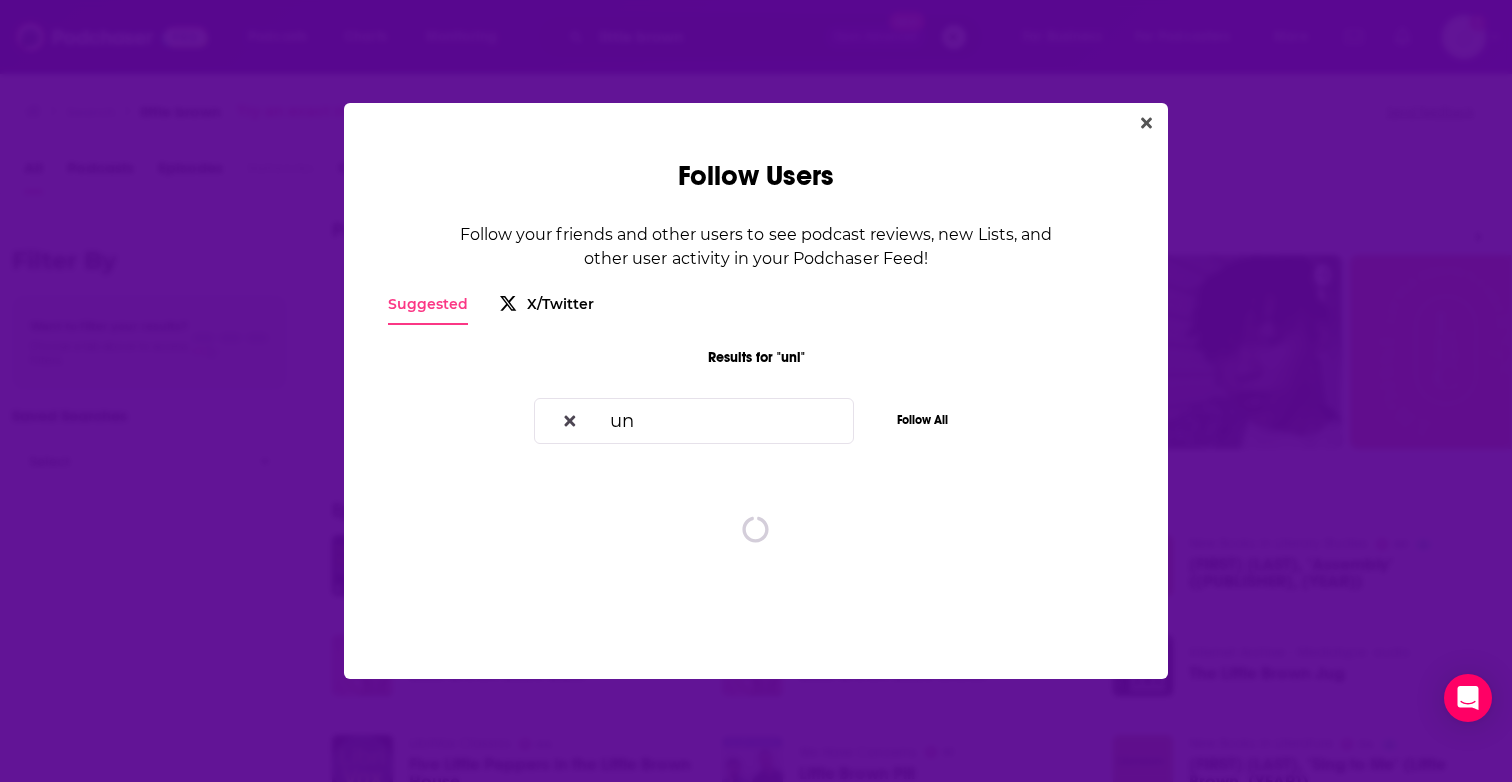 type on "u" 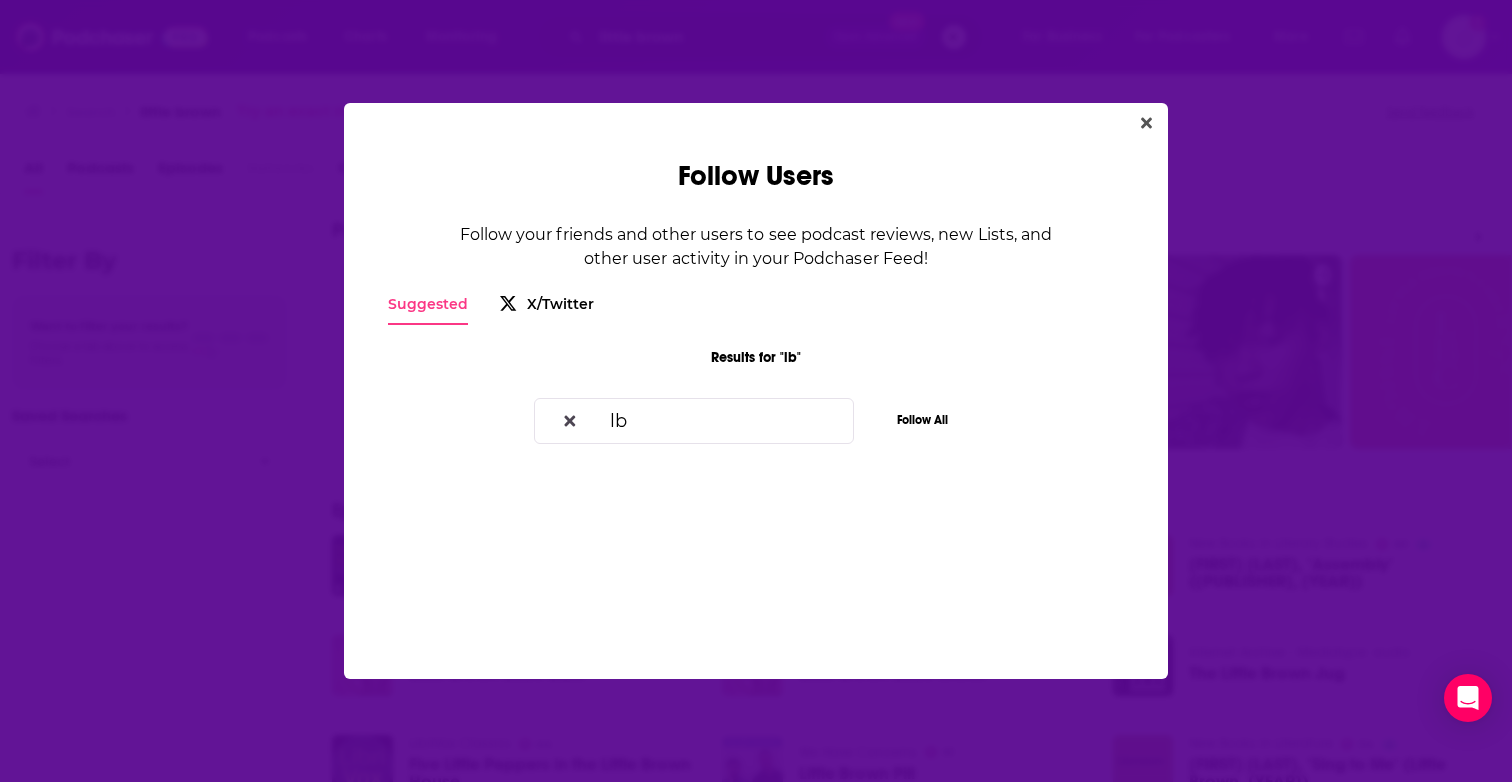 type on "l" 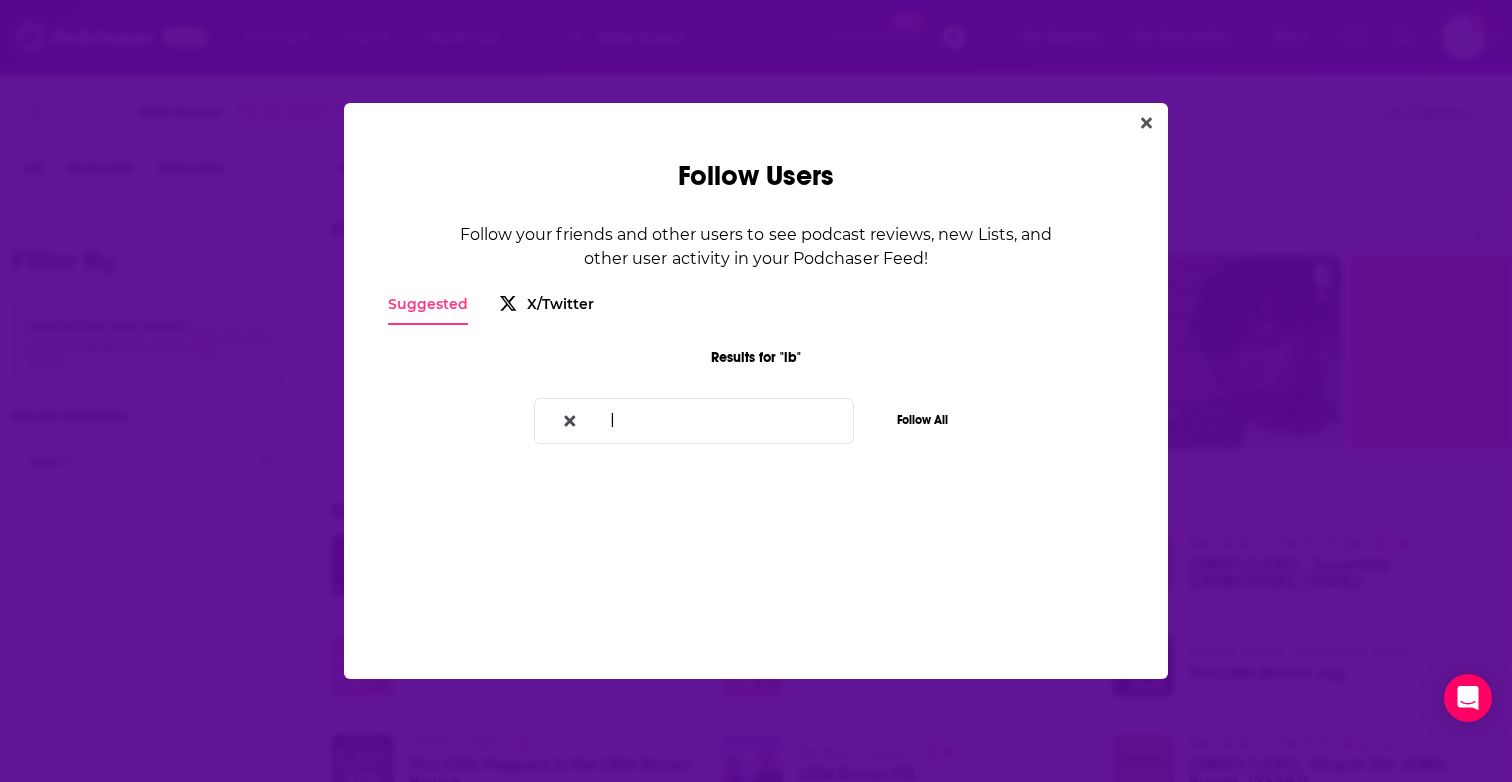 type 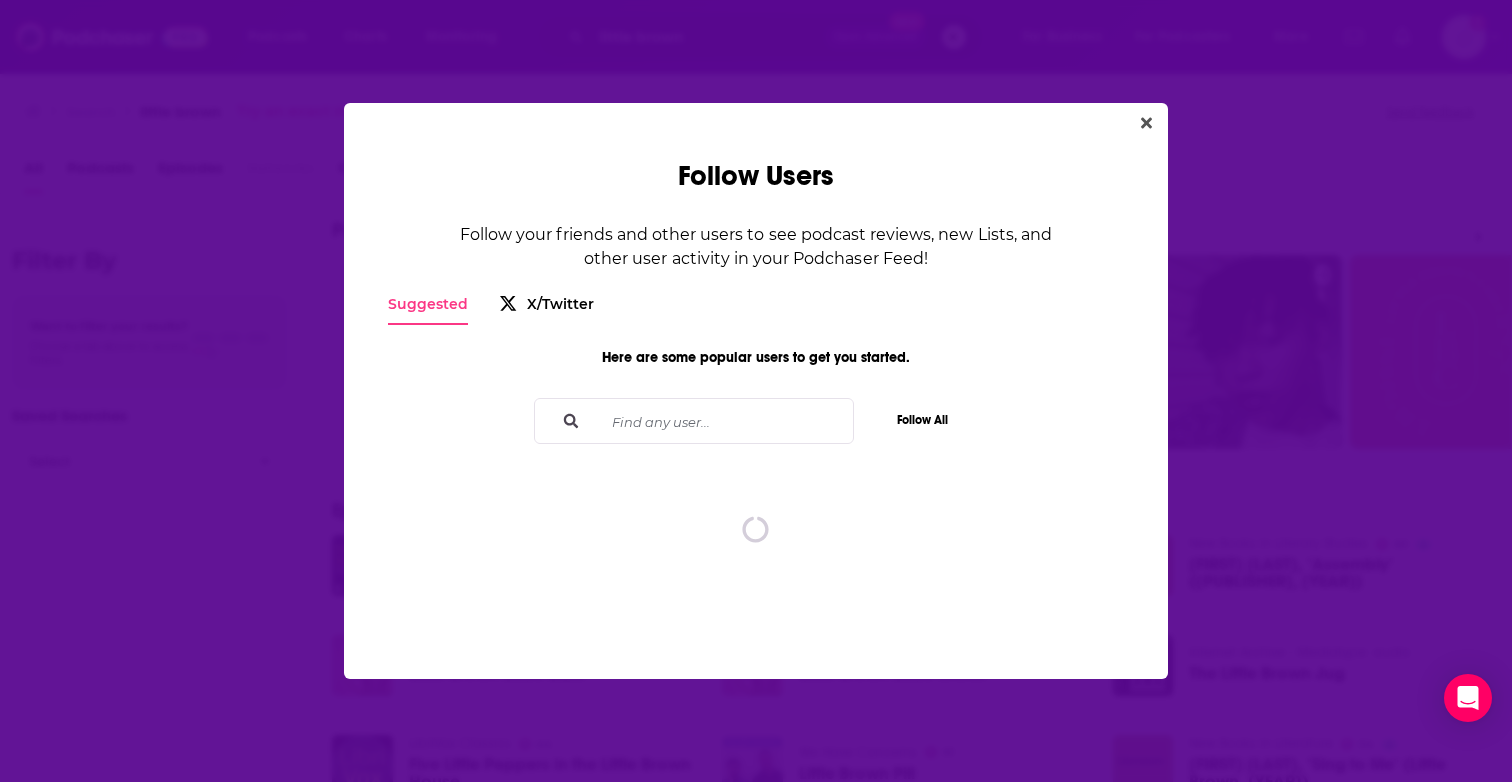click on "Follow Users Follow your friends and other users to see podcast reviews, new Lists, and other user activity in your Podchaser Feed! Suggested X/Twitter Here are some popular users to get you started. Follow All spinner" at bounding box center [756, 391] 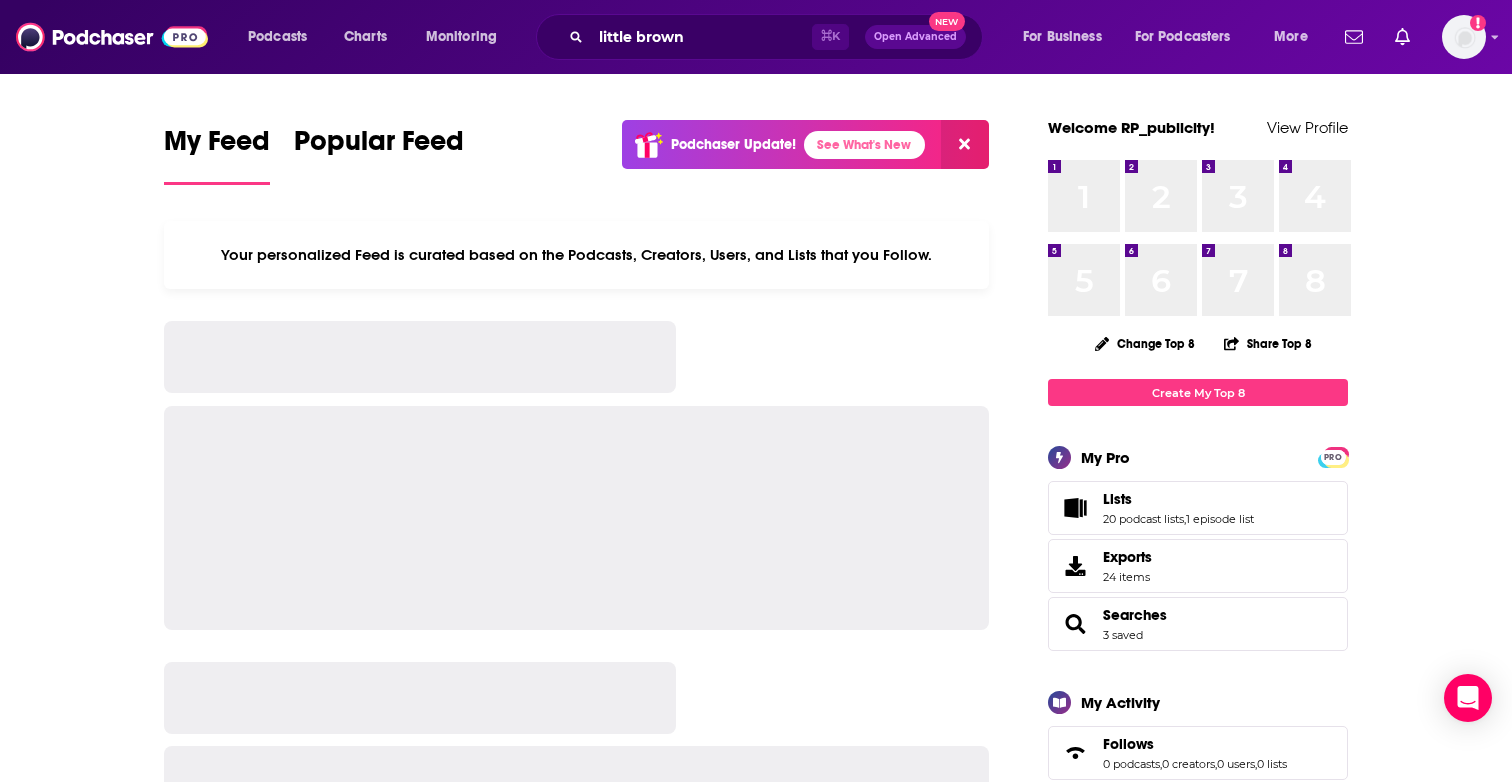 type 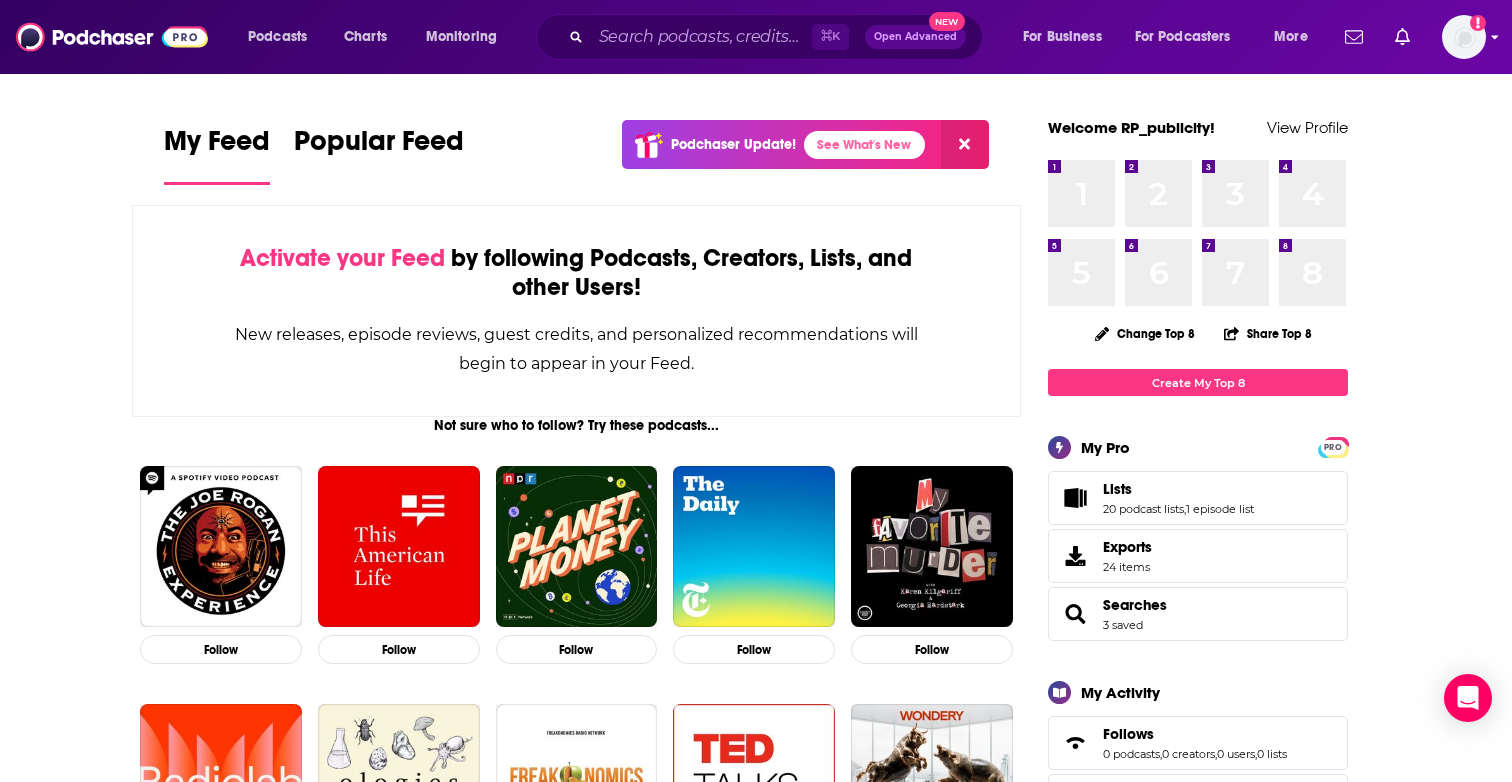 click on "Add a profile image" 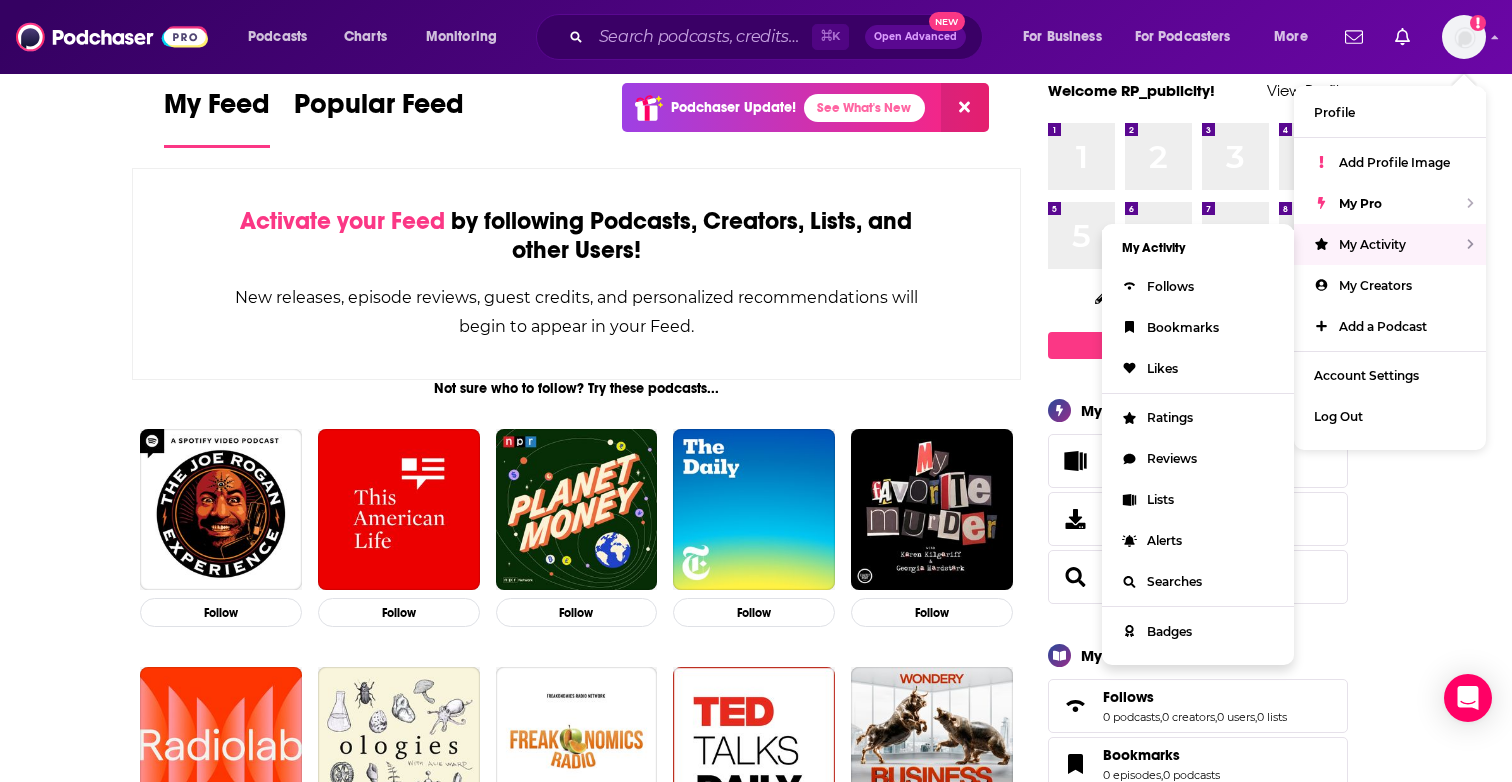 scroll, scrollTop: 38, scrollLeft: 0, axis: vertical 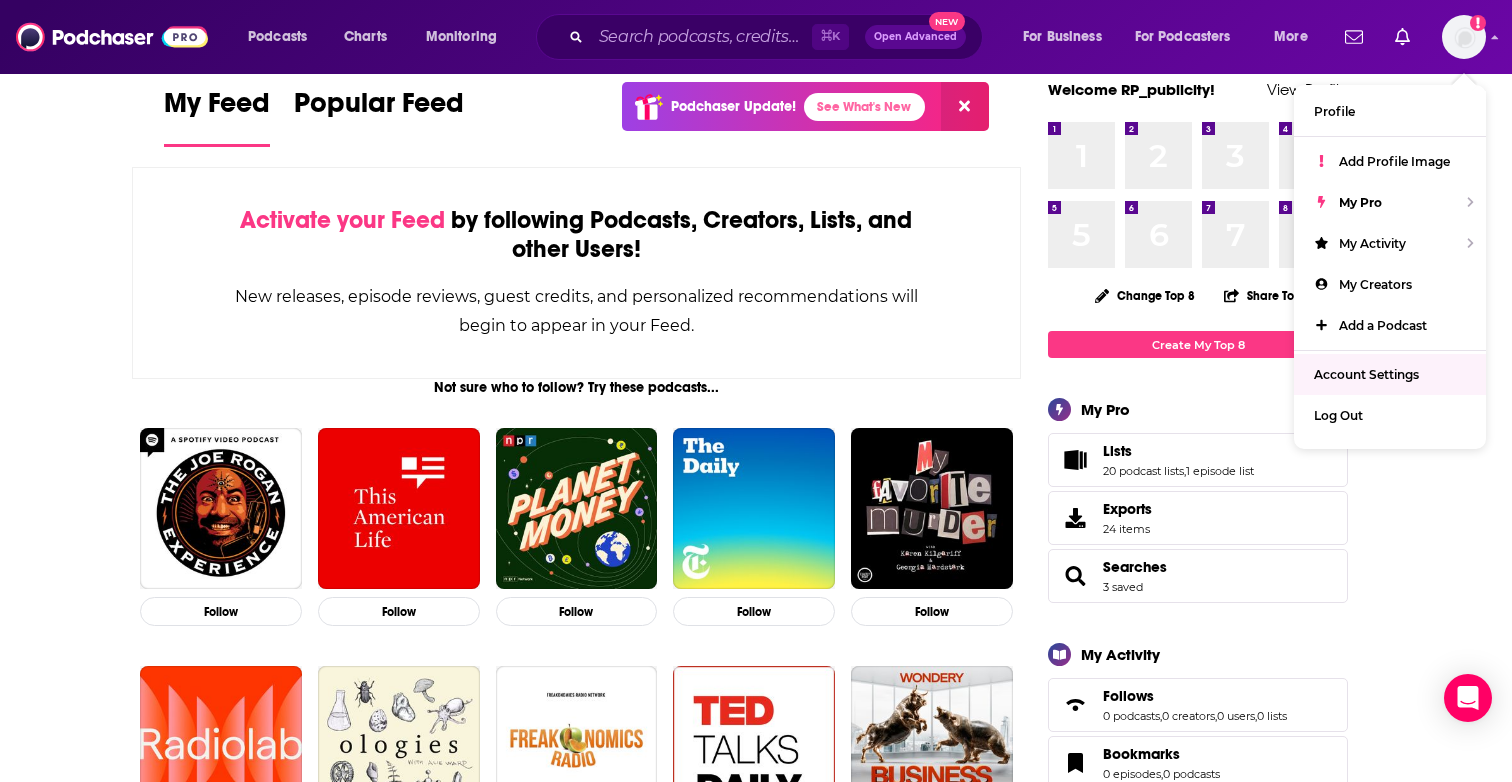 click on "My Feed Popular Feed Podchaser Update! See What's New Activate your Feed   by following Podcasts, Creators, Lists, and other Users! New releases, episode reviews, guest credits, and personalized recommendations will begin to appear in your Feed. Not sure who to follow? Try these podcasts... Follow Follow Follow Follow Follow Follow Follow Follow Follow Follow ... and these creators. [FIRST] [LAST] Host on Super Moscato Show Follow [FIRST] [LAST] Host and Guest Host on The Fox News Rundown Follow [FIRST] [LAST] Host on Jason & Alexis Follow [FIRST] [LAST] Host on WMMR's Preston & Steve Daily… Follow [FIRST] [LAST] Host on Jason & Alexis Follow [FIRST] [LAST] Host on True Crime Today | Daily Tru…, Serial Killers, Cults, Mythical Monsters, and Tales Follow [FIRST] [LAST] Host and Co-Host on Americast Follow [FIRST] [LAST] Host on WMMR's Preston & Steve Daily… Follow [FIRST] [LAST] Host on Bern einfach. Das Wichtigste… and Feusi Fédéral. Direkt aus de… Follow [FIRST] [LAST] Follow [FIRST] [LAST] Follow 1 1 2" at bounding box center [756, 1782] 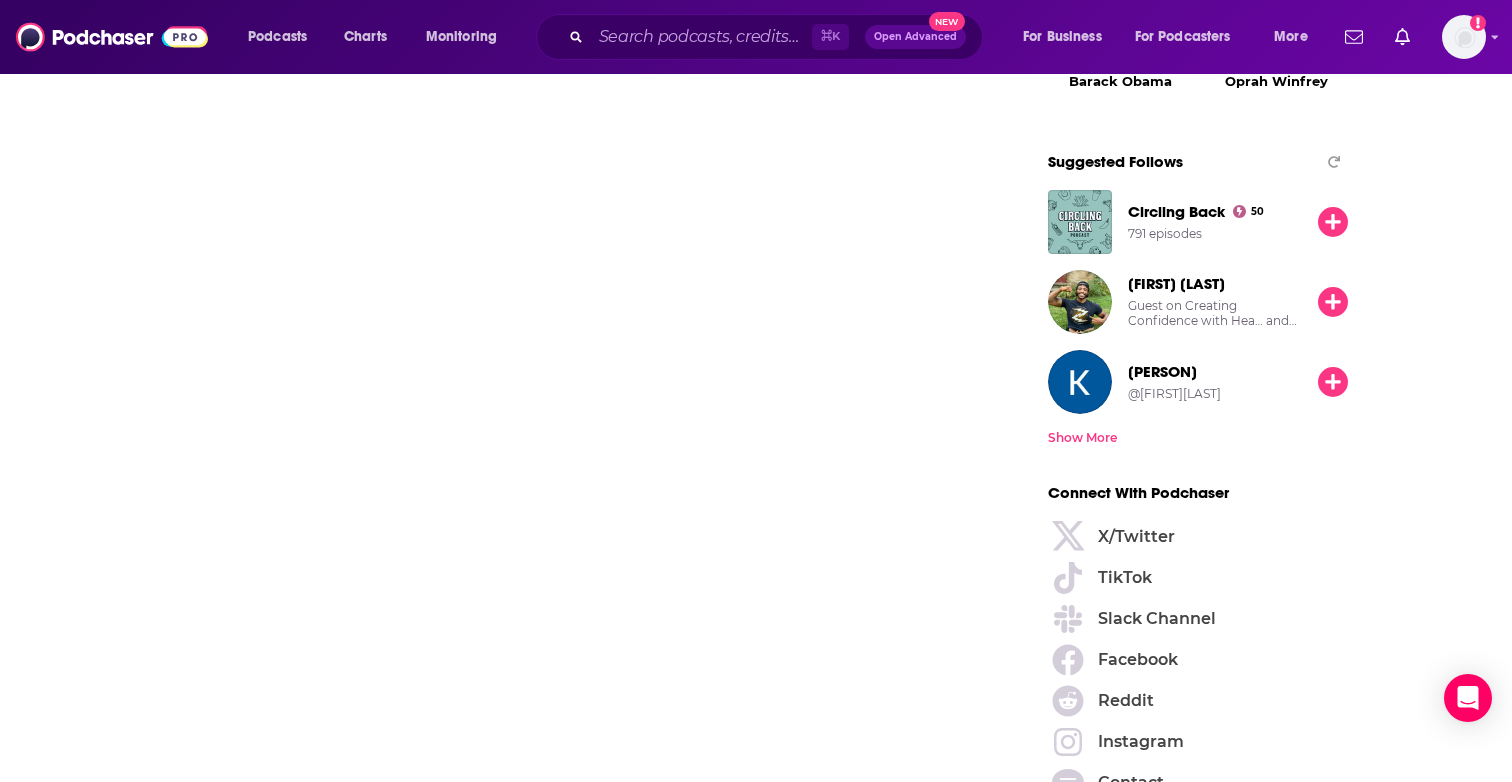 scroll, scrollTop: 2369, scrollLeft: 0, axis: vertical 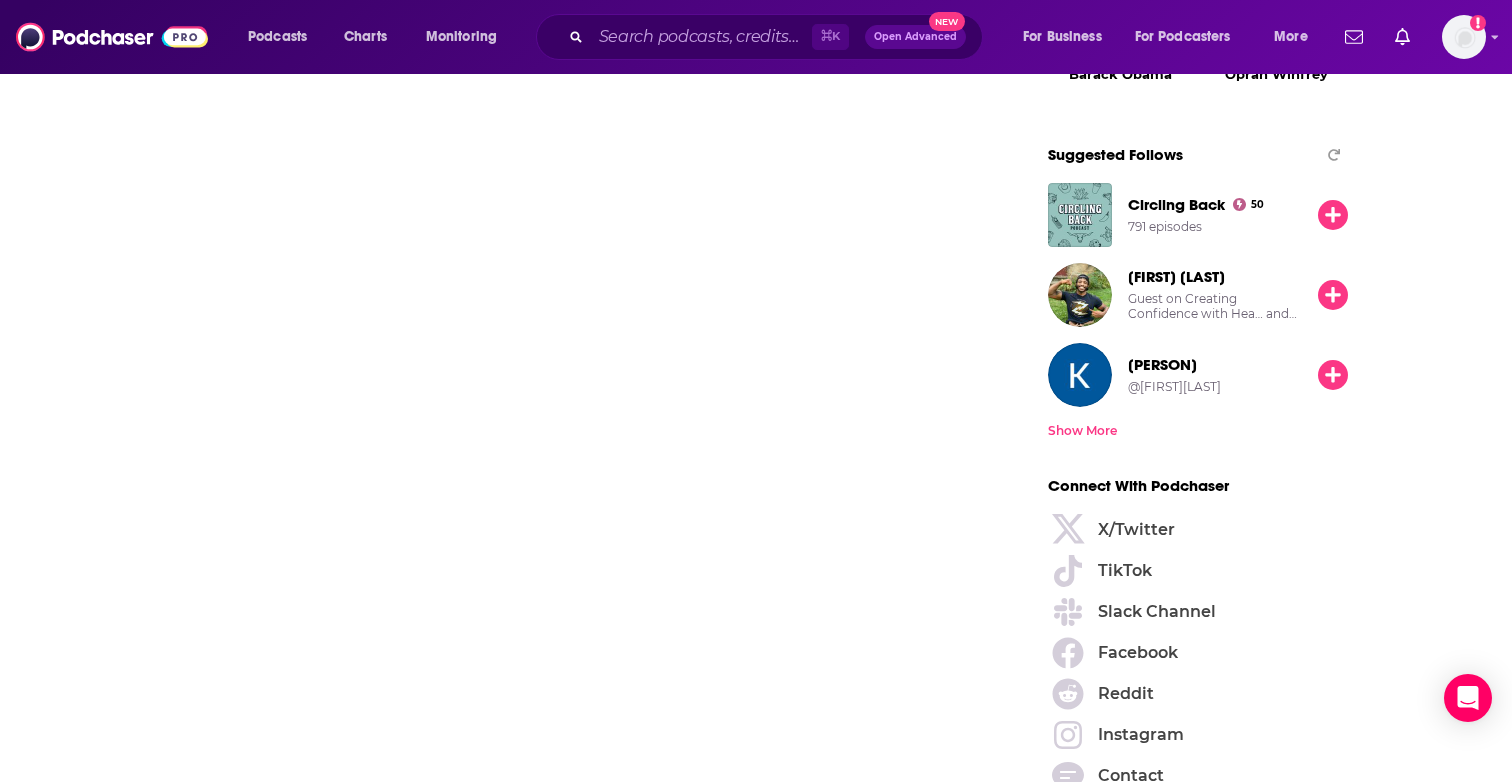 click on "Show More" at bounding box center (1082, 430) 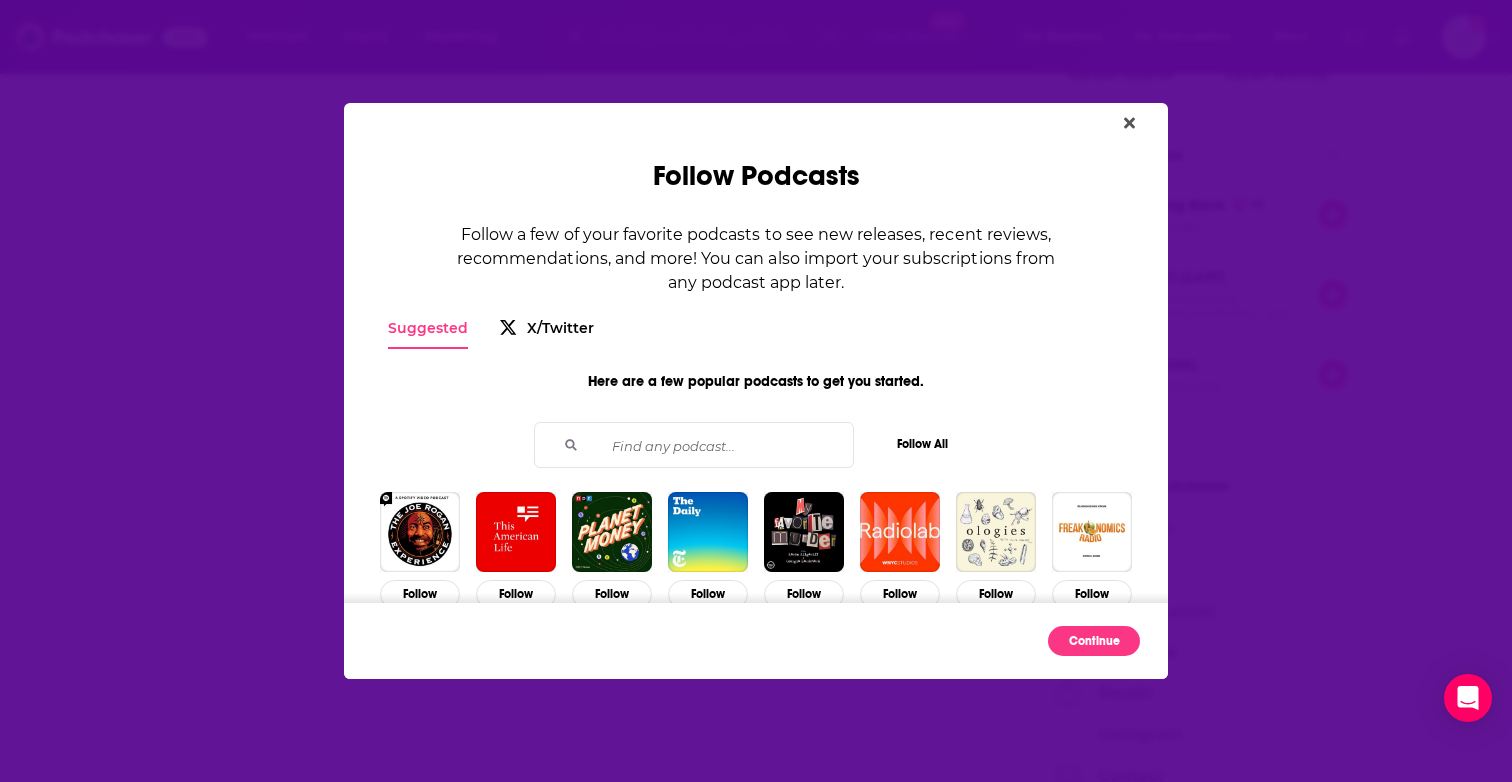 scroll, scrollTop: 0, scrollLeft: 0, axis: both 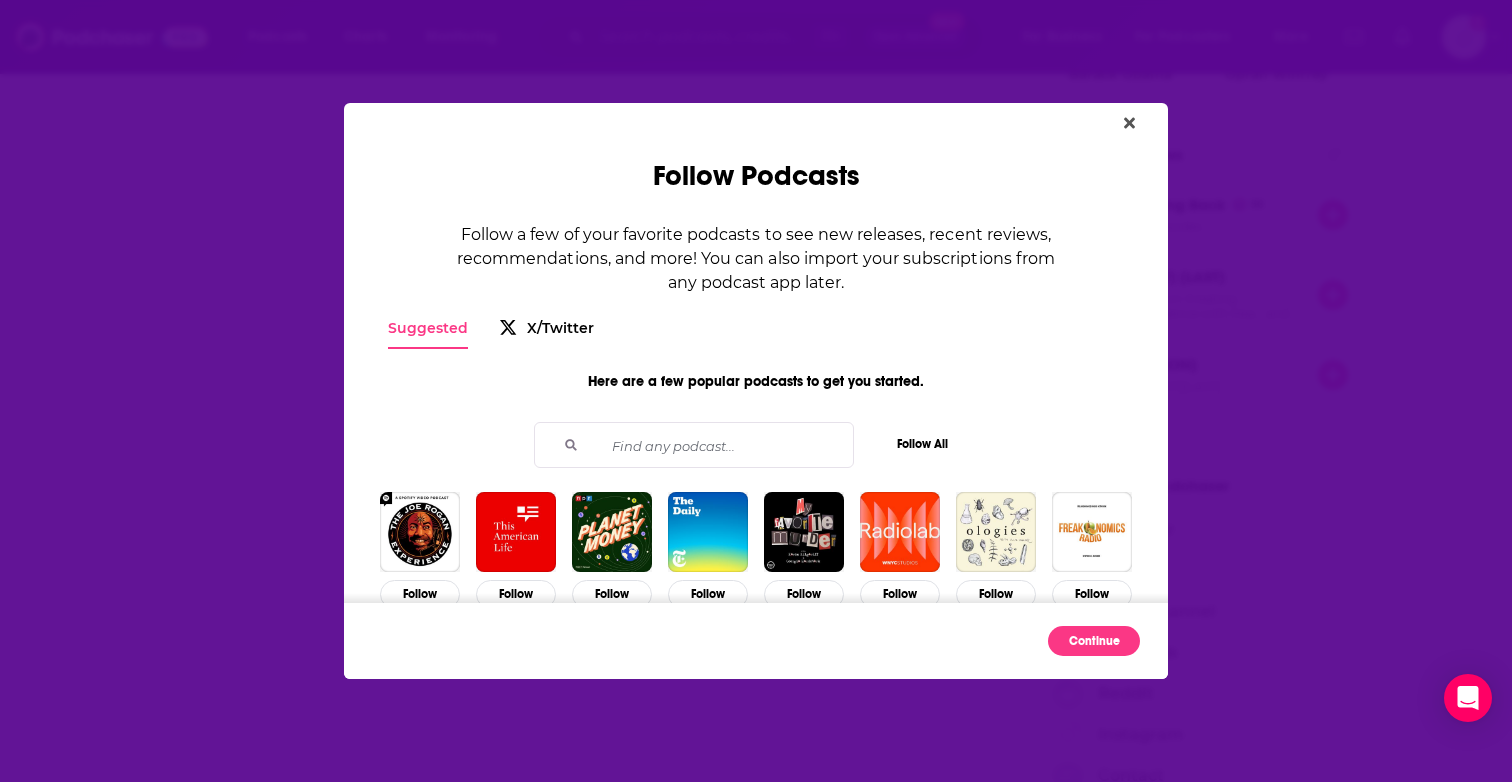 click on "Follow Podcasts Follow a few of your favorite podcasts to see new releases, recent reviews, recommendations, and more! You can also import your subscriptions from any podcast app later. Suggested X/Twitter Here are a few popular podcasts to get you started. Follow All Follow Follow Follow Follow Follow Follow Follow Follow Follow Follow Follow Follow Follow Follow Follow Follow Follow Follow Follow Follow Follow Follow Follow Follow Continue" at bounding box center [756, 391] 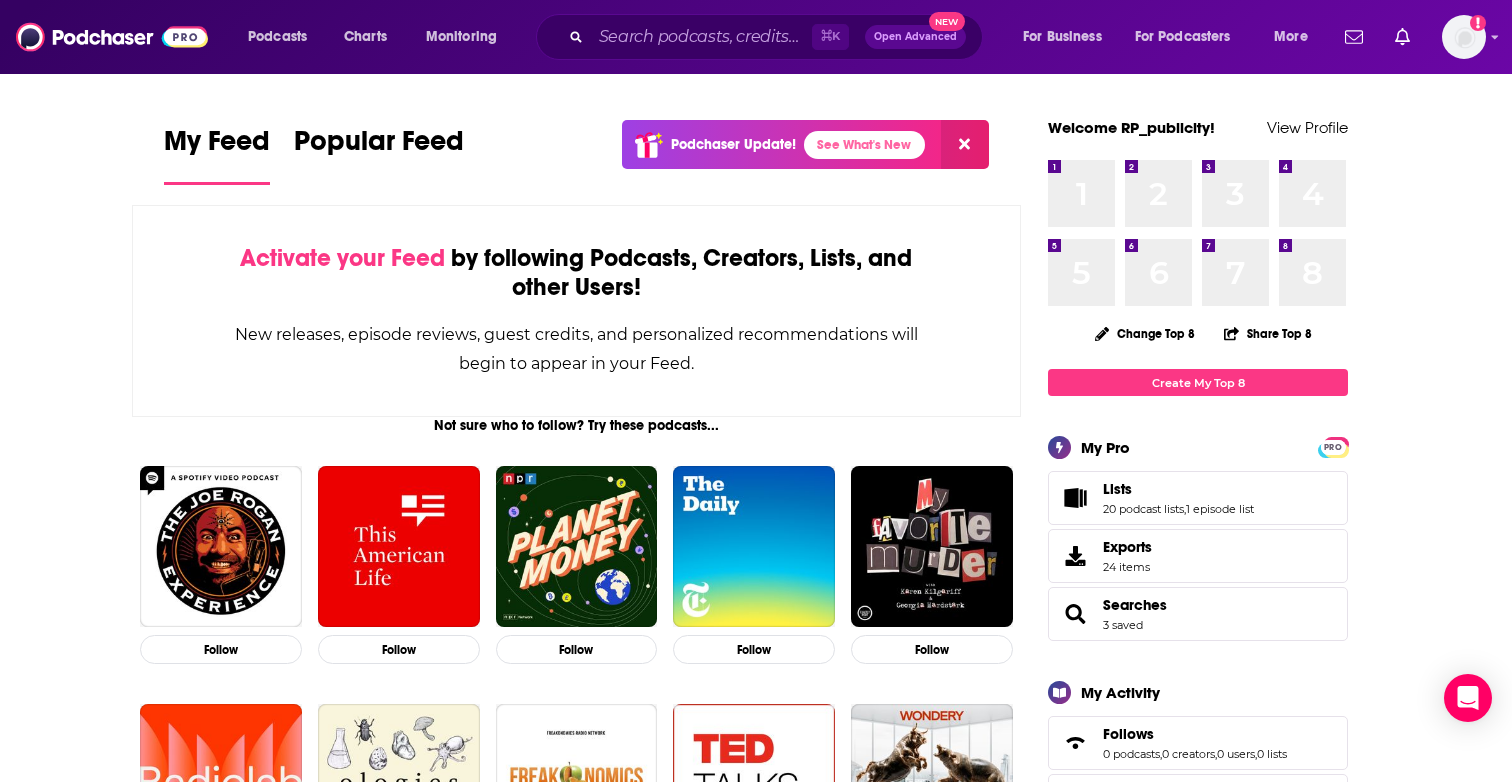 scroll, scrollTop: 0, scrollLeft: 0, axis: both 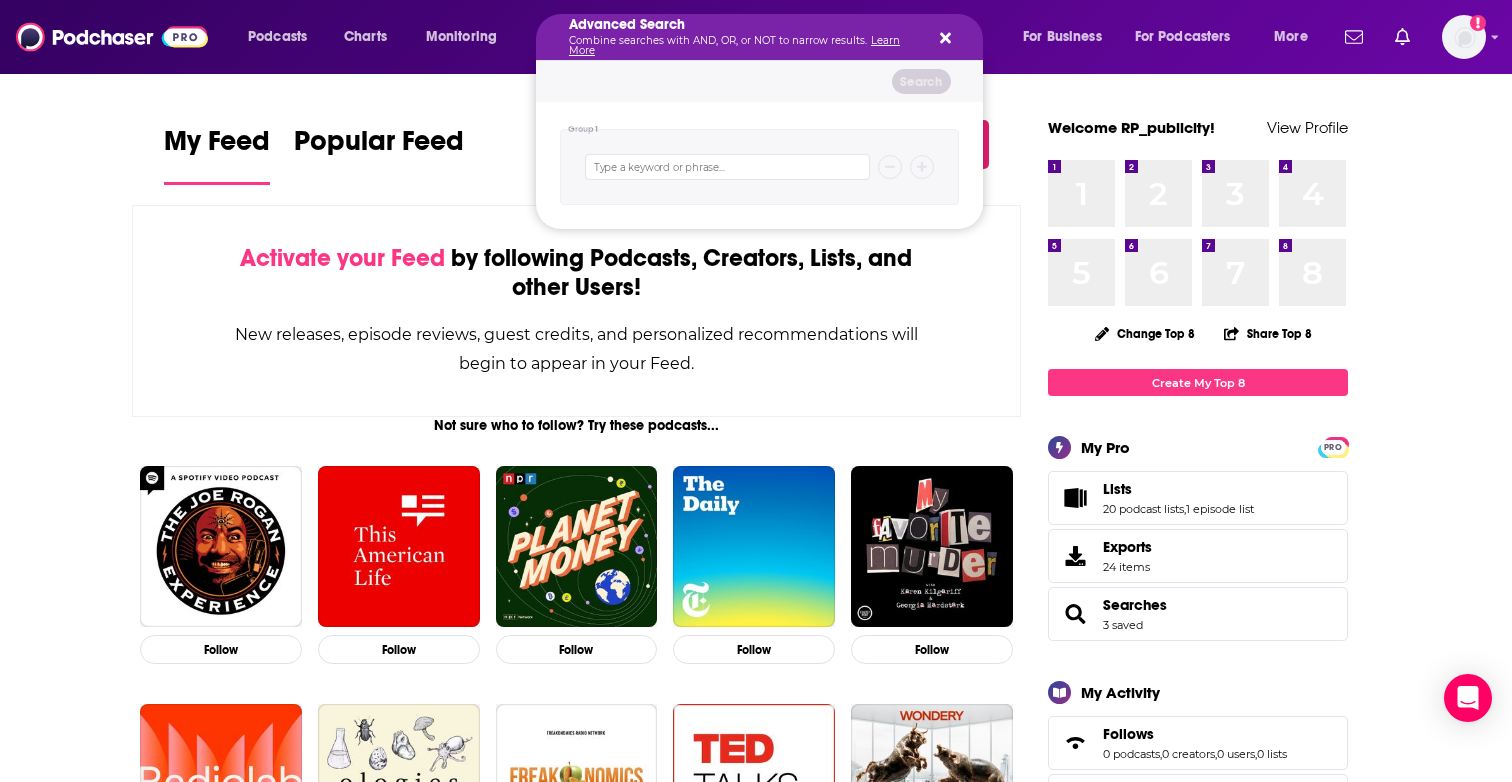 click on "My Feed Popular Feed Podchaser Update! See What's New Activate your Feed   by following Podcasts, Creators, Lists, and other Users! New releases, episode reviews, guest credits, and personalized recommendations will begin to appear in your Feed. Not sure who to follow? Try these podcasts... Follow Follow Follow Follow Follow Follow Follow Follow Follow Follow ... and these creators. [FIRST] [LAST] Host on Super Moscato Show Follow [FIRST] [LAST] Host and Guest Host on The Fox News Rundown Follow [FIRST] [LAST] Host on Jason & Alexis Follow [FIRST] [LAST] Host on WMMR's Preston & Steve Daily… Follow [FIRST] [LAST] Host on Jason & Alexis Follow [FIRST] [LAST] Host on True Crime Today | Daily Tru…, Serial Killers, Cults, Mythical Monsters, and Tales Follow [FIRST] [LAST] Host and Co-Host on Americast Follow [FIRST] [LAST] Host on WMMR's Preston & Steve Daily… Follow [FIRST] [LAST] Host on Bern einfach. Das Wichtigste… and Feusi Fédéral. Direkt aus de… Follow [FIRST] [LAST] Follow [FIRST] [LAST] Follow 1 1 2" at bounding box center (756, 1817) 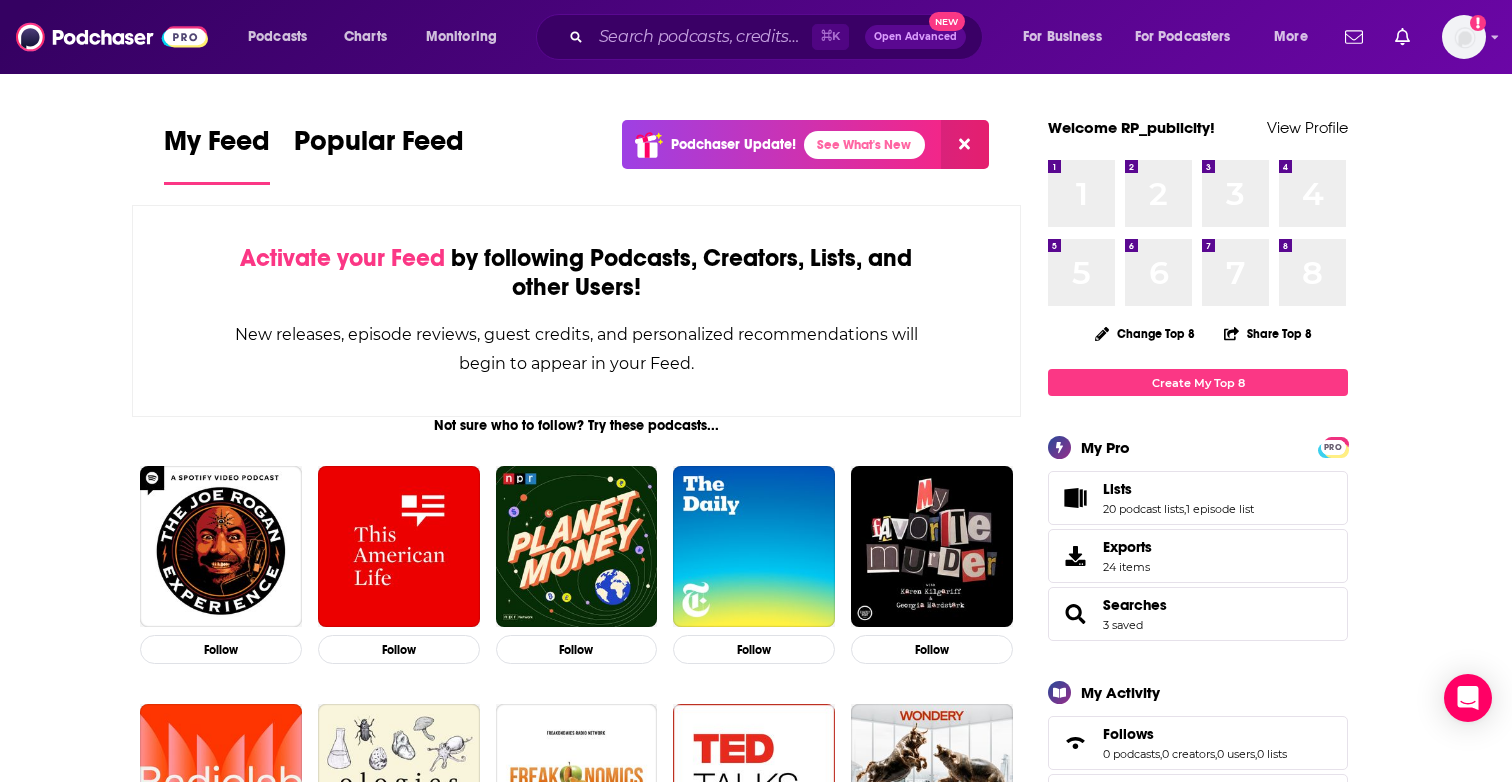 click on "Popular Feed" at bounding box center (379, 147) 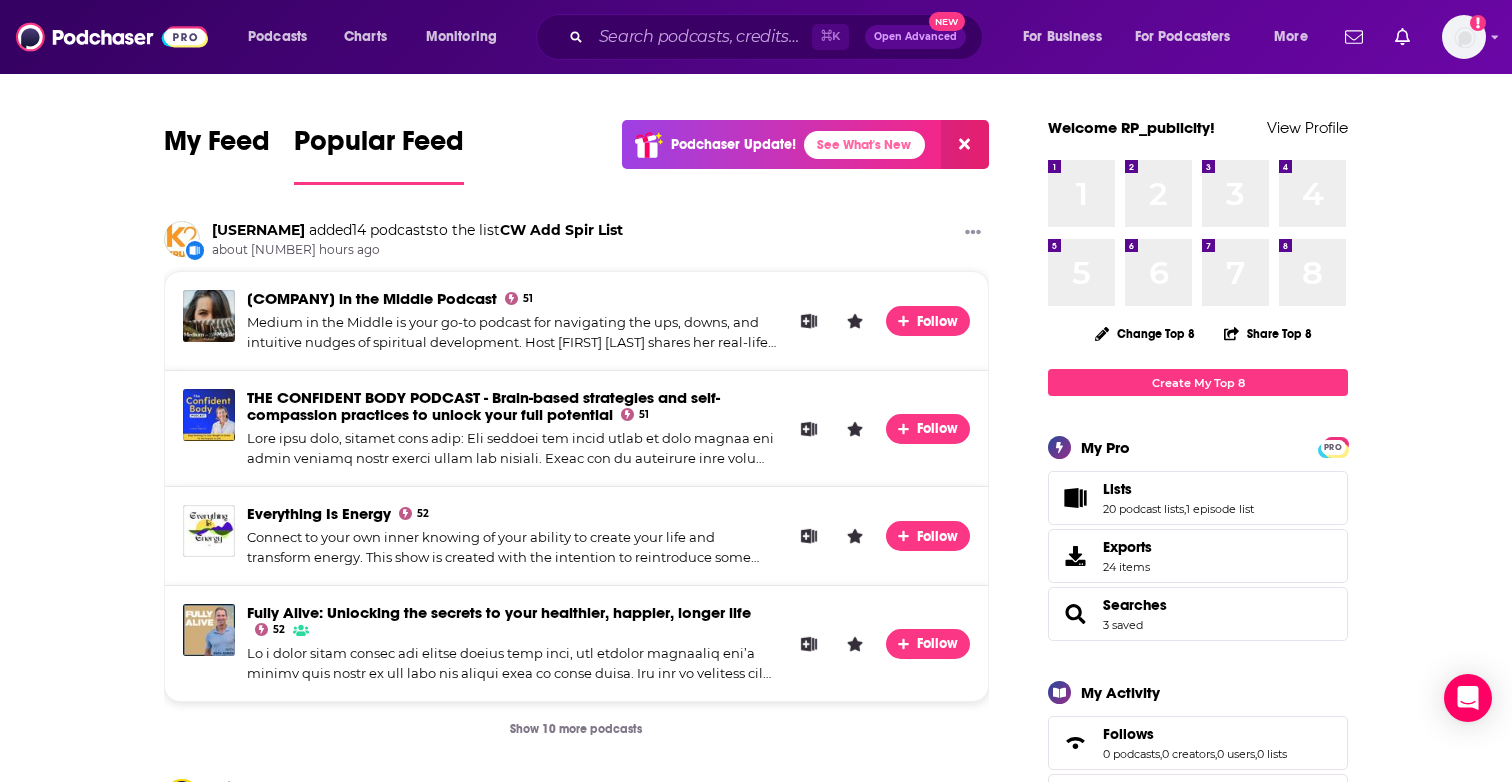 scroll, scrollTop: 0, scrollLeft: 0, axis: both 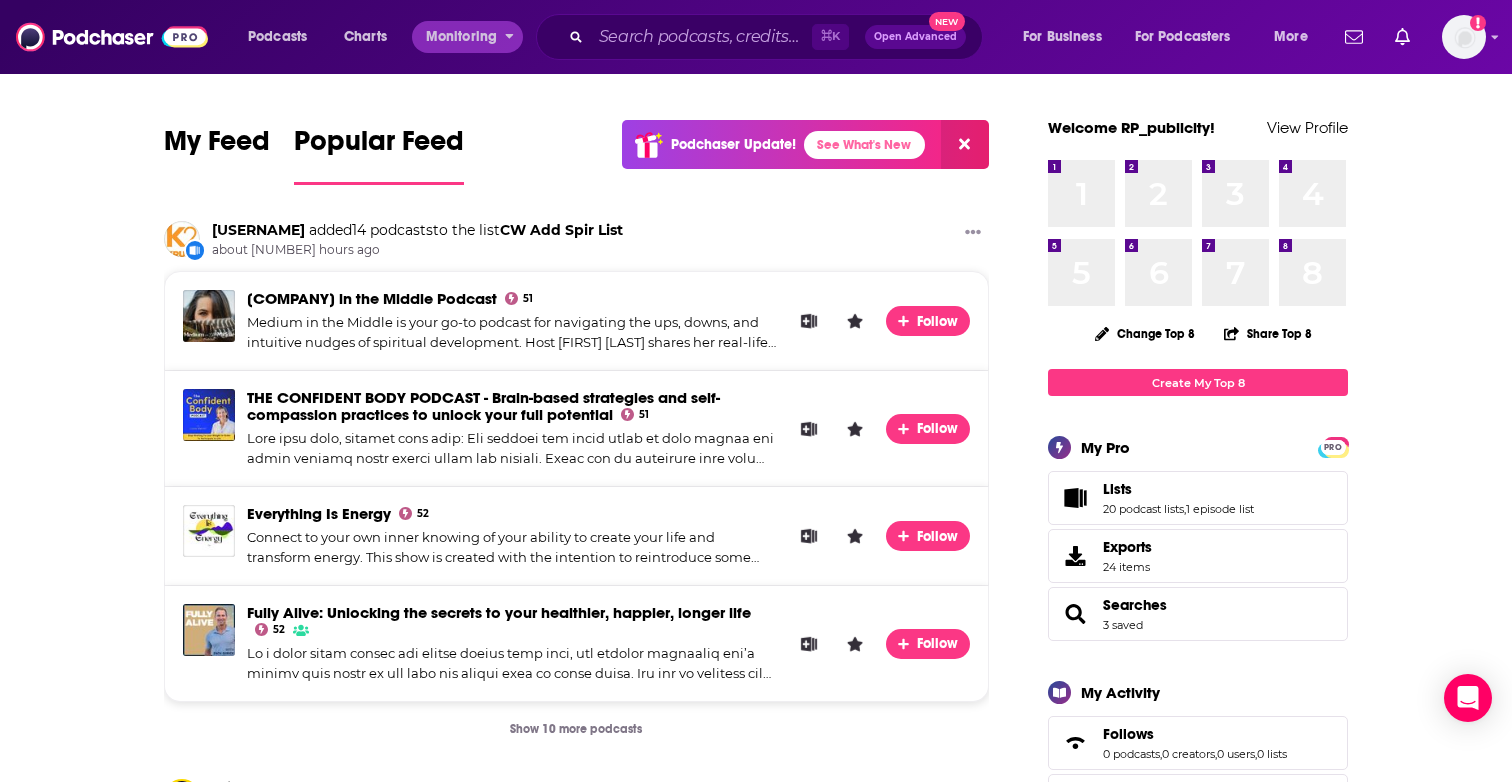 click on "Monitoring" at bounding box center (467, 37) 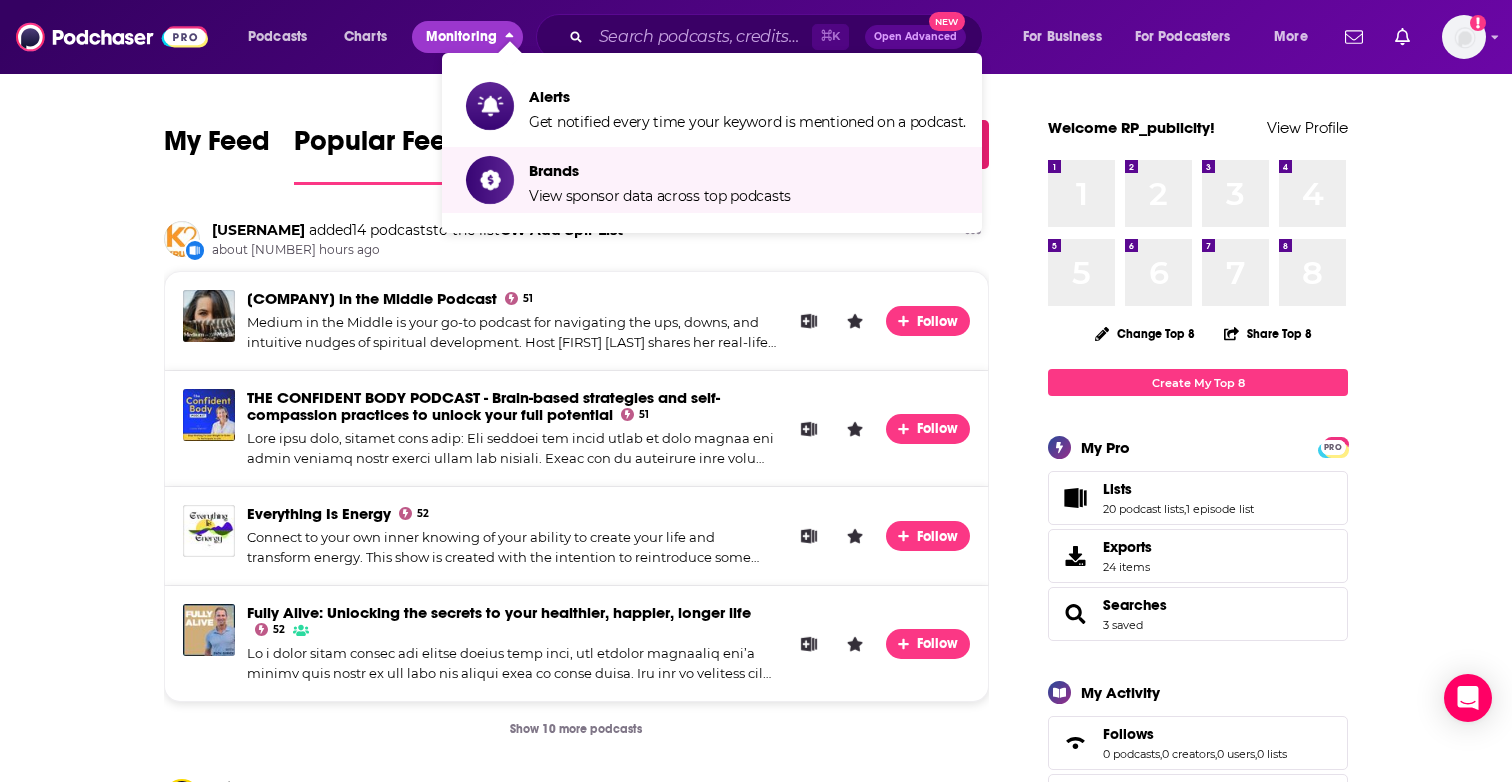 scroll, scrollTop: 0, scrollLeft: 0, axis: both 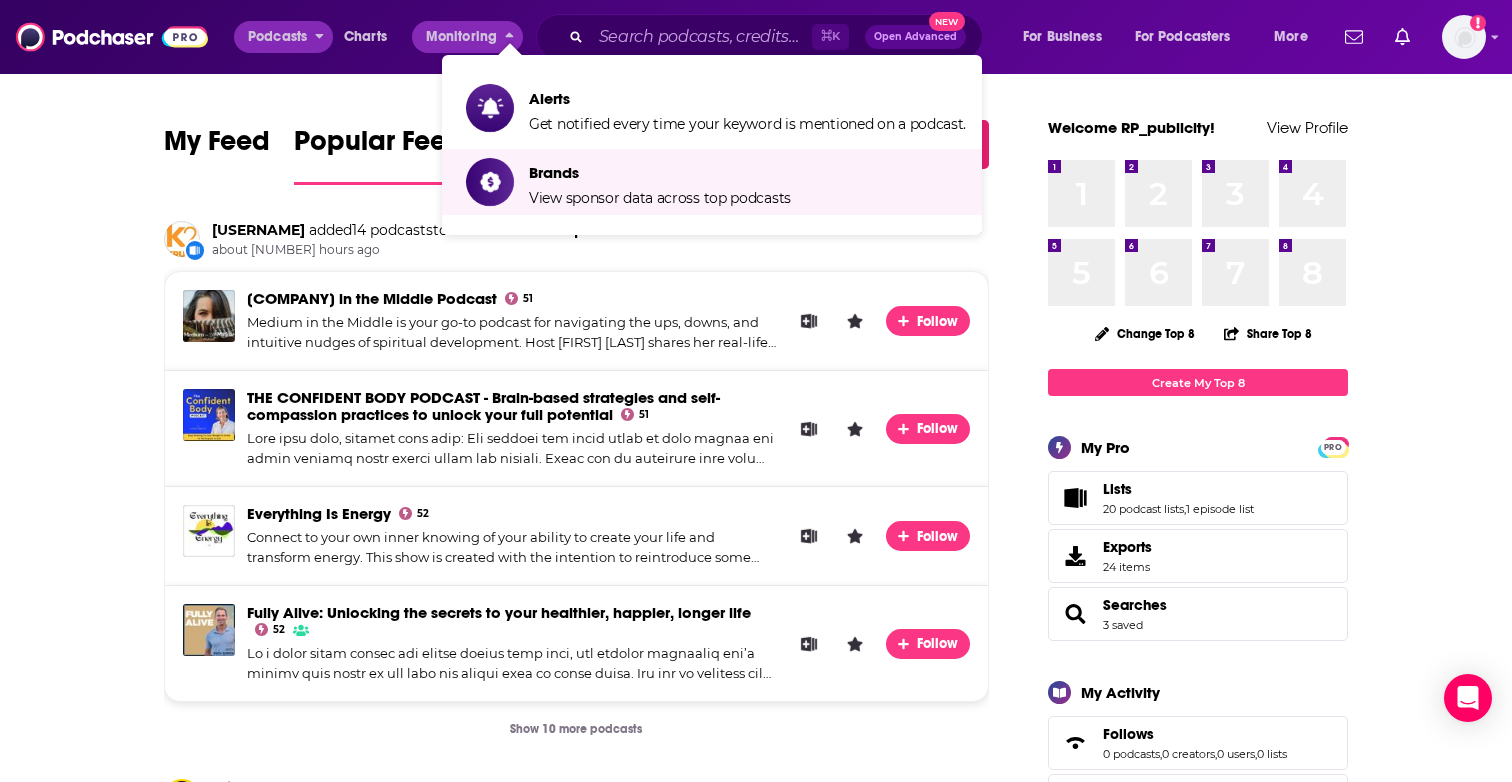 click 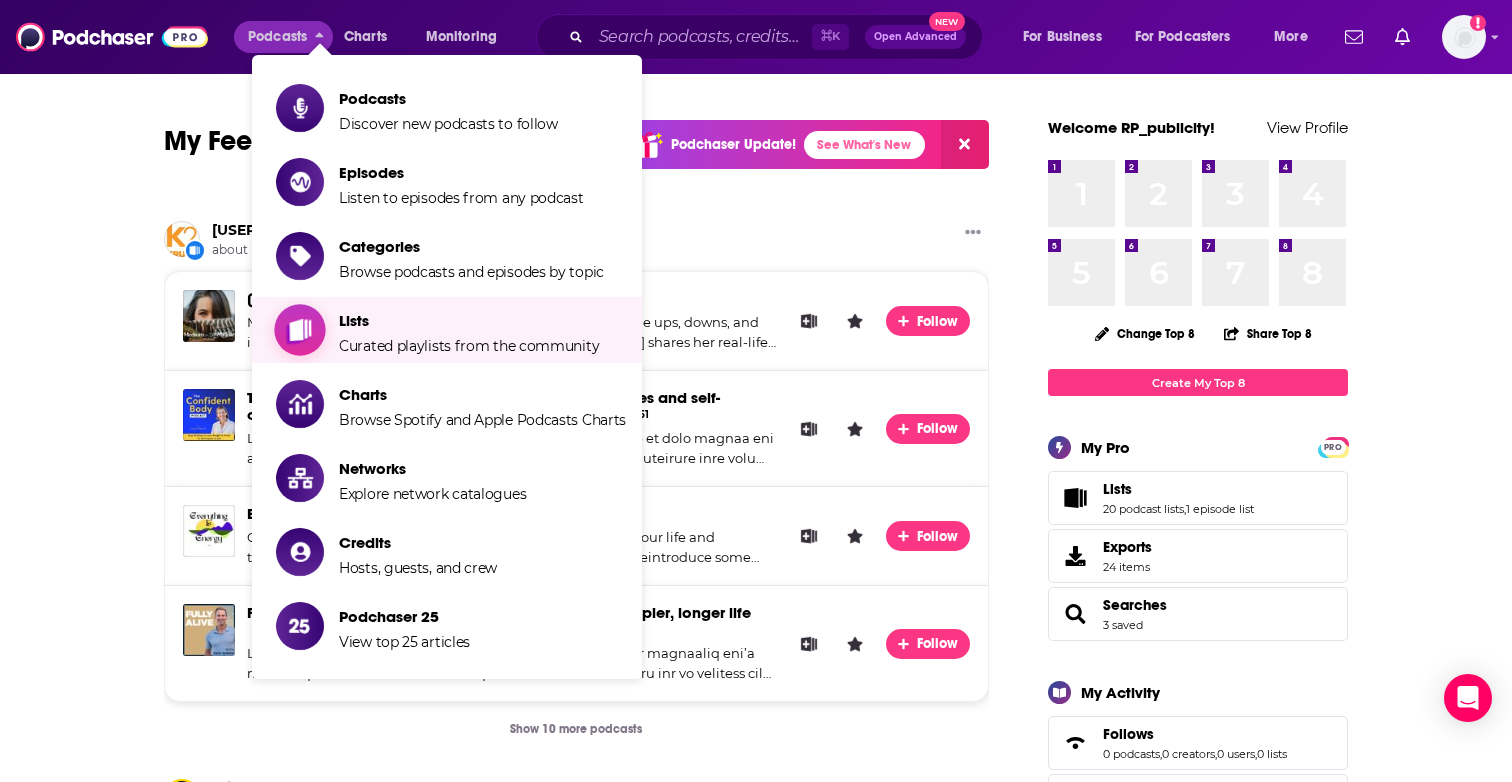 click on "Curated playlists from the community" at bounding box center (469, 346) 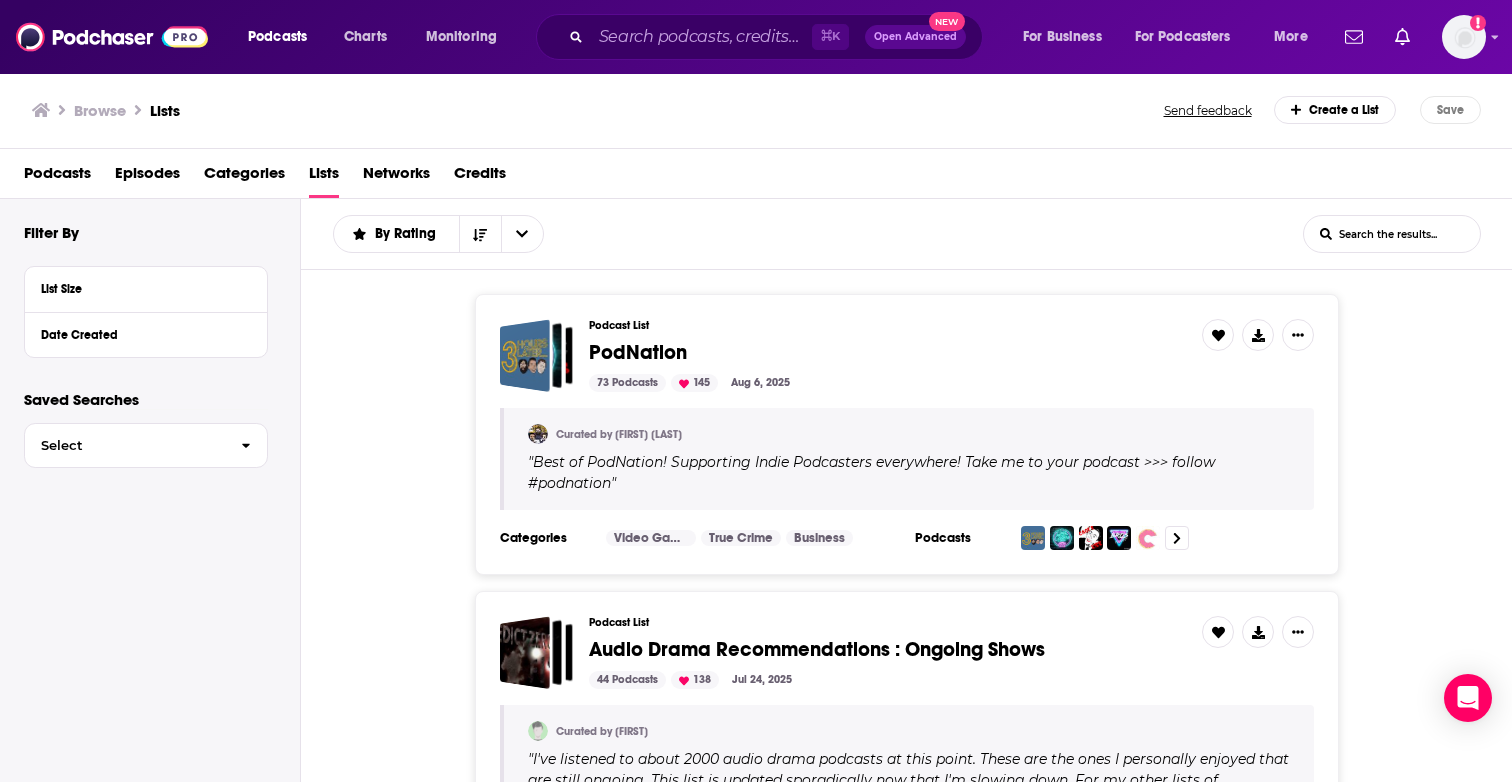 scroll, scrollTop: 0, scrollLeft: 0, axis: both 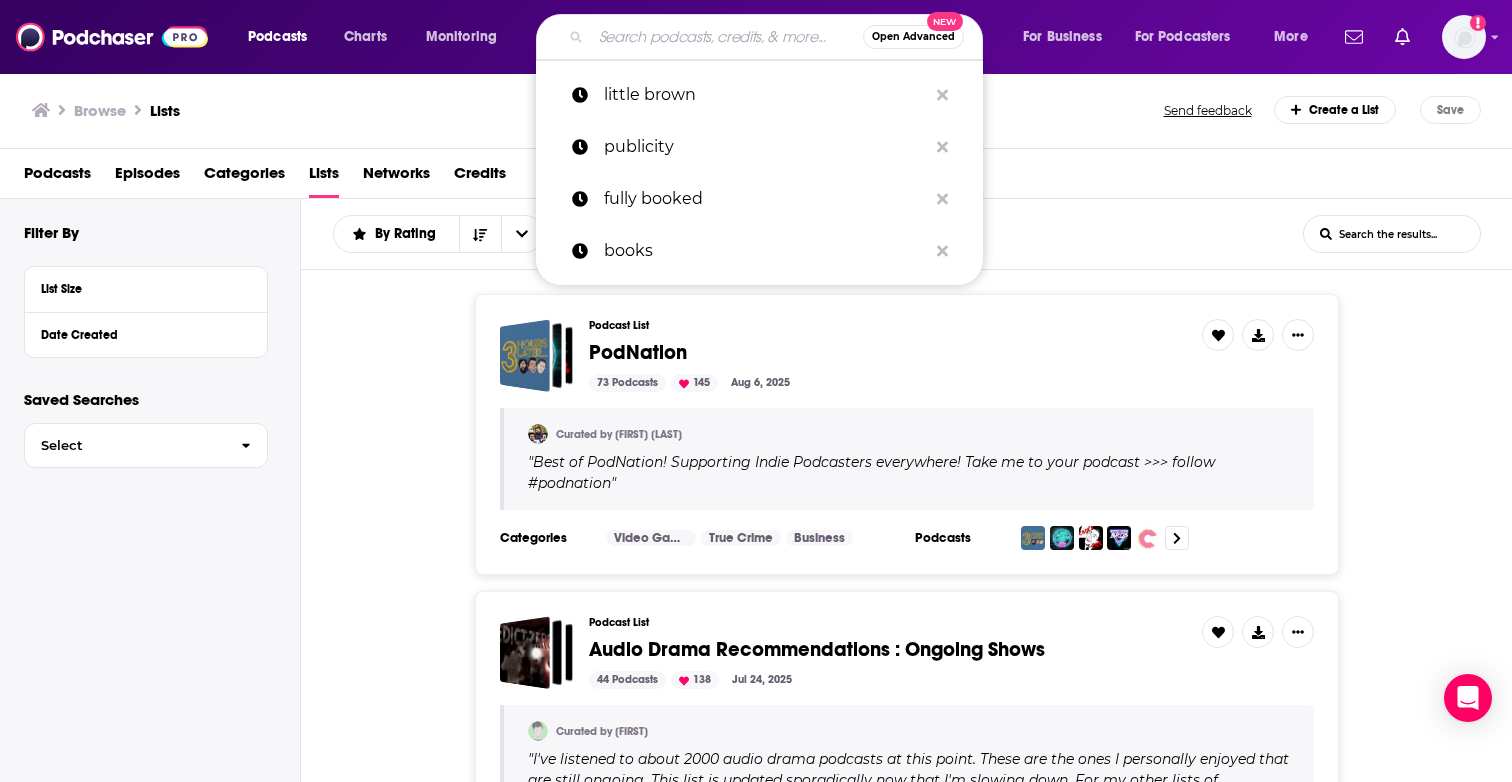 click at bounding box center [727, 37] 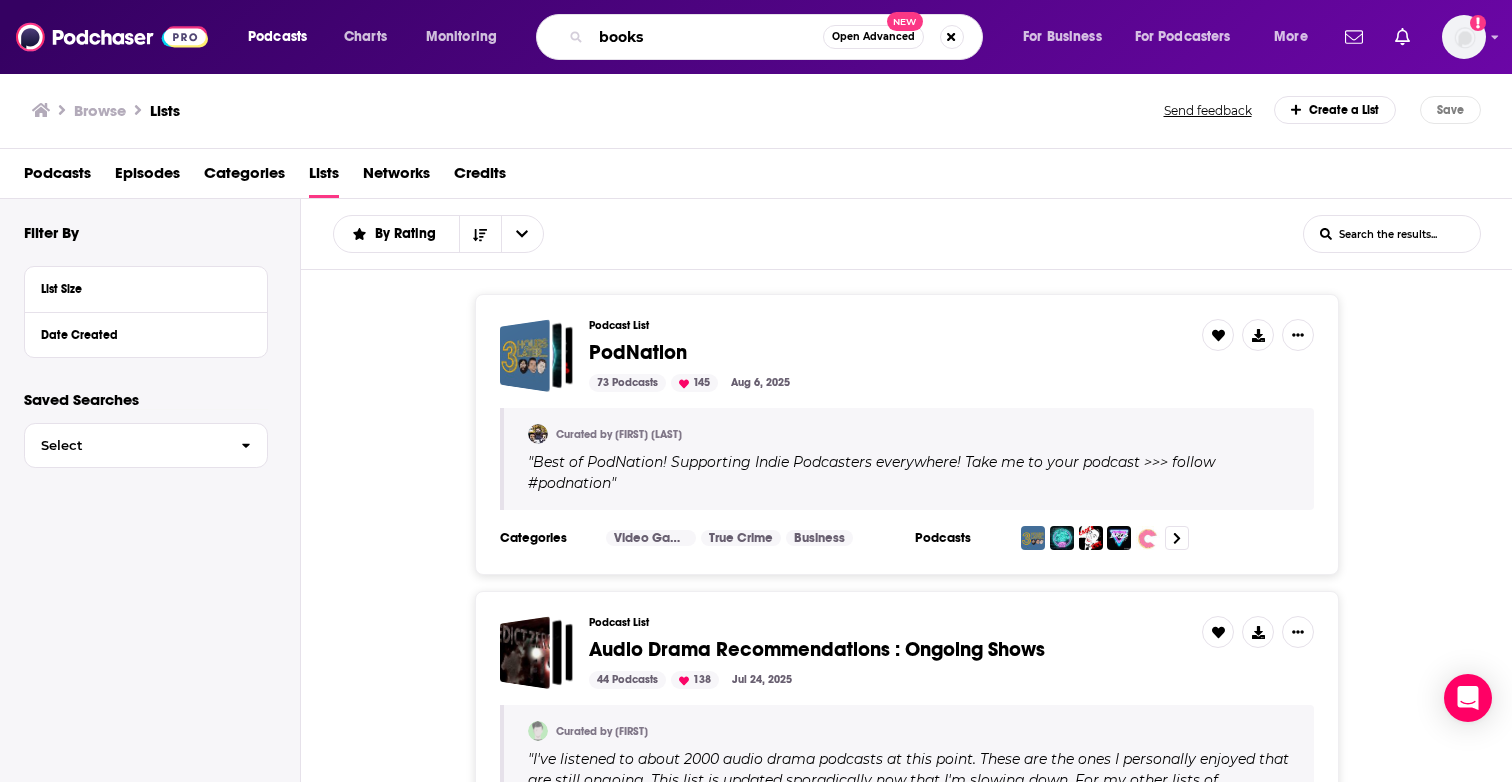type on "books" 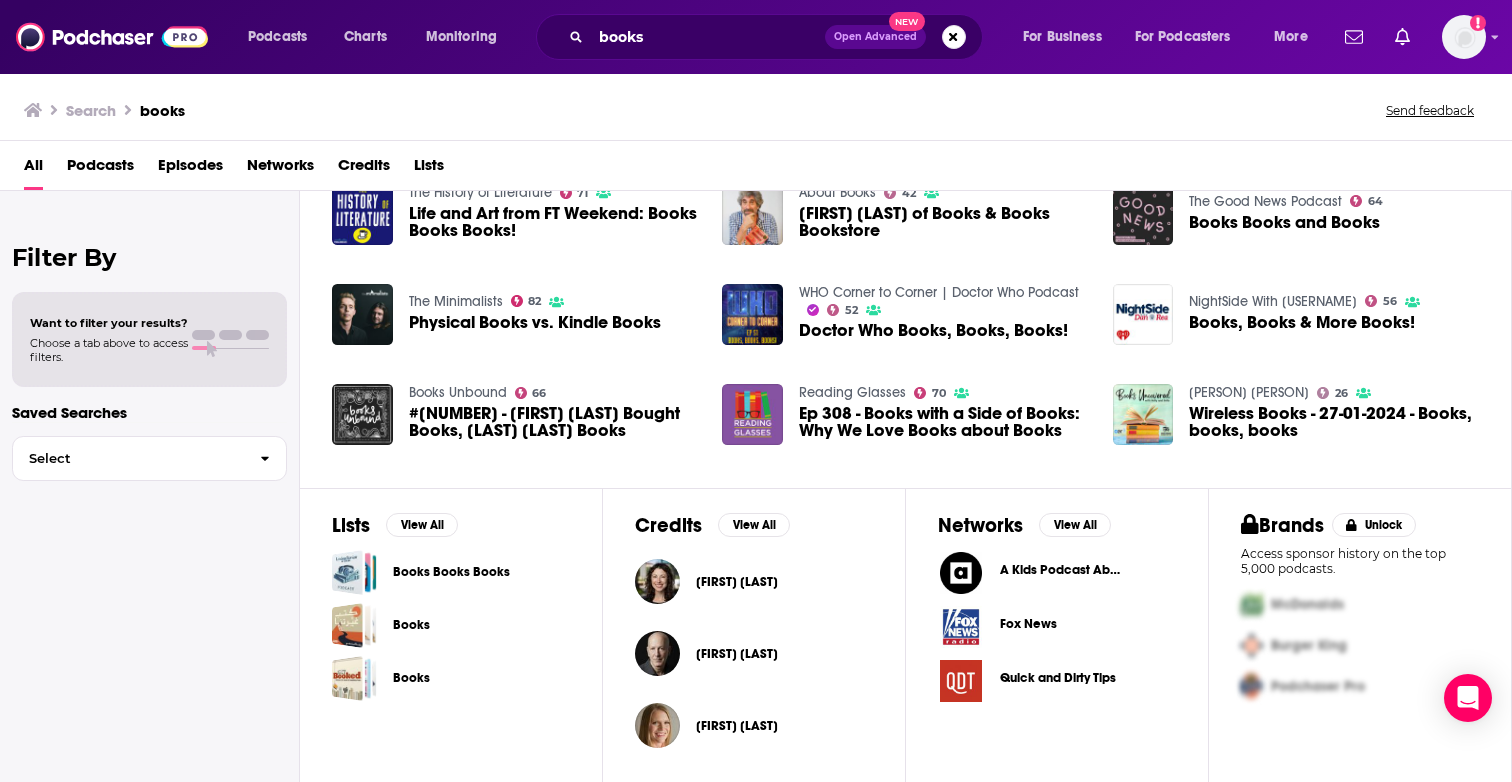 scroll, scrollTop: 469, scrollLeft: 0, axis: vertical 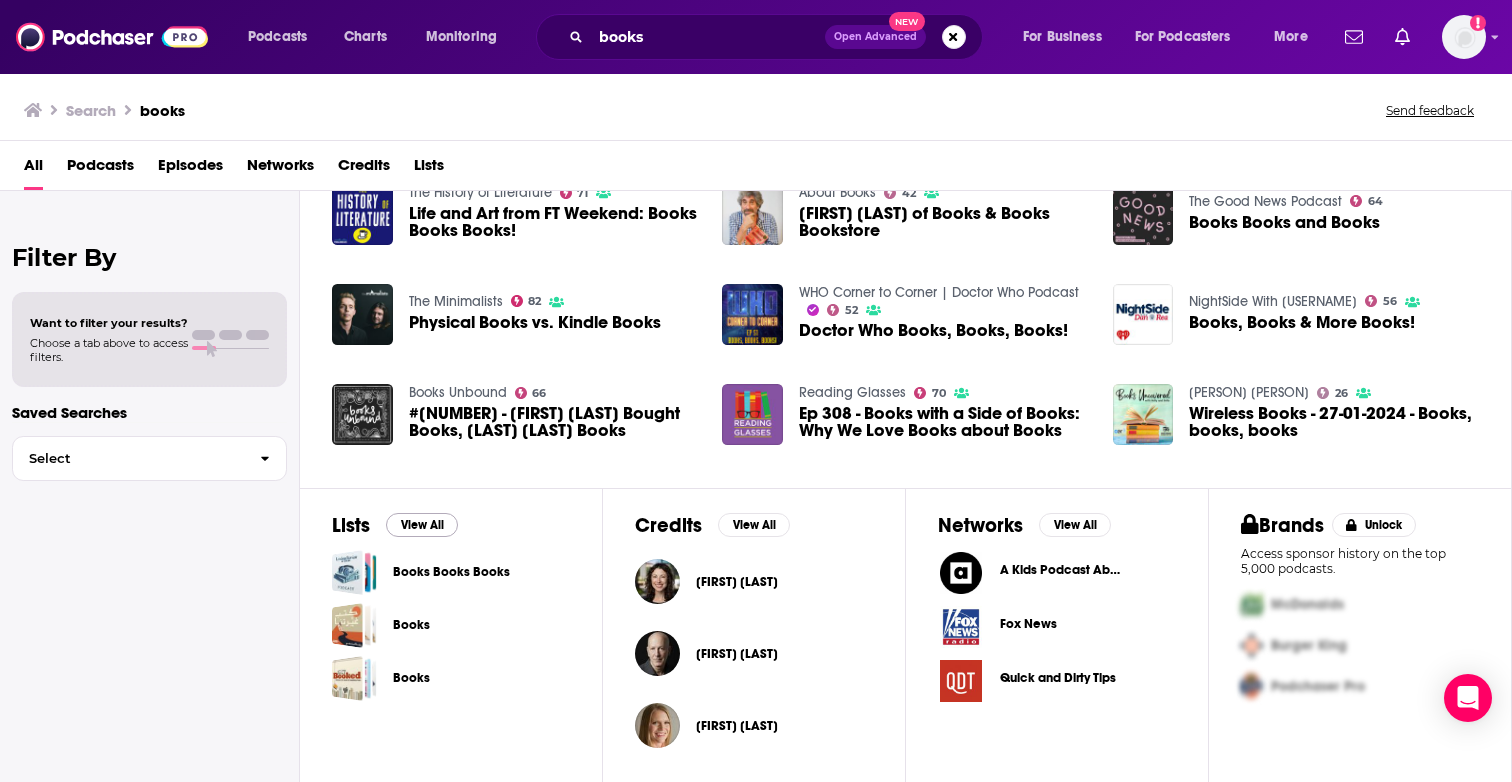 click on "View All" at bounding box center [422, 525] 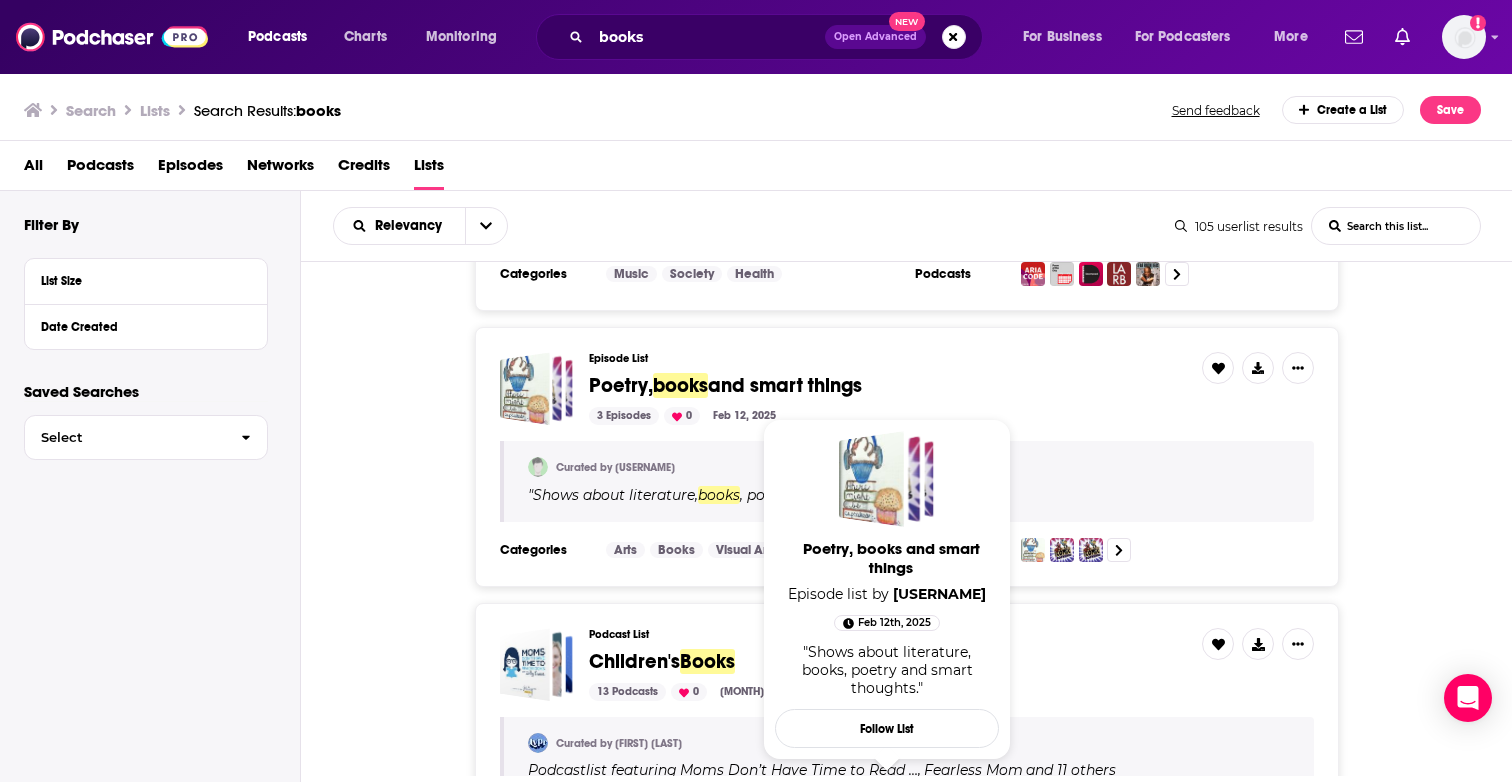 scroll, scrollTop: 2985, scrollLeft: 0, axis: vertical 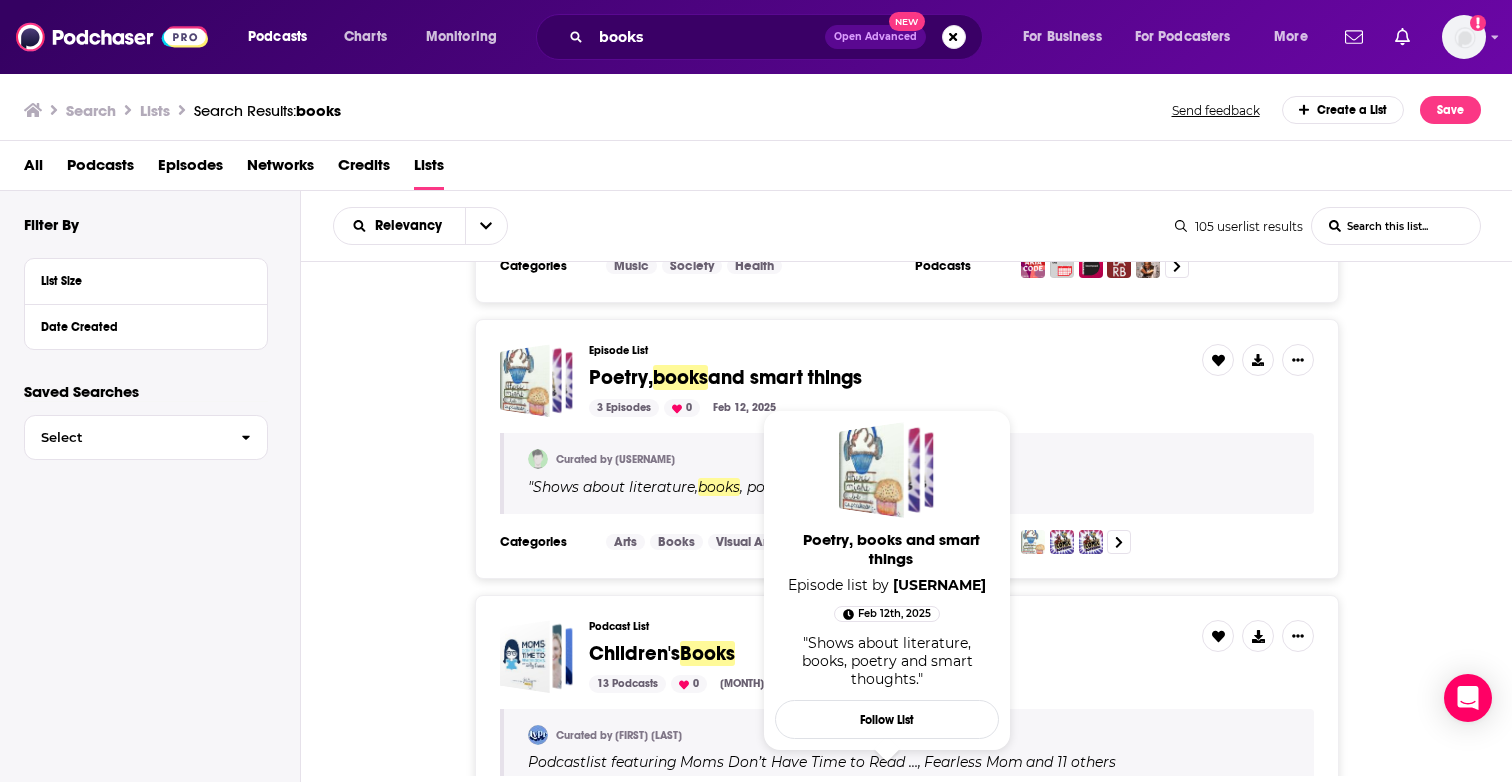 click at bounding box center [536, 656] 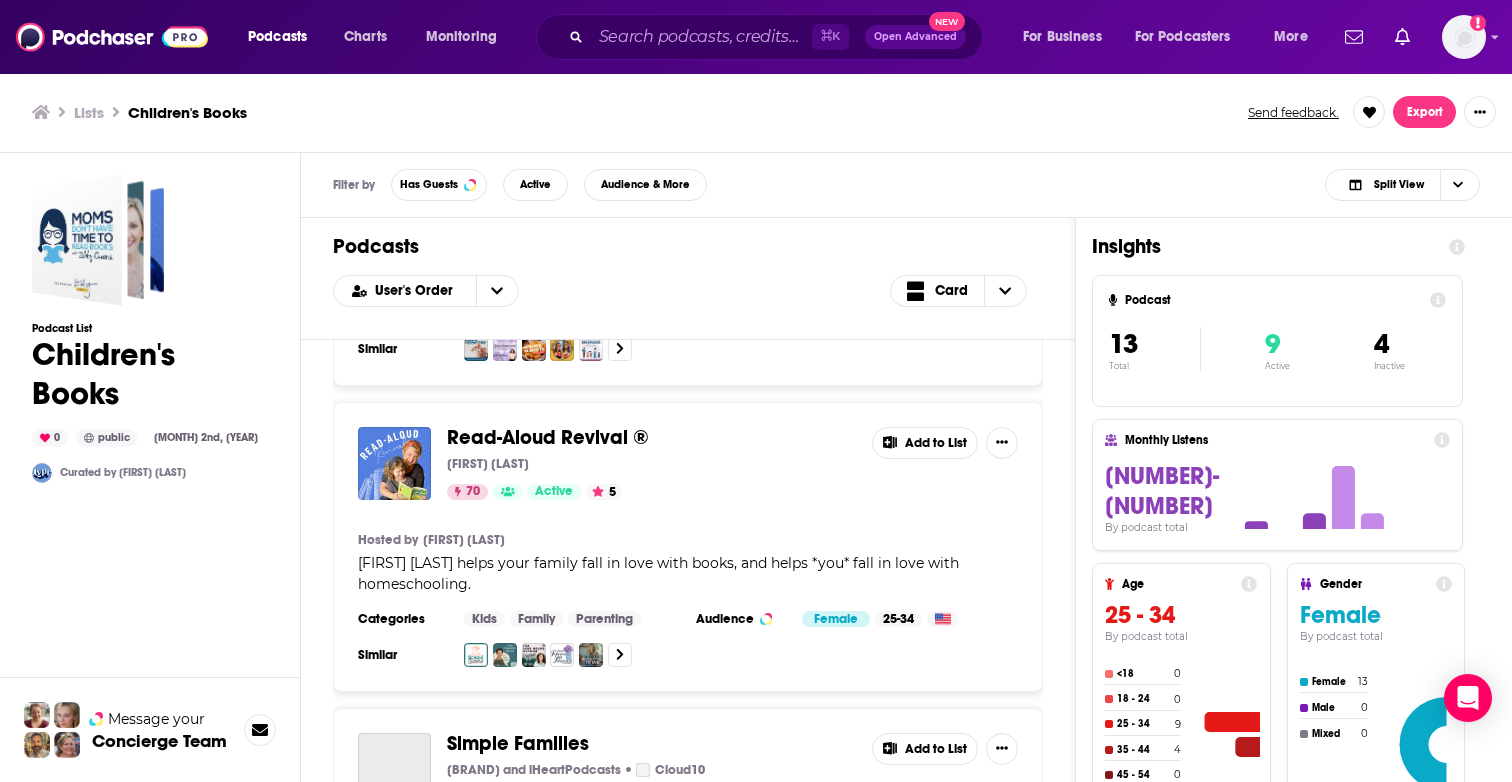 scroll, scrollTop: 644, scrollLeft: 0, axis: vertical 